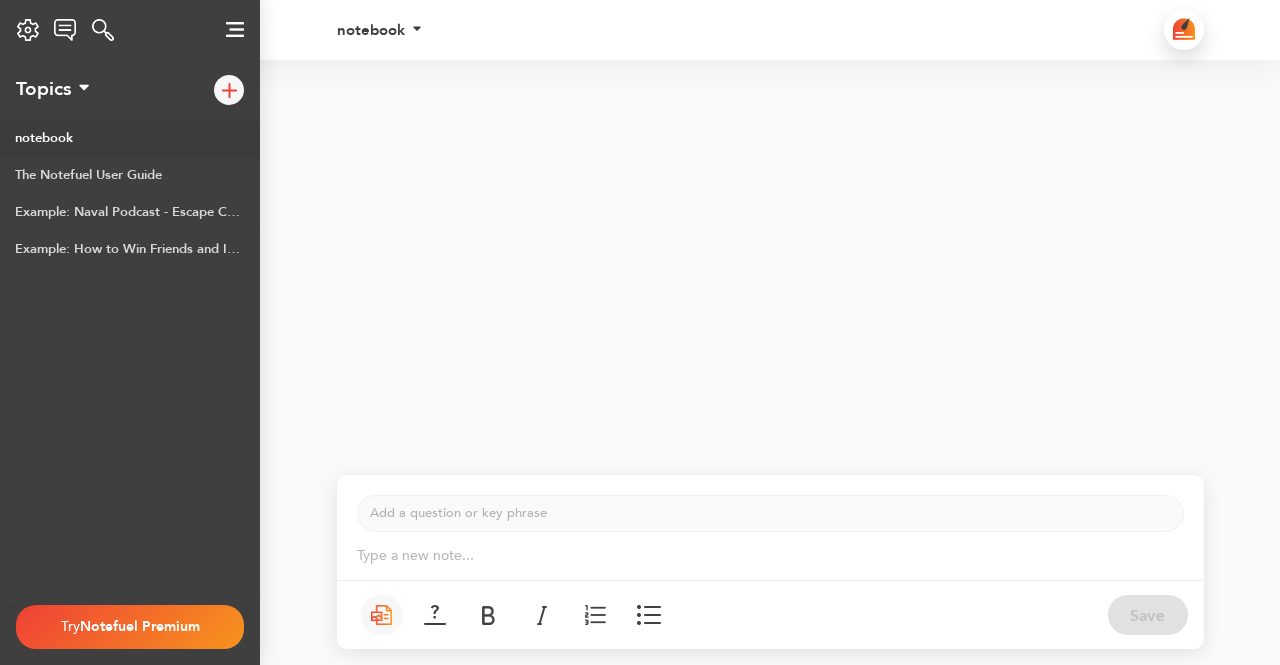 scroll, scrollTop: 0, scrollLeft: 0, axis: both 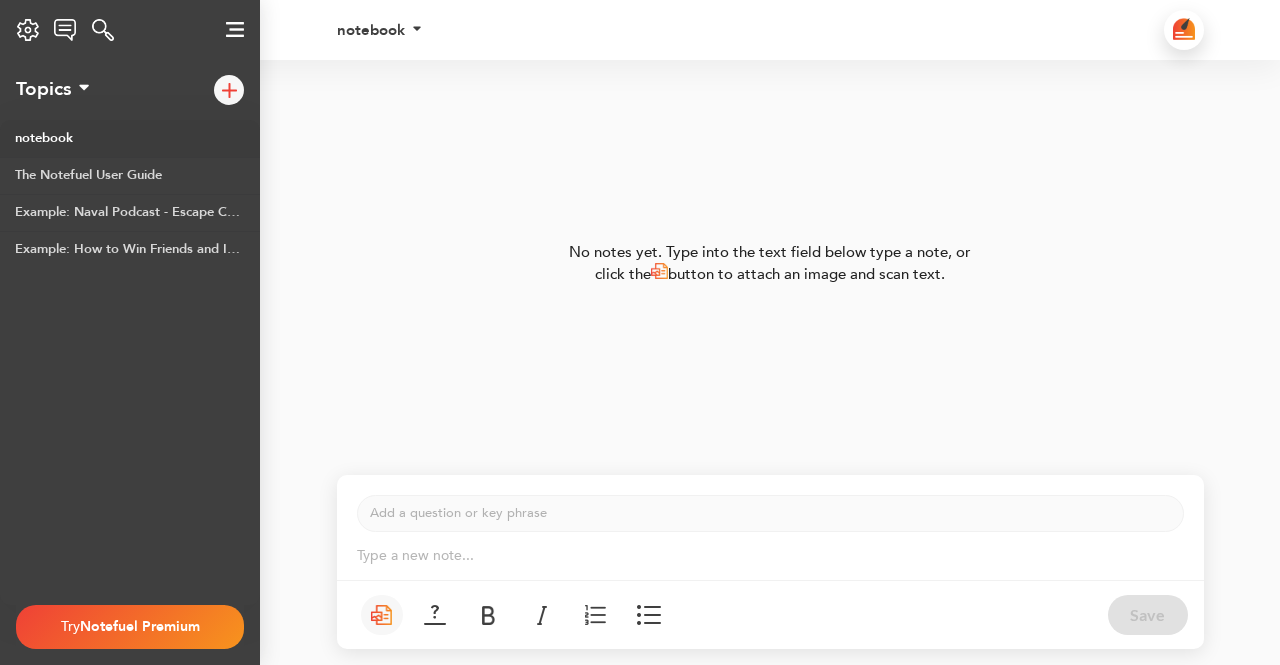 click on "Type a new note... ﻿" at bounding box center (770, 556) 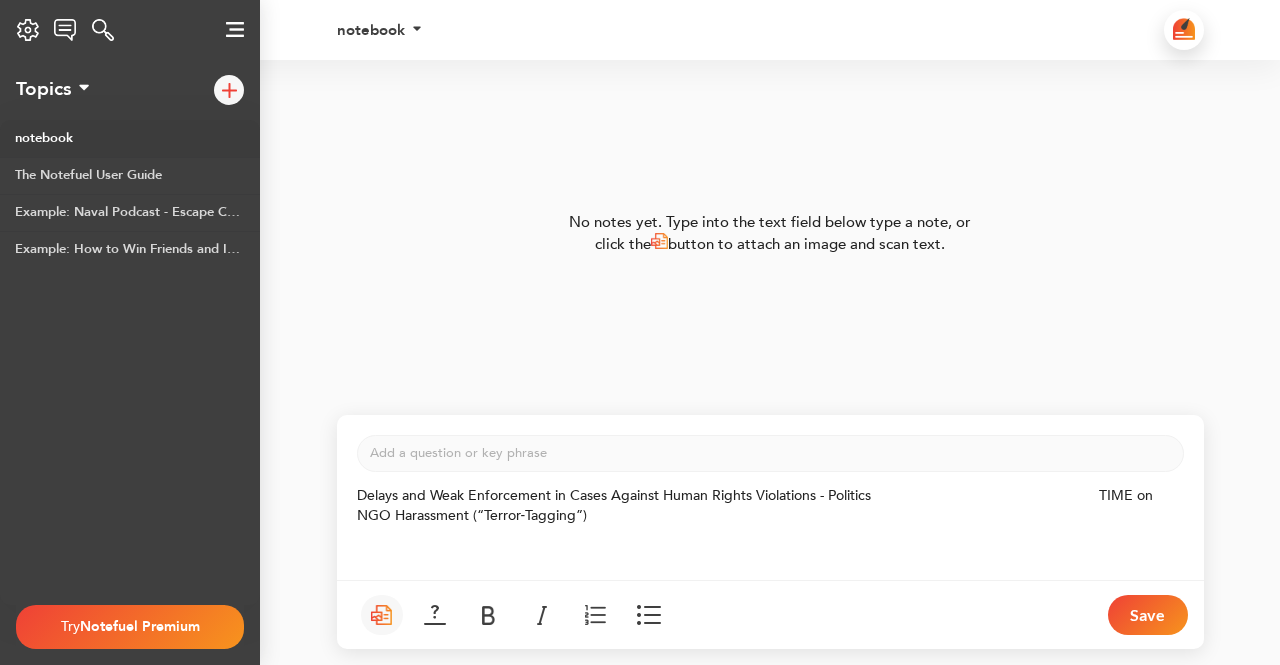 click on "Delays and Weak Enforcement in Cases Against Human Rights Violations - Politics                                                         TIME on NGO Harassment (“Terror‑Tagging”)" at bounding box center (757, 505) 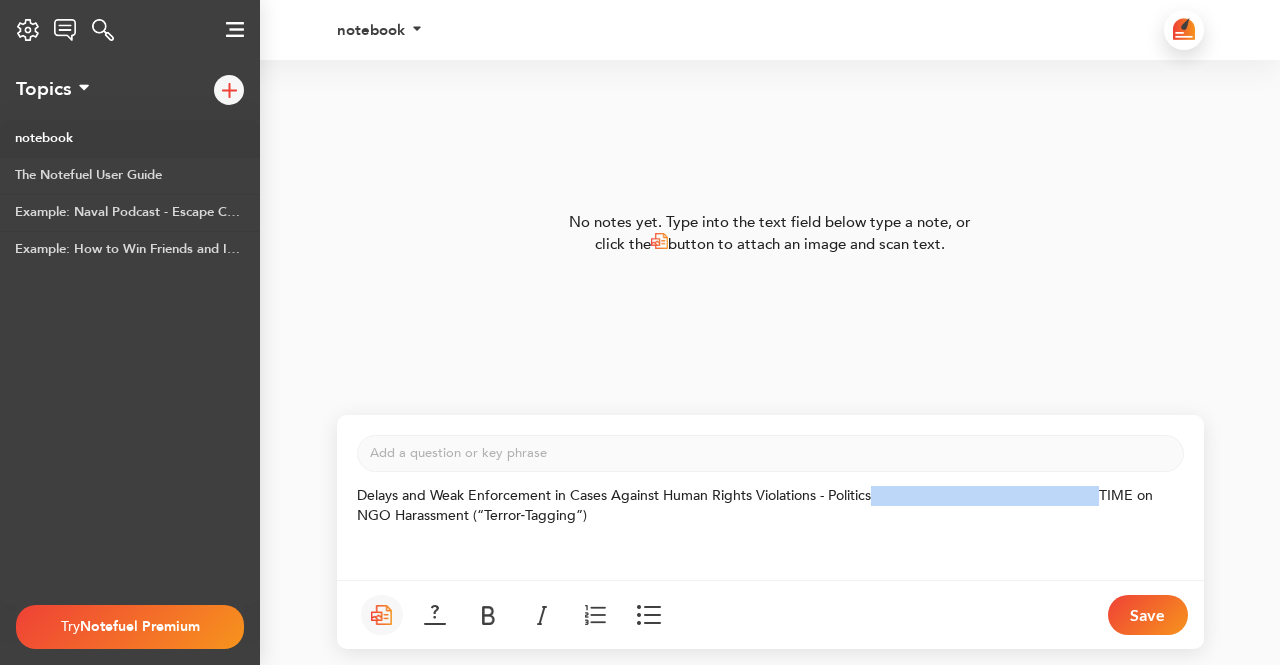click on "Delays and Weak Enforcement in Cases Against Human Rights Violations - Politics                                                         TIME on NGO Harassment (“Terror‑Tagging”)" at bounding box center (757, 505) 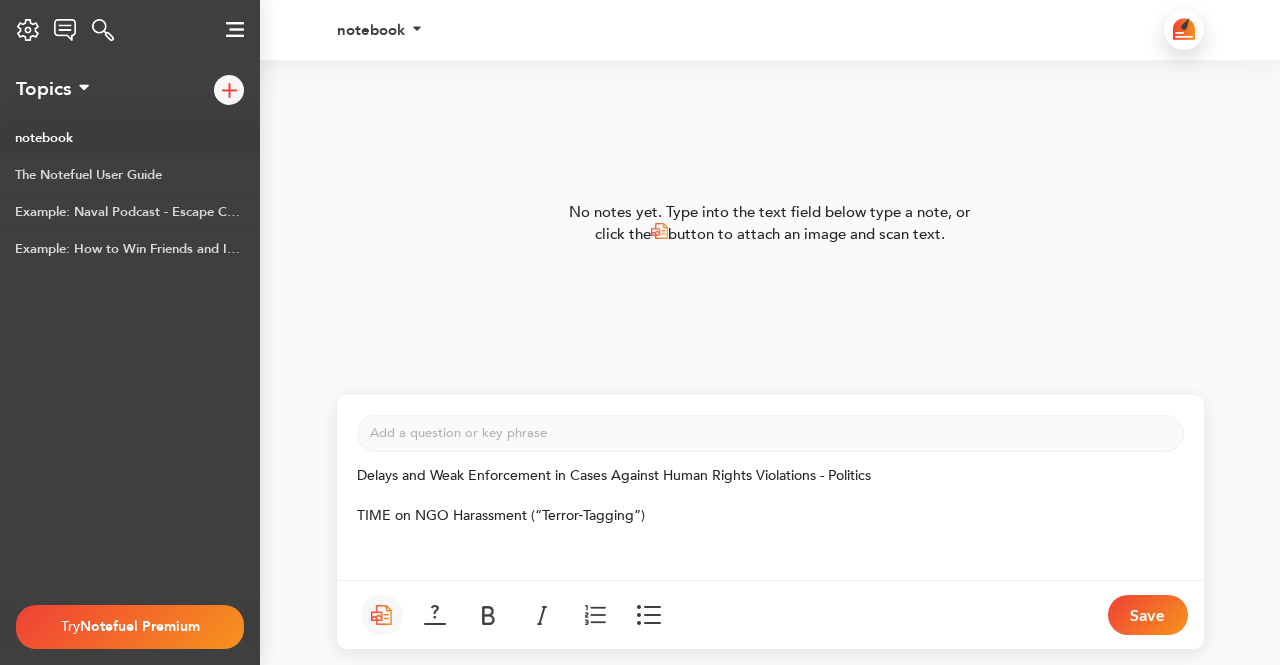 click on "TIME on NGO Harassment (“Terror‑Tagging”)" at bounding box center (770, 516) 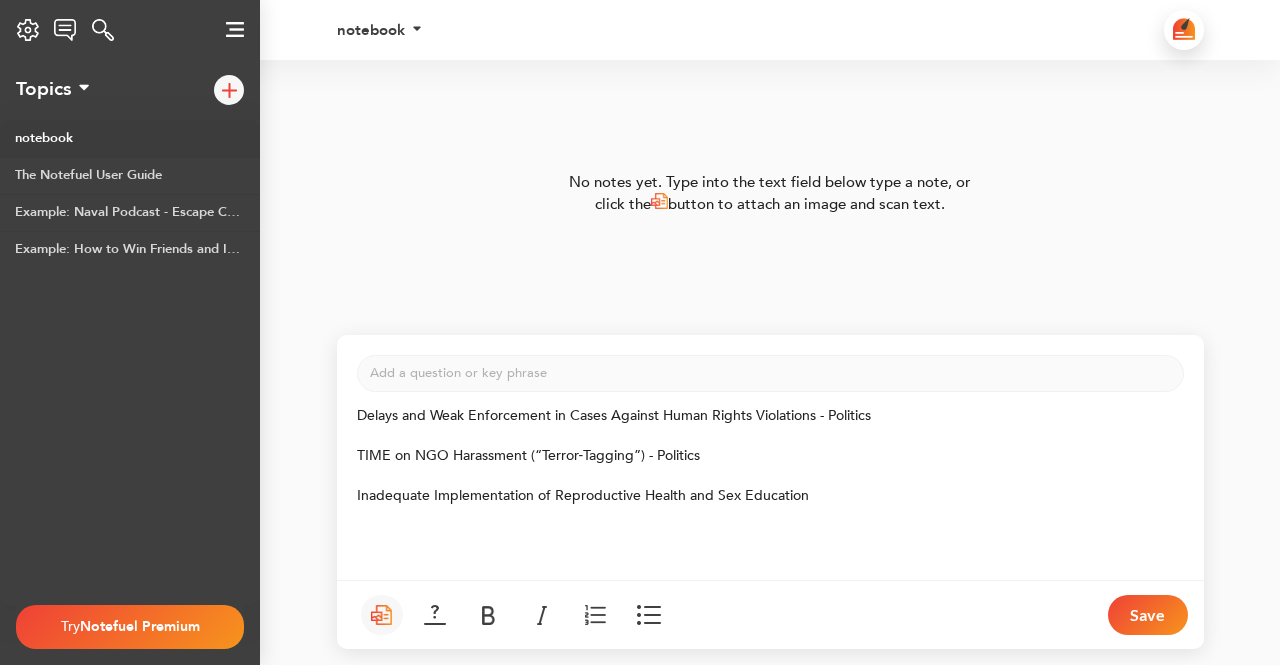 click on "﻿" at bounding box center (770, 516) 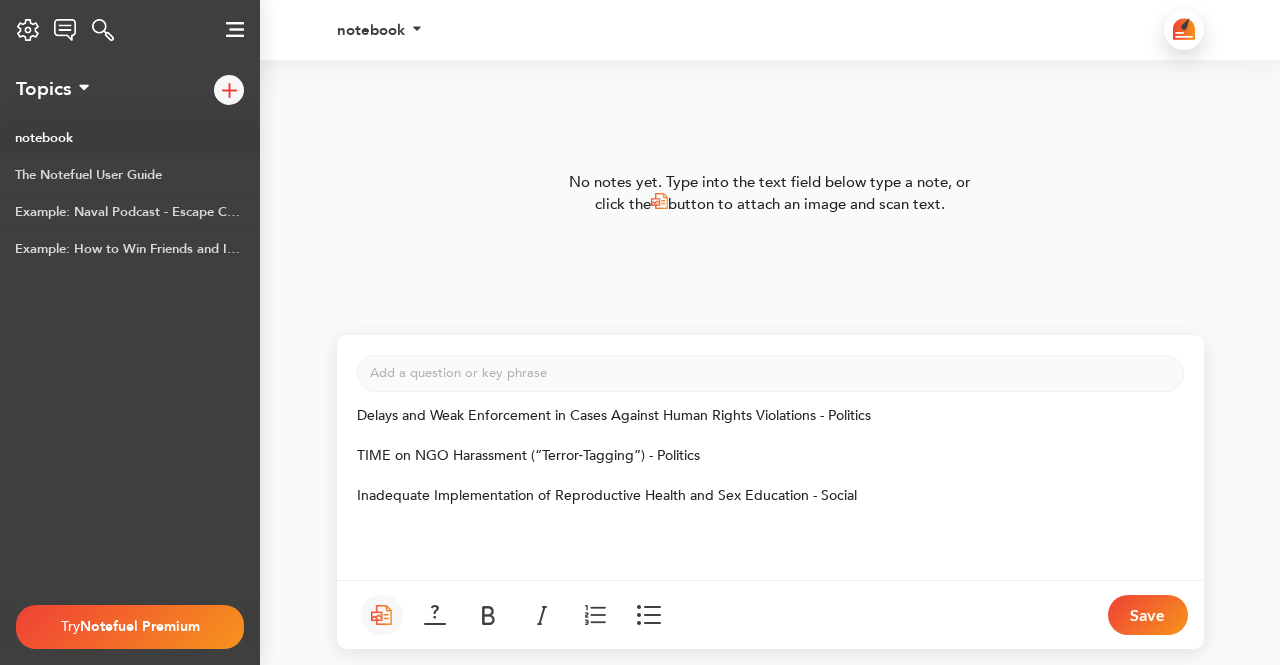 click on "Inadequate Implementation of Reproductive Health and Sex Education - Social" at bounding box center (770, 496) 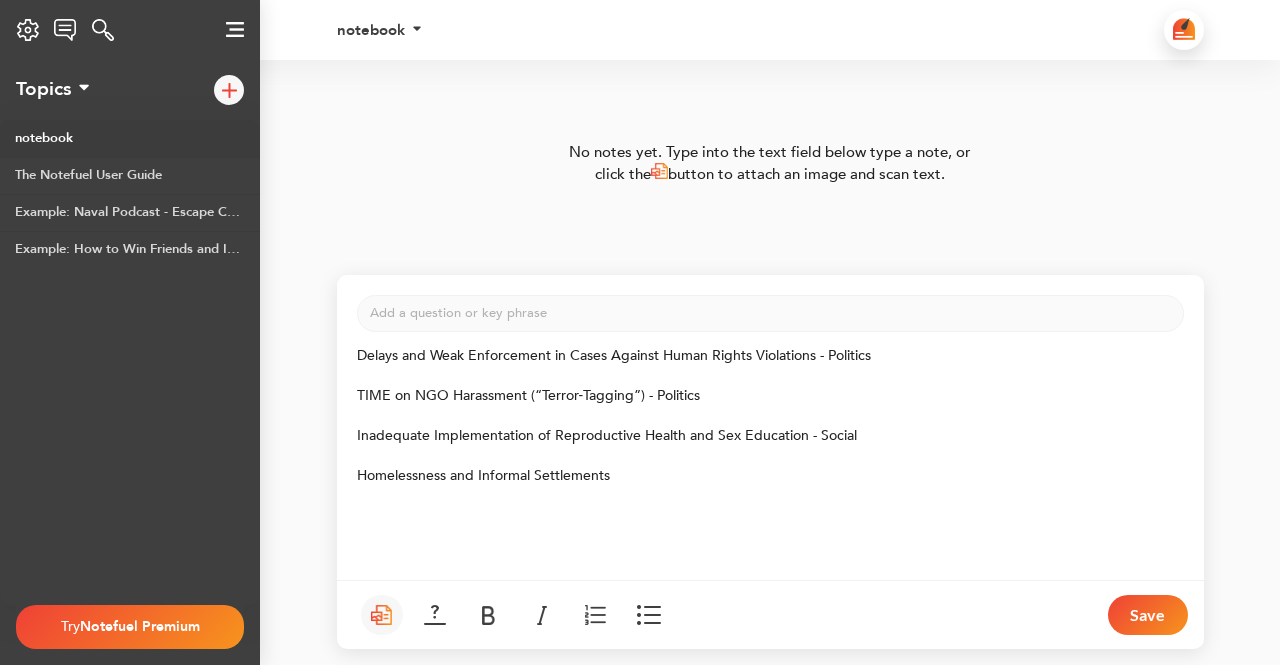 click on "Homelessness and Informal Settlements" at bounding box center [770, 476] 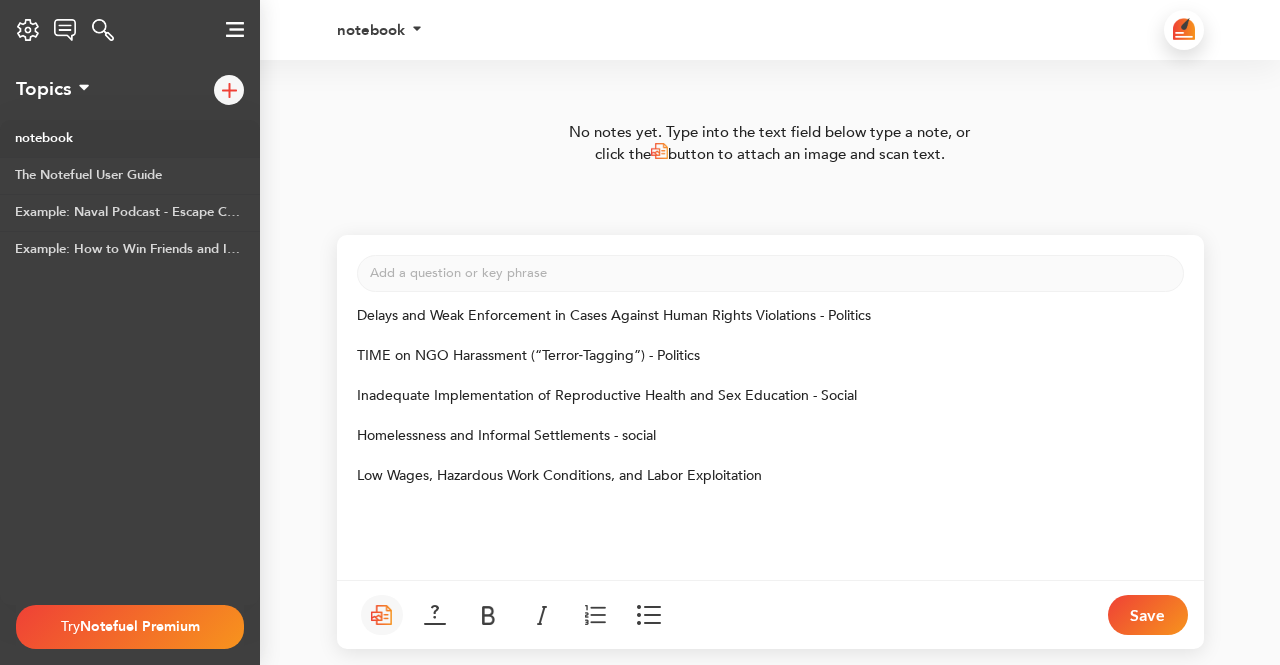click on "Low Wages, Hazardous Work Conditions, and Labor Exploitation" at bounding box center [770, 476] 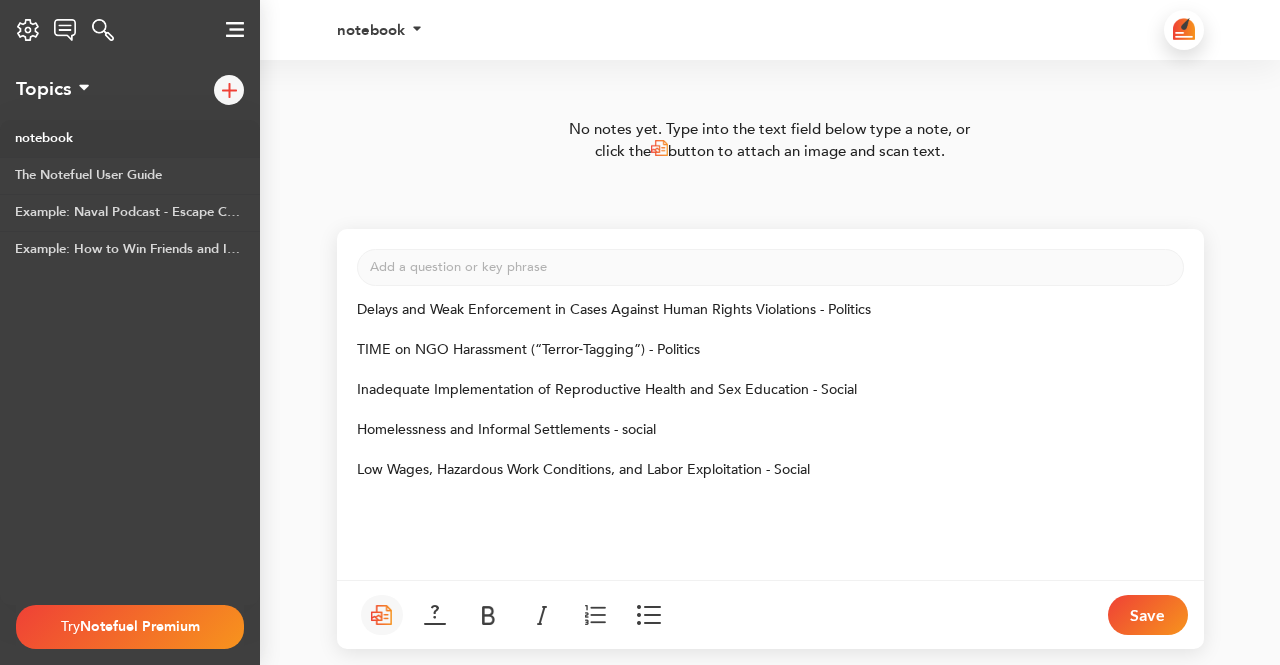 click on "Low Wages, Hazardous Work Conditions, and Labor Exploitation - Social" at bounding box center (583, 469) 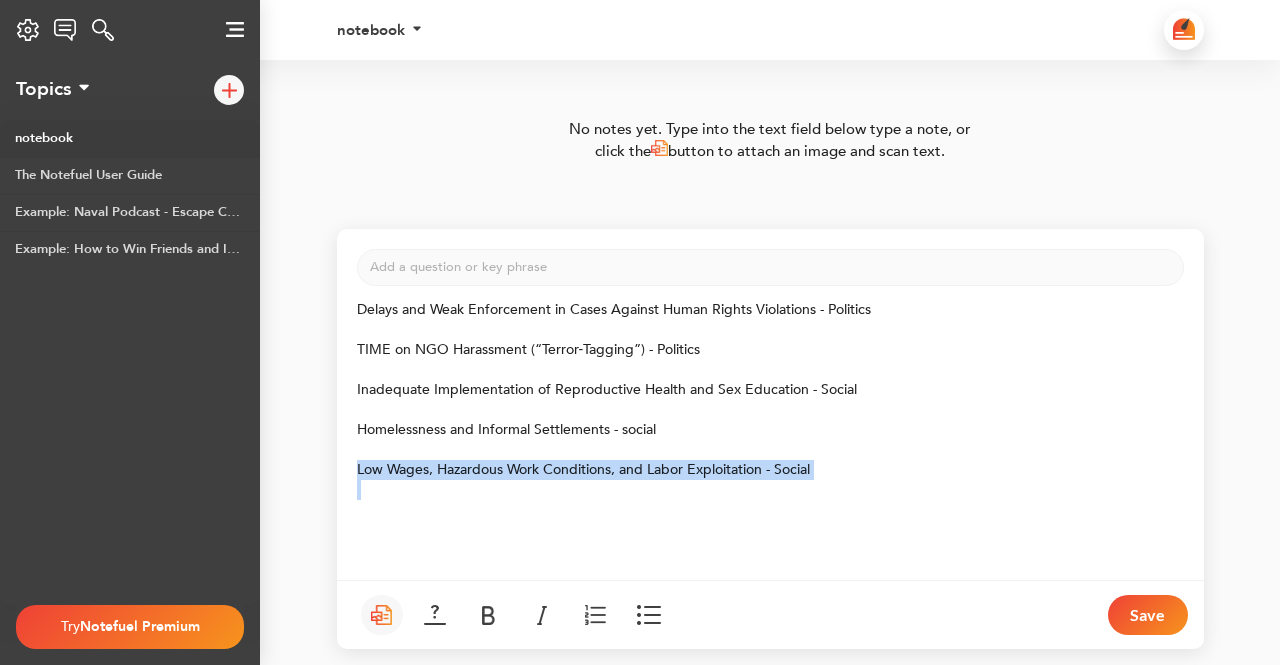 drag, startPoint x: 357, startPoint y: 462, endPoint x: 759, endPoint y: 481, distance: 402.44876 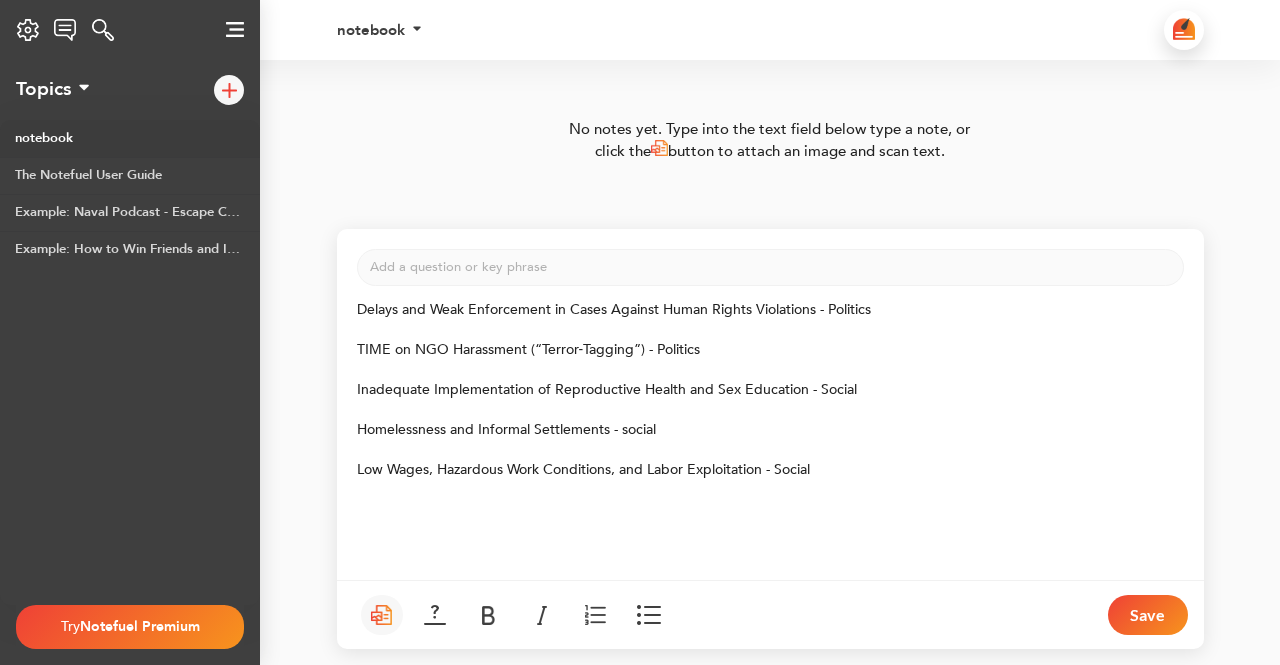 click on "Low Wages, Hazardous Work Conditions, and Labor Exploitation - Social" at bounding box center (770, 470) 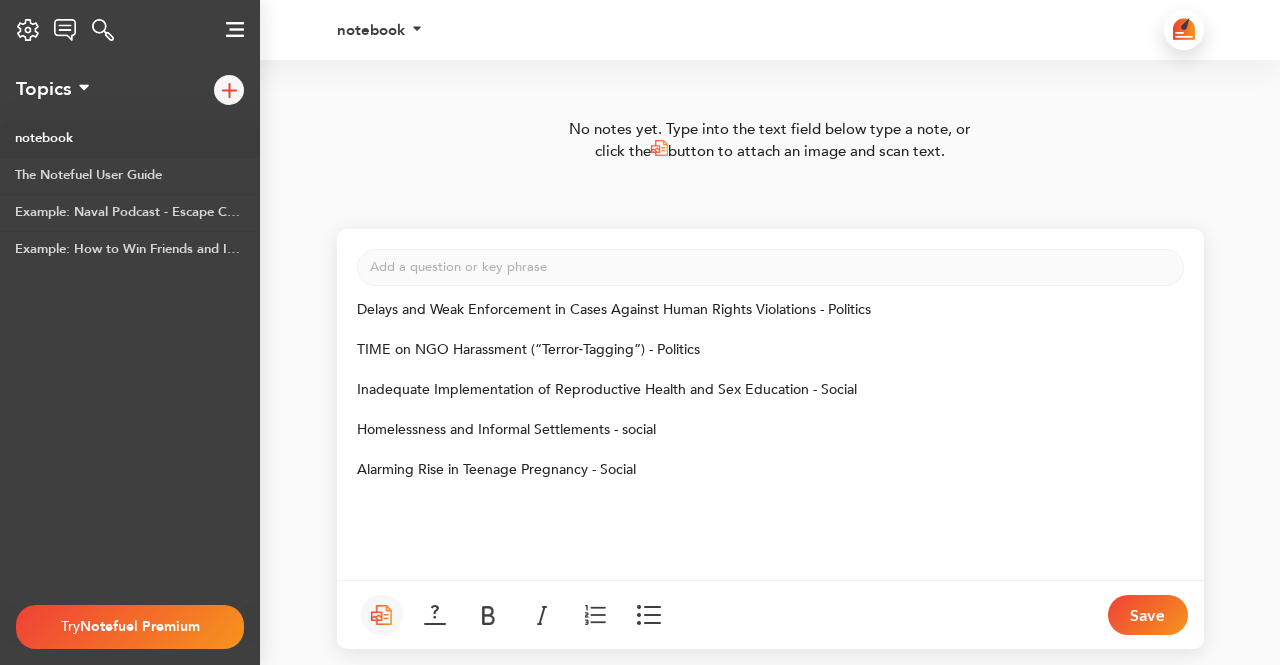 click on "Alarming Rise in Teenage Pregnancy - Social" at bounding box center (770, 470) 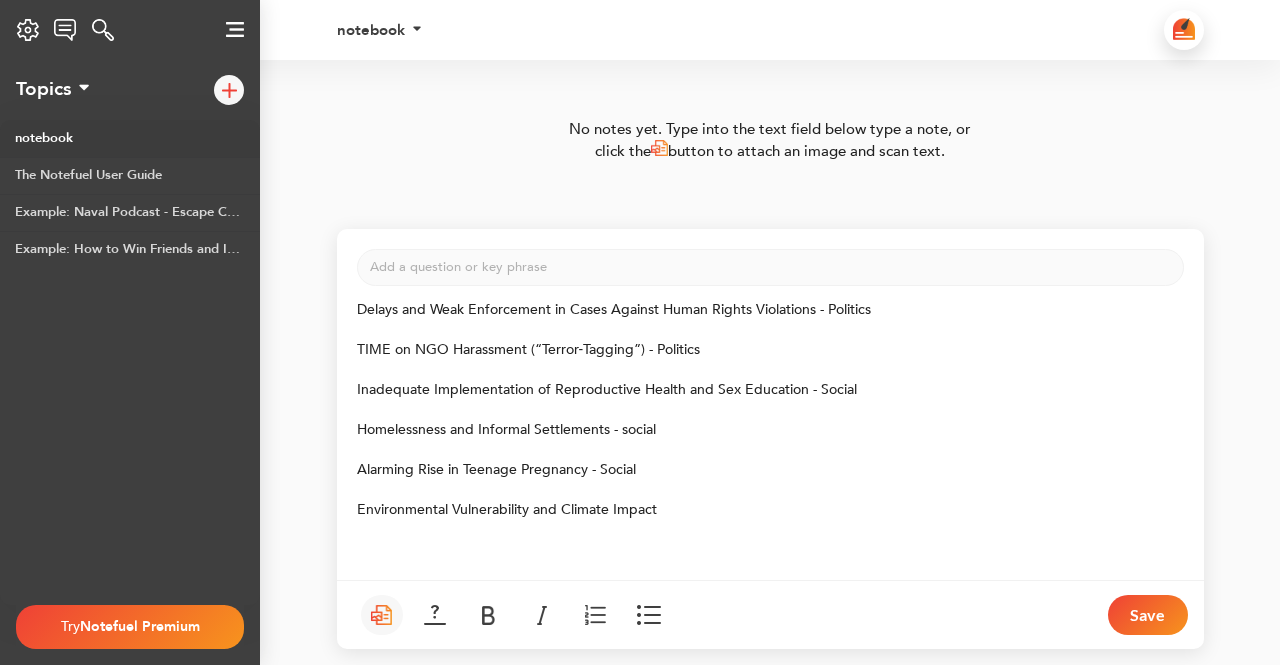 click on "Environmental Vulnerability and Climate Impact" at bounding box center [770, 510] 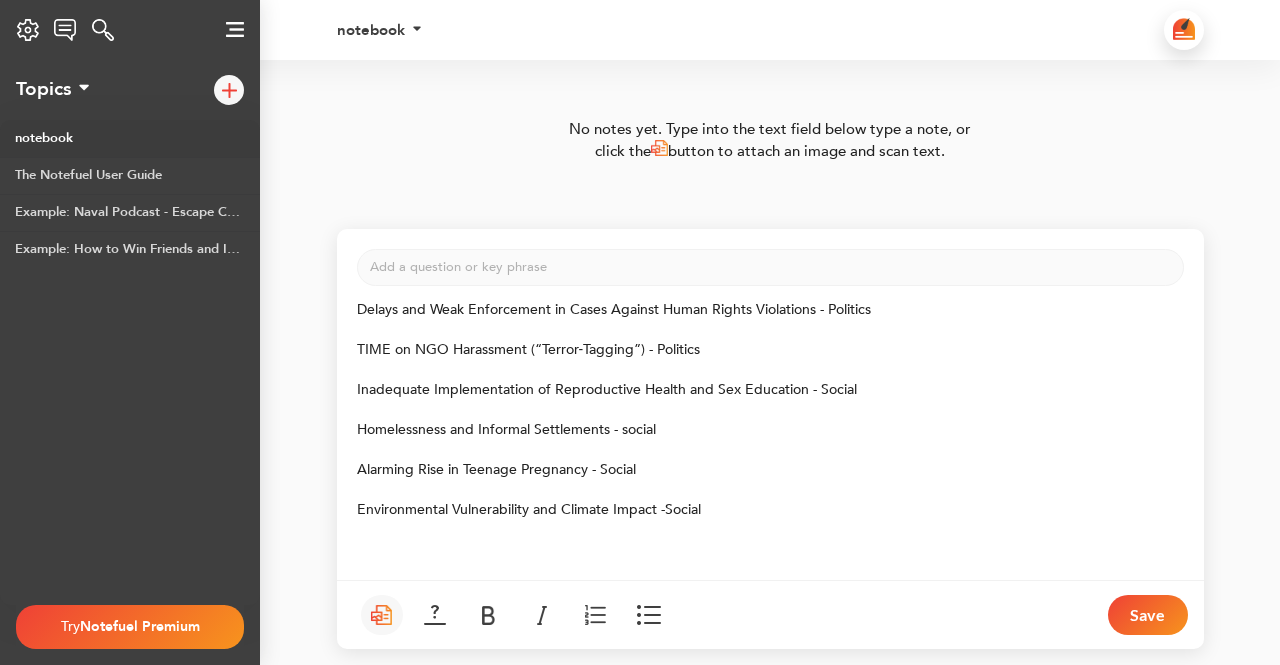 click on "Environmental Vulnerability and Climate Impact -Social" at bounding box center [529, 509] 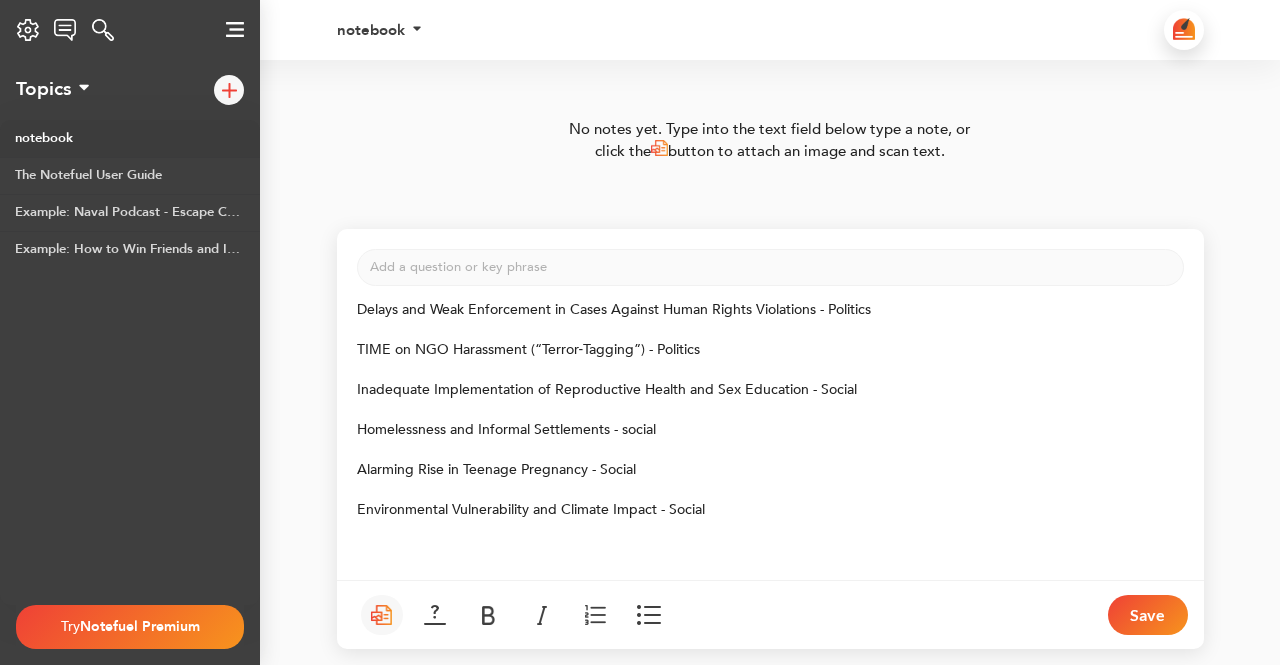 click on "Environmental Vulnerability and Climate Impact - Social" at bounding box center (531, 509) 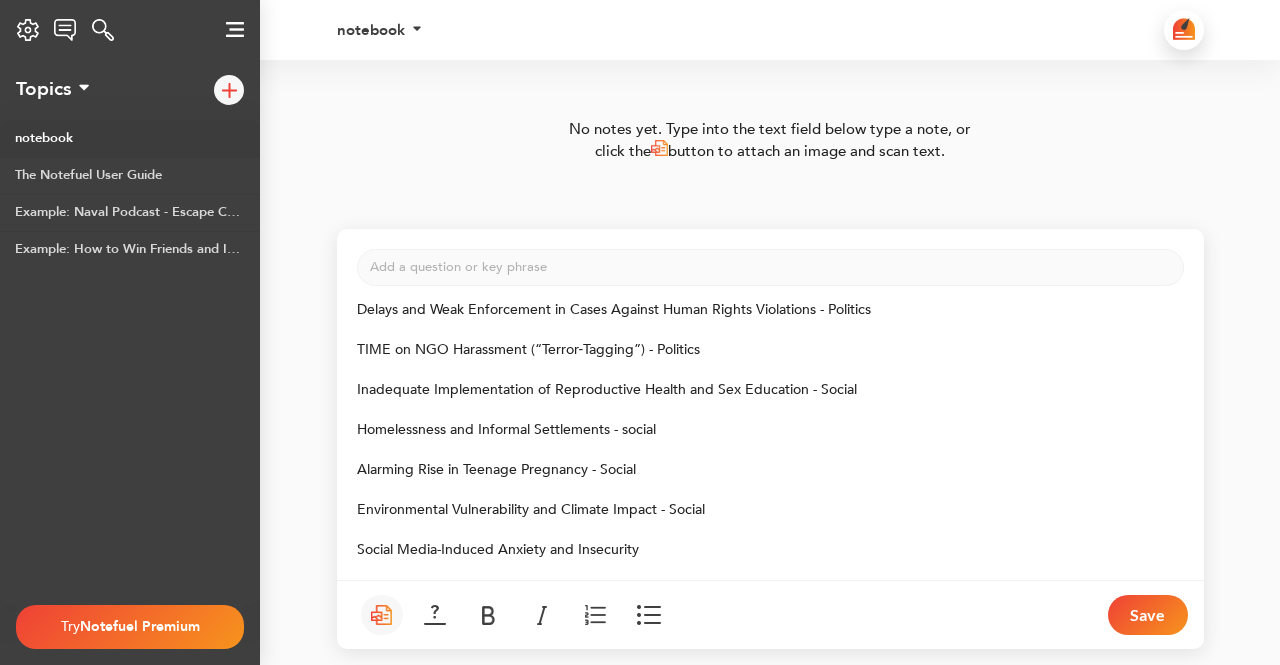 click on "Social Media-Induced Anxiety and Insecurity" at bounding box center (770, 550) 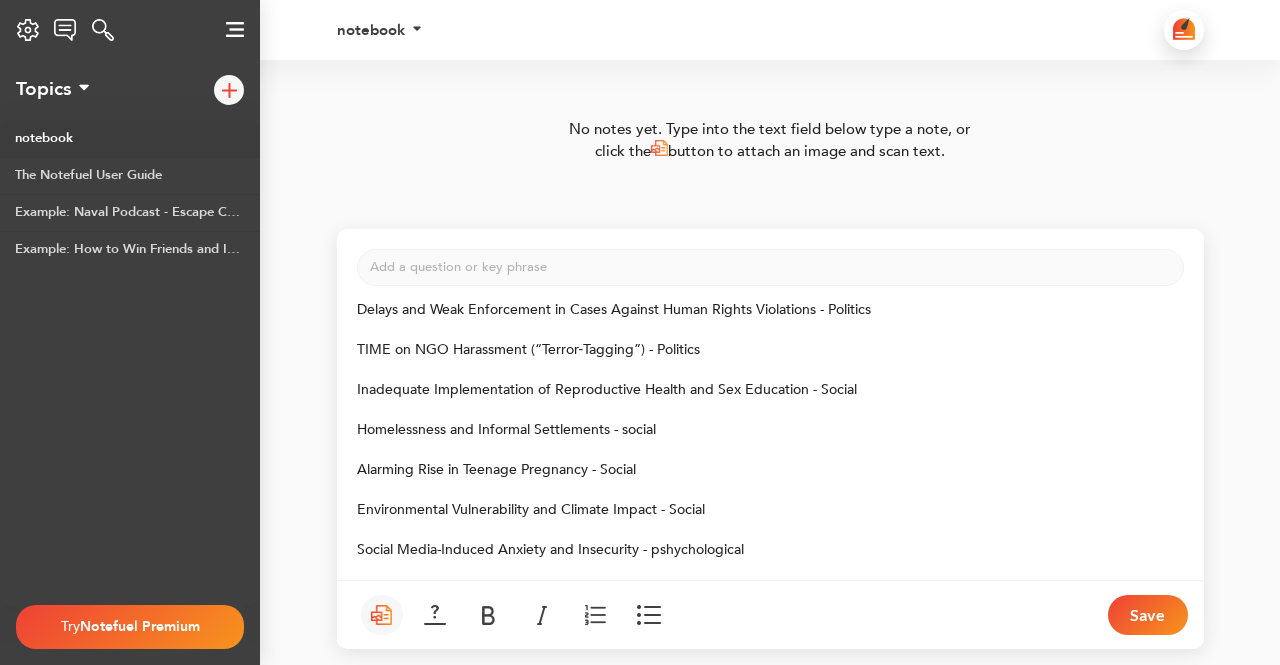 click on "Delays and Weak Enforcement in Cases Against Human Rights Violations - Politics" at bounding box center (614, 309) 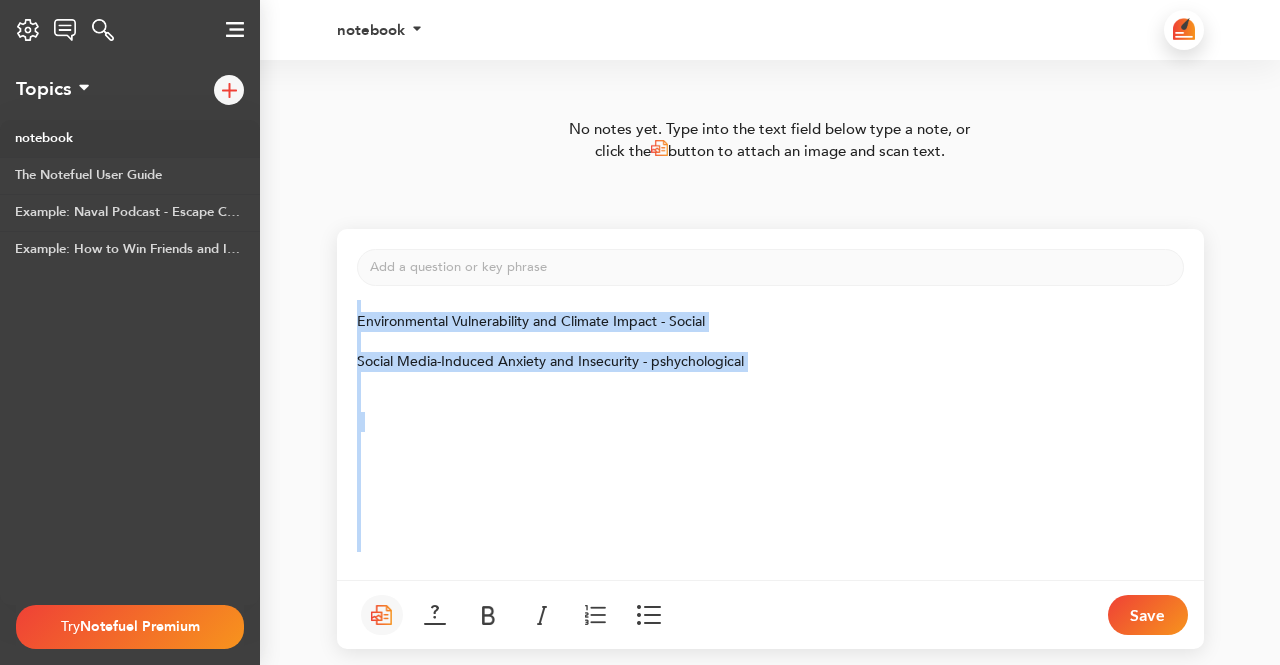 scroll, scrollTop: 194, scrollLeft: 0, axis: vertical 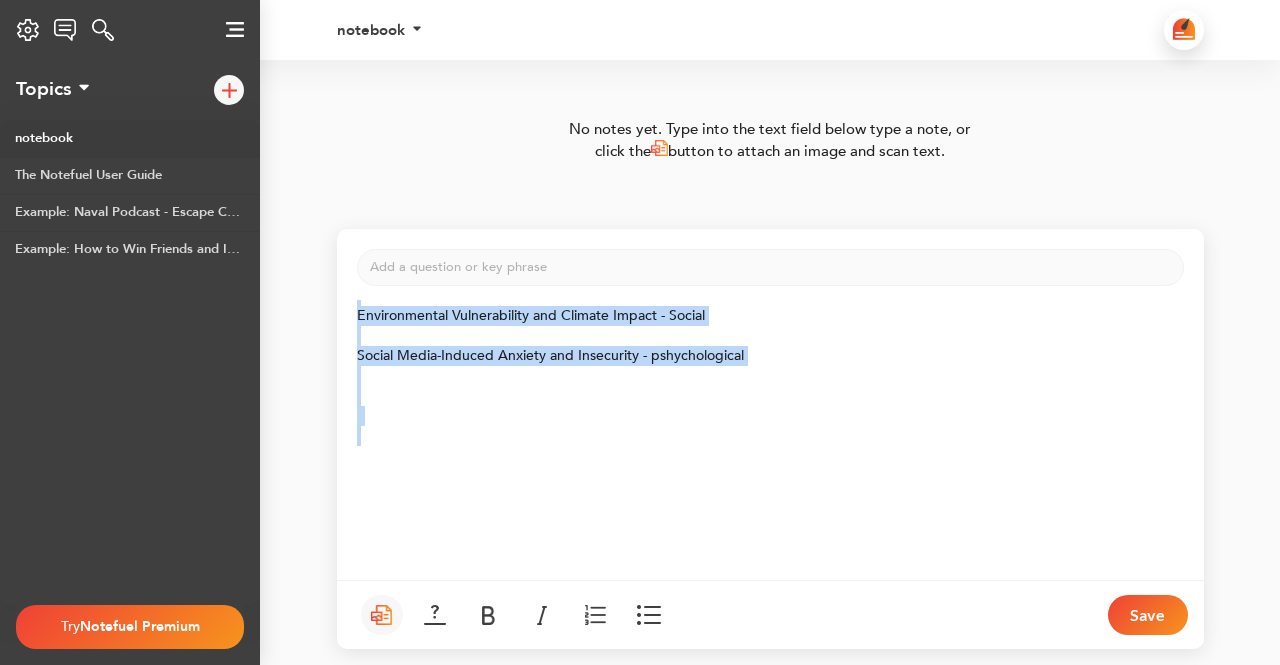 drag, startPoint x: 367, startPoint y: 302, endPoint x: 716, endPoint y: 433, distance: 372.77606 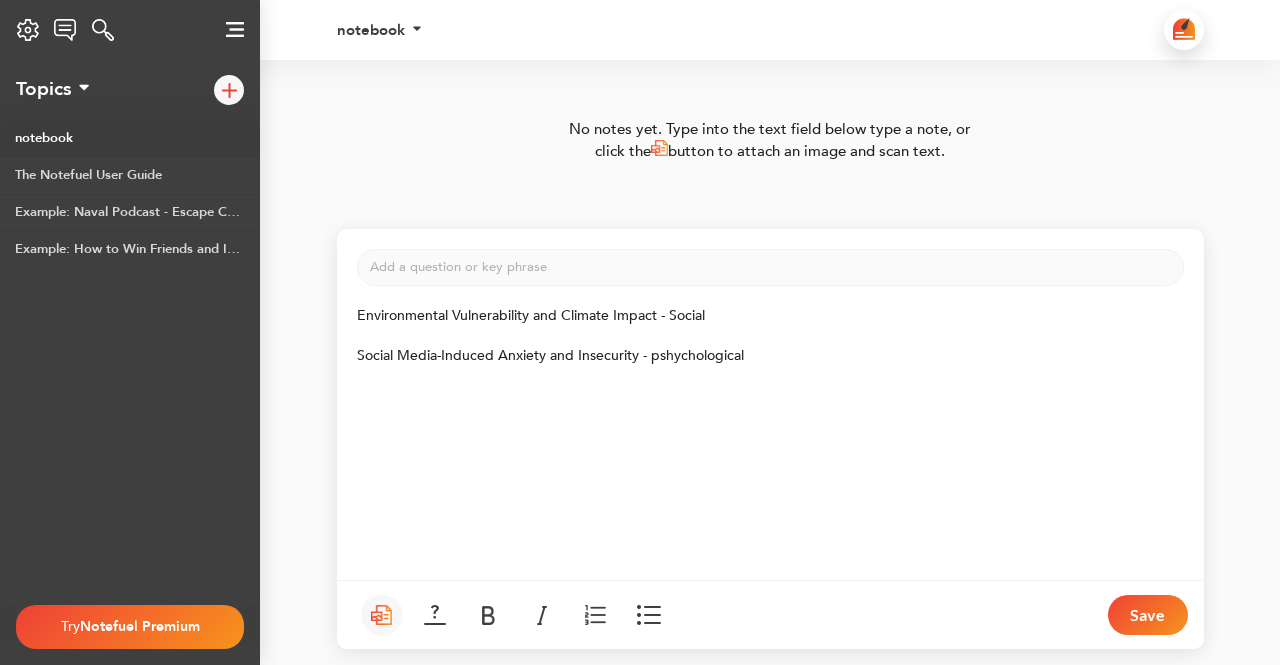 scroll, scrollTop: 0, scrollLeft: 0, axis: both 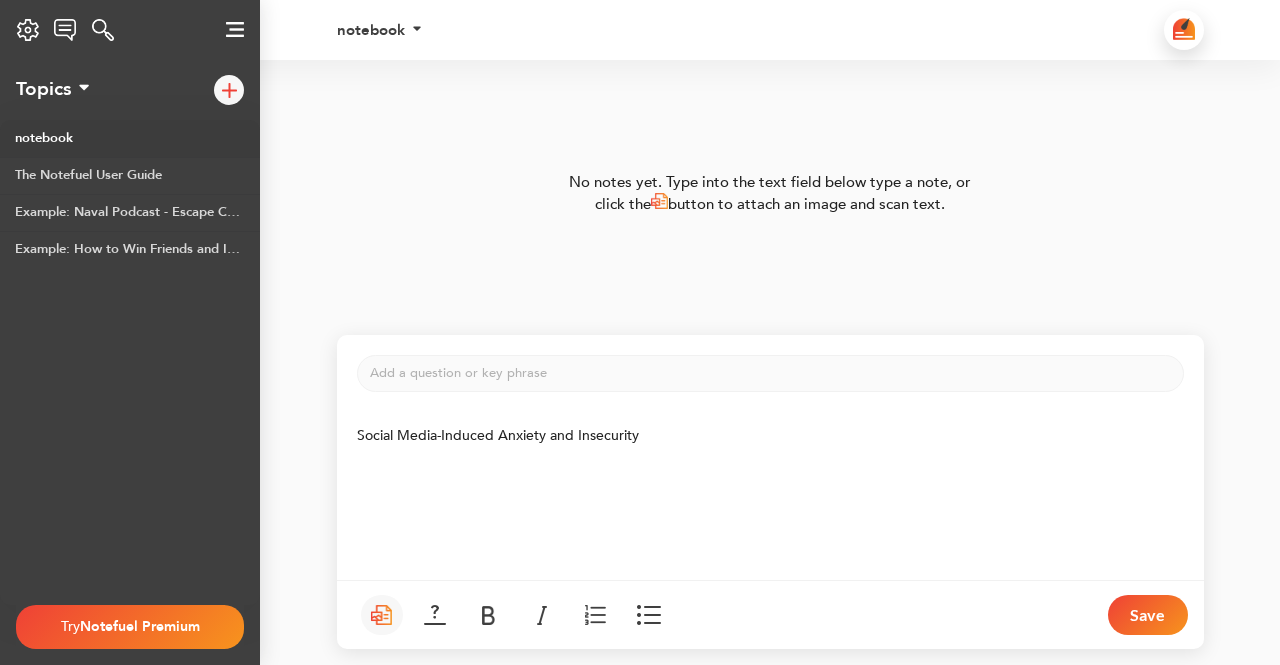 click on "Social Media-Induced Anxiety and Insecurity" at bounding box center (770, 436) 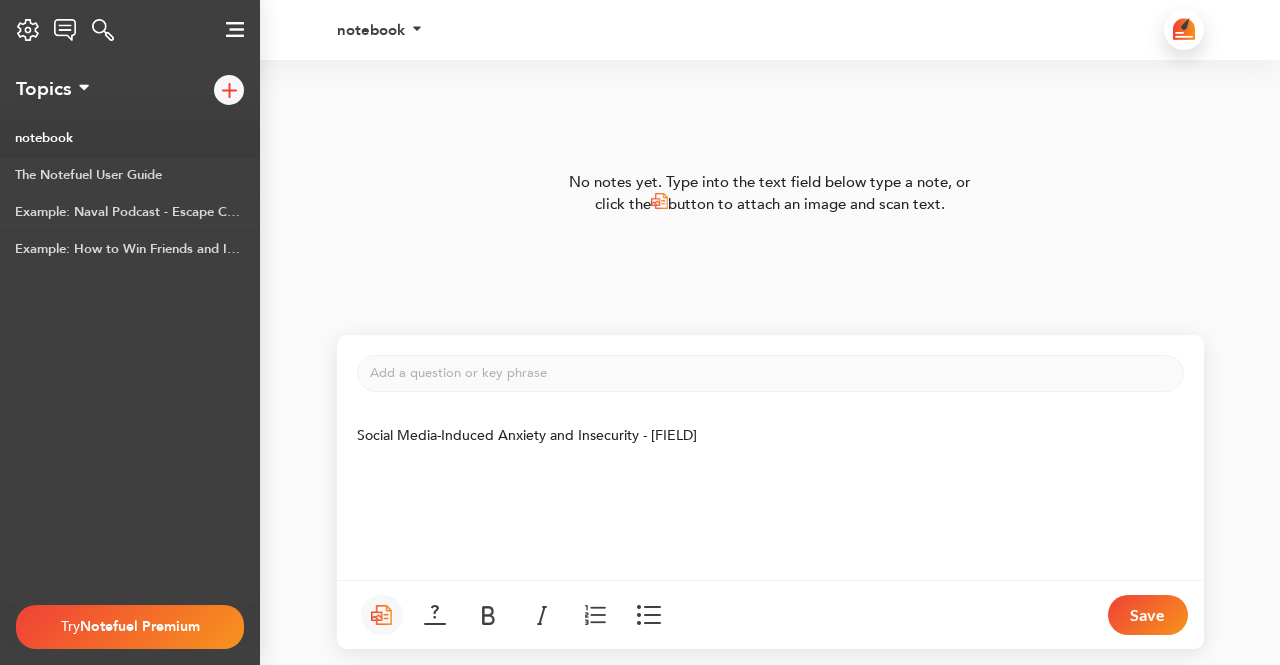 click on "Social Media-Induced Anxiety and Insecurity - [FIELD]" at bounding box center [770, 436] 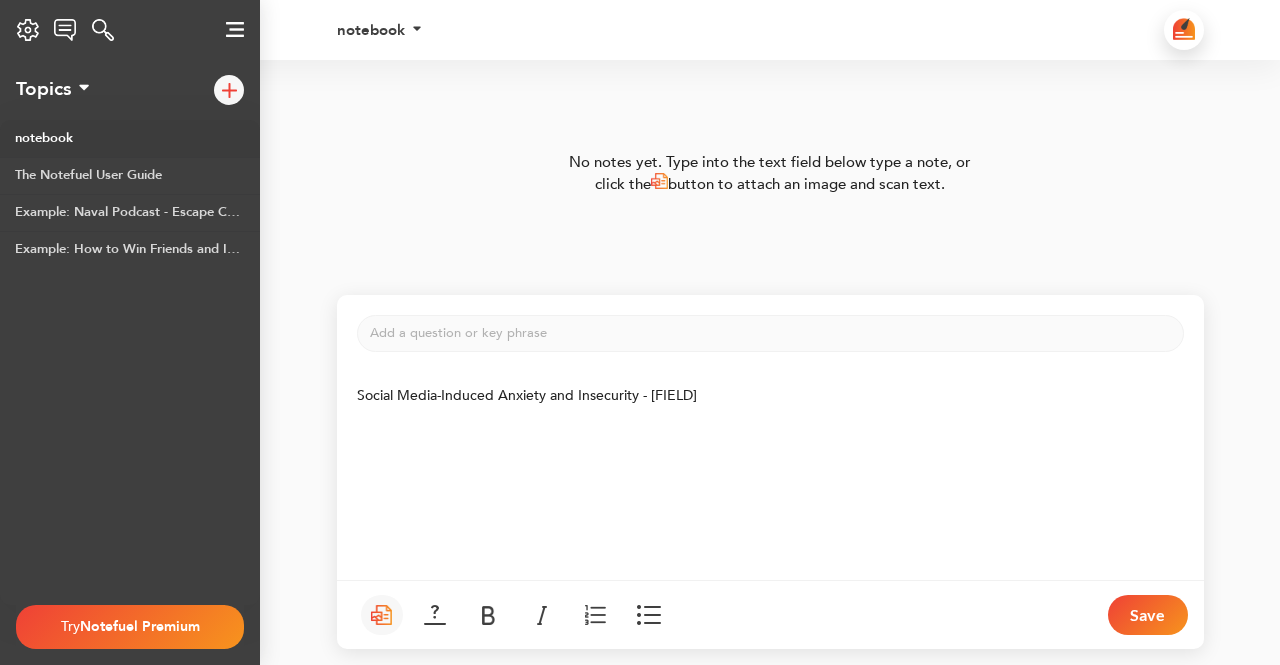 click on "Social Media-Induced Anxiety and Insecurity - [FIELD]" at bounding box center (527, 395) 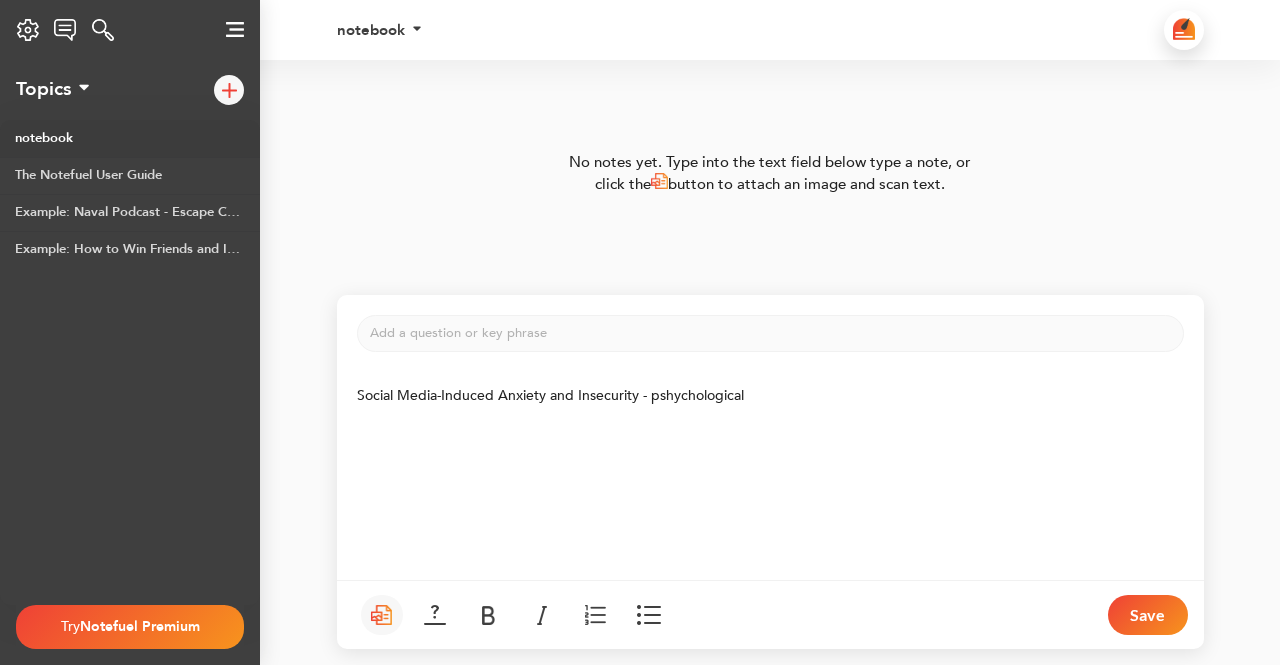 click on "Social Media-Induced Anxiety and Insecurity - pshychological" at bounding box center [550, 395] 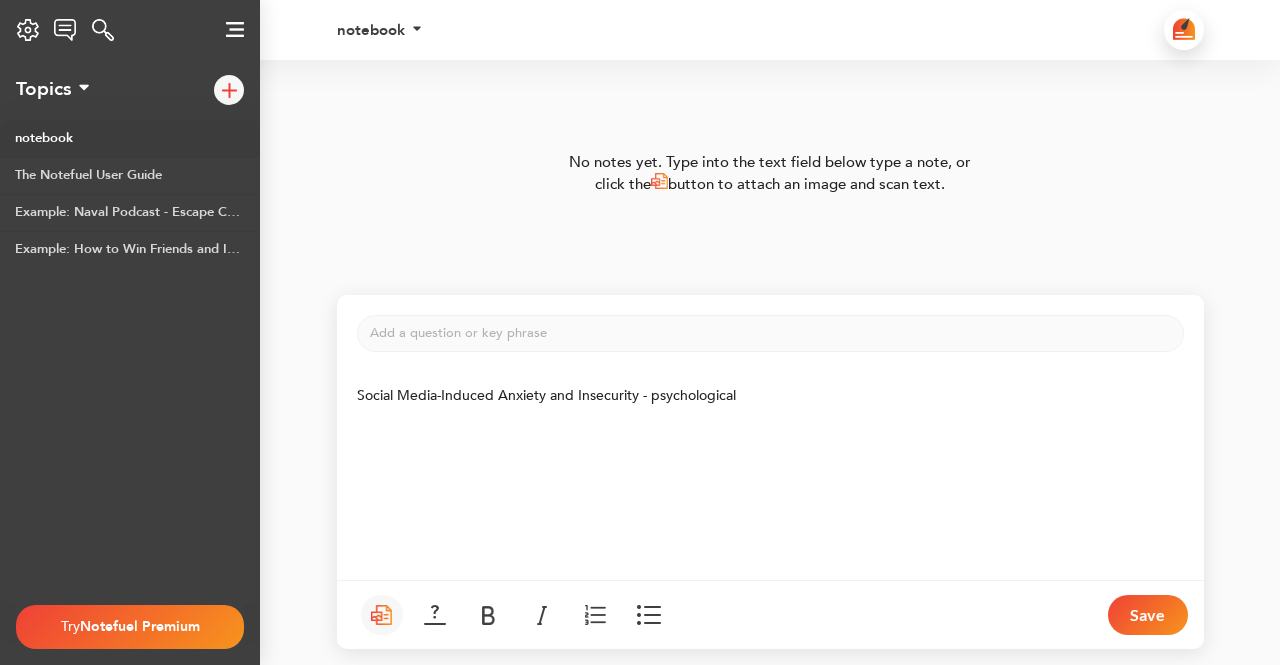 click on "Social Media-Induced Anxiety and Insecurity - psychological" at bounding box center (770, 396) 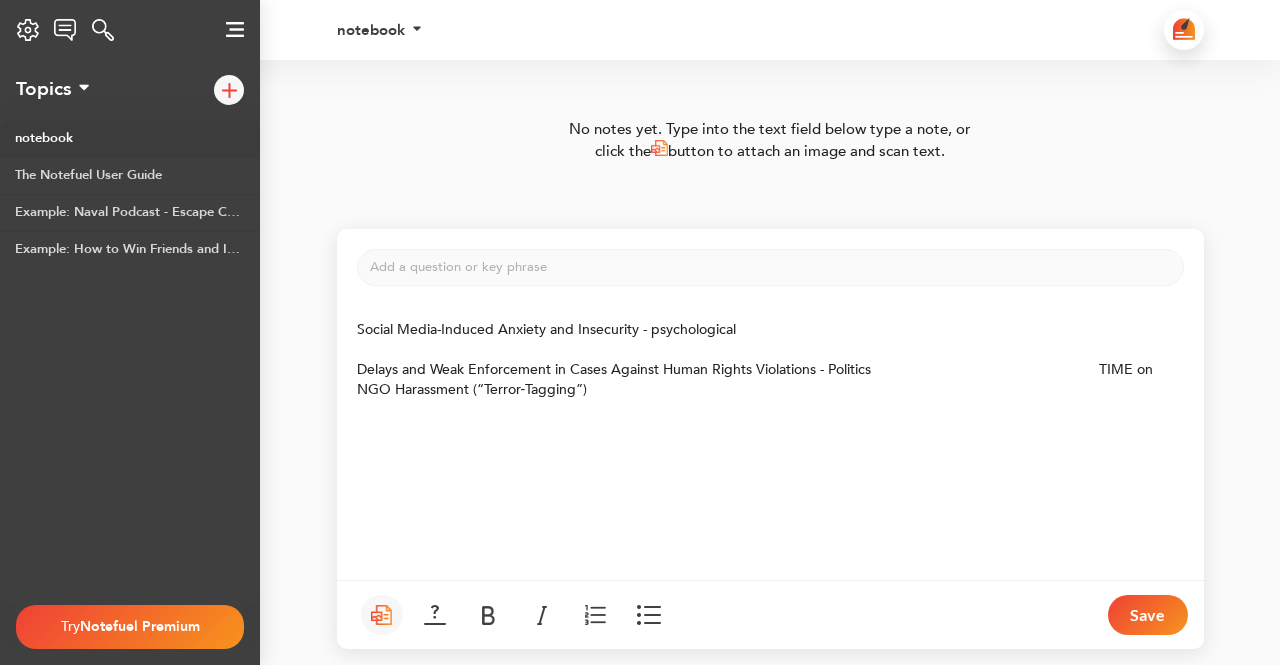 click on "Delays and Weak Enforcement in Cases Against Human Rights Violations - Politics                                                         TIME on NGO Harassment (“Terror‑Tagging”)" at bounding box center [757, 379] 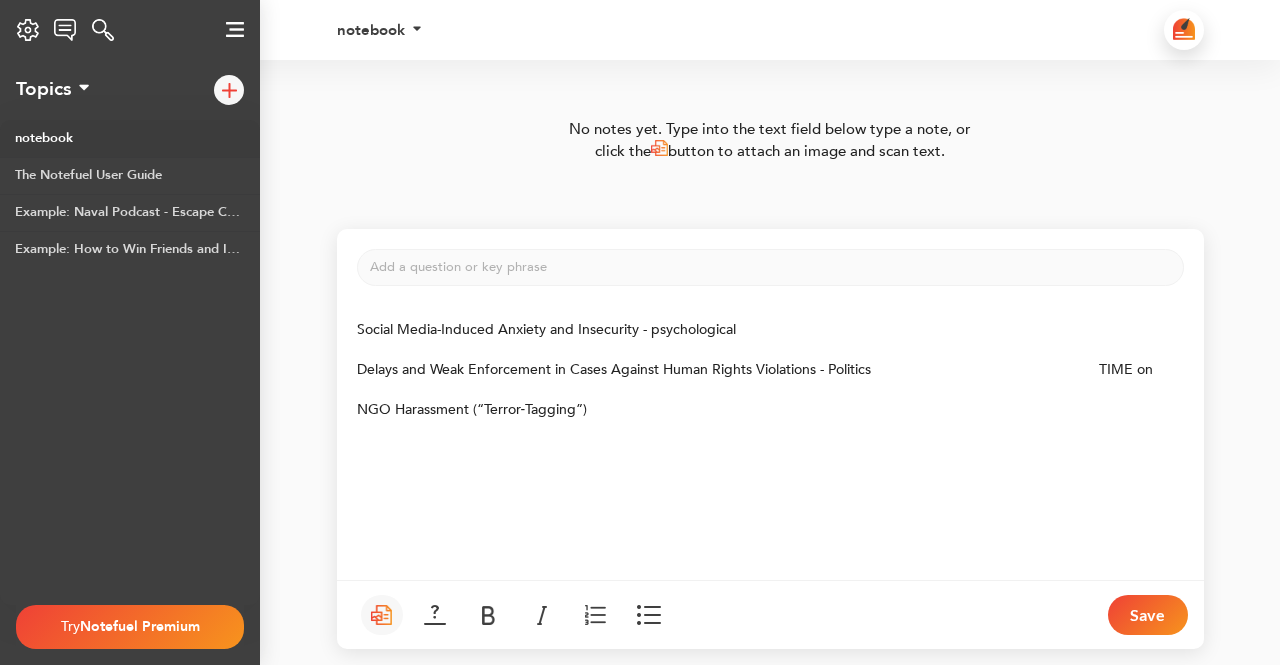 click on "NGO Harassment (“Terror‑Tagging”)" at bounding box center [770, 410] 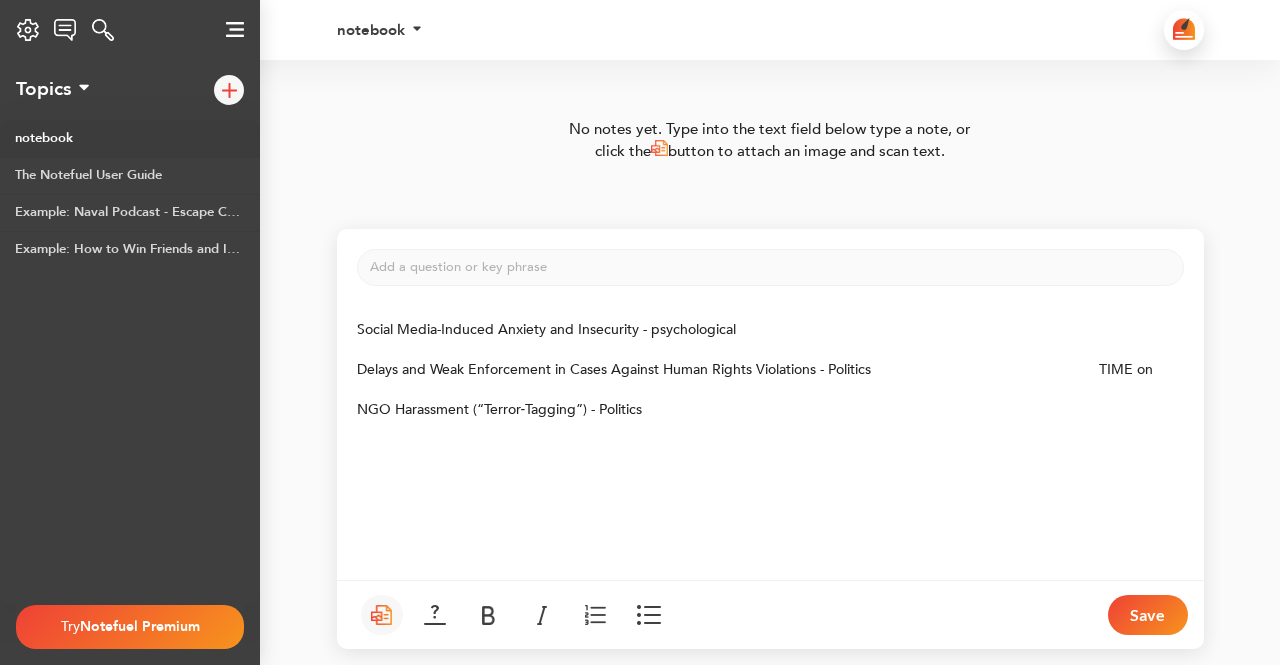 click on "NGO Harassment (“Terror‑Tagging”) - Politics" at bounding box center (770, 410) 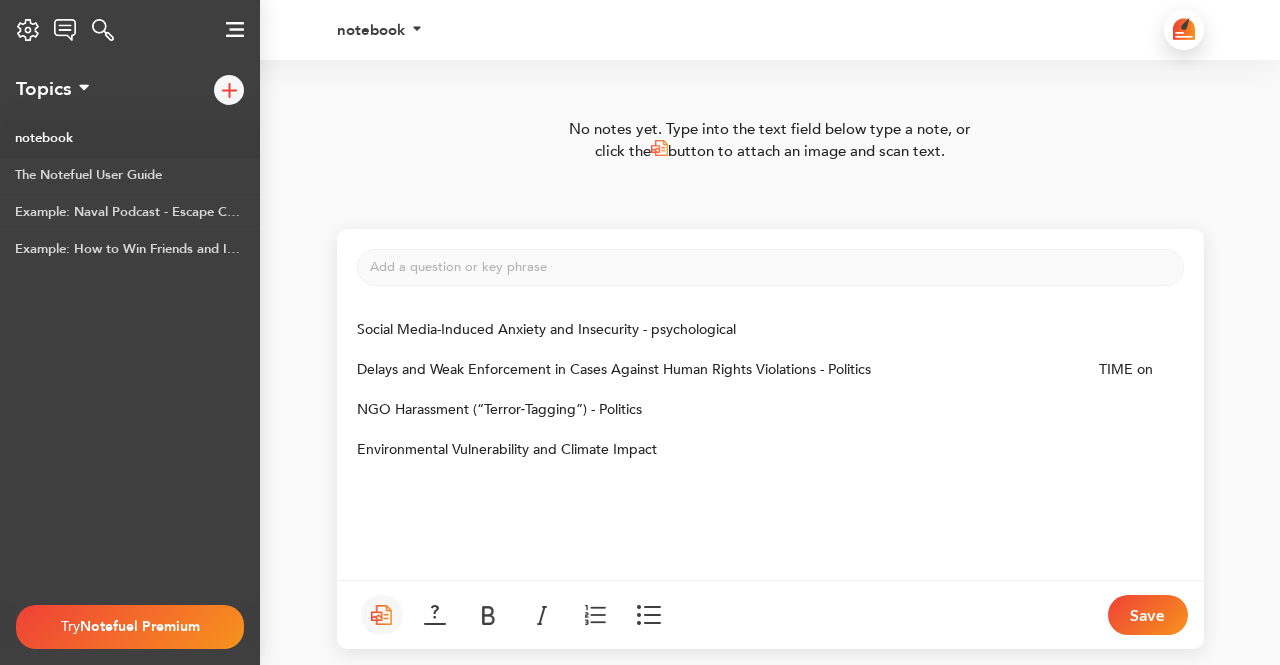 click on "Environmental Vulnerability and Climate Impact" at bounding box center [770, 450] 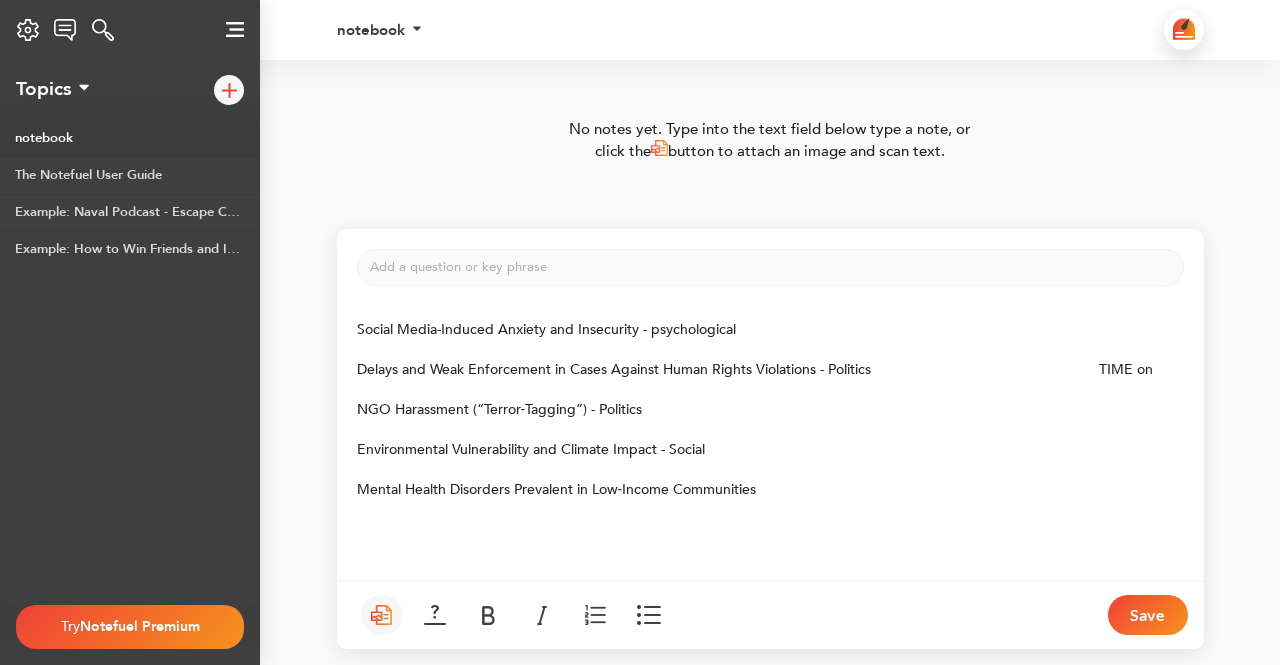 click on "Mental Health Disorders Prevalent in Low‑Income Communities" at bounding box center [770, 490] 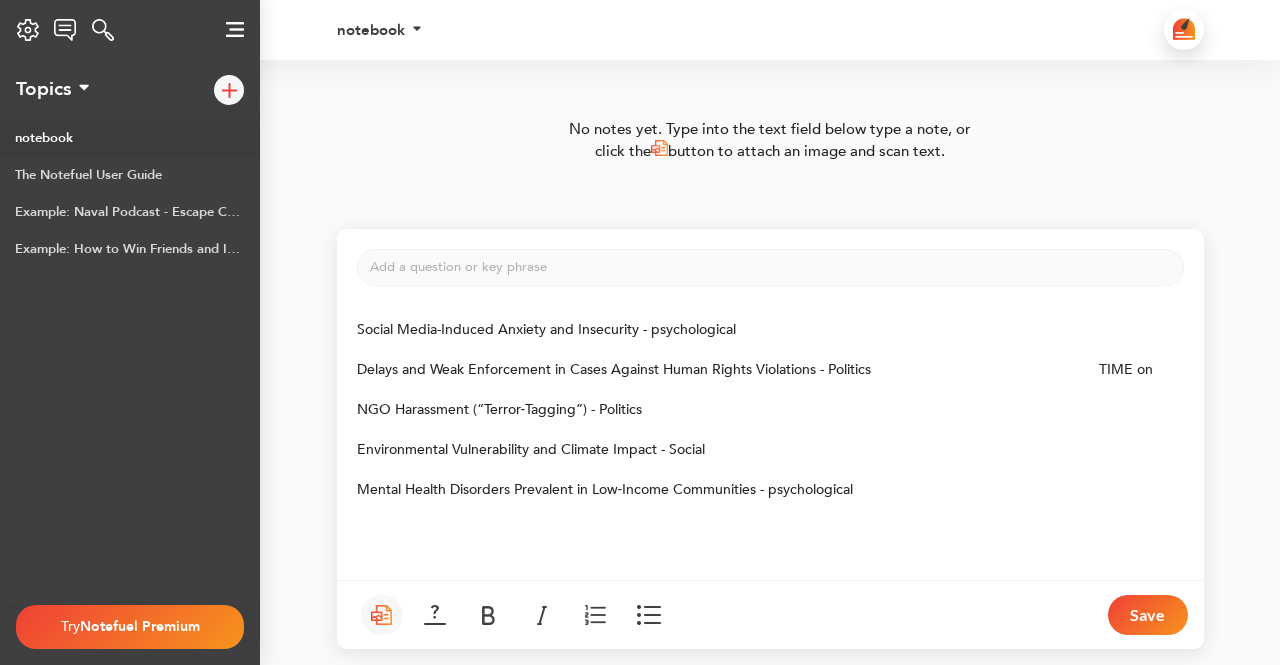 click on "Mental Health Disorders Prevalent in Low‑Income Communities - psychological" at bounding box center (605, 489) 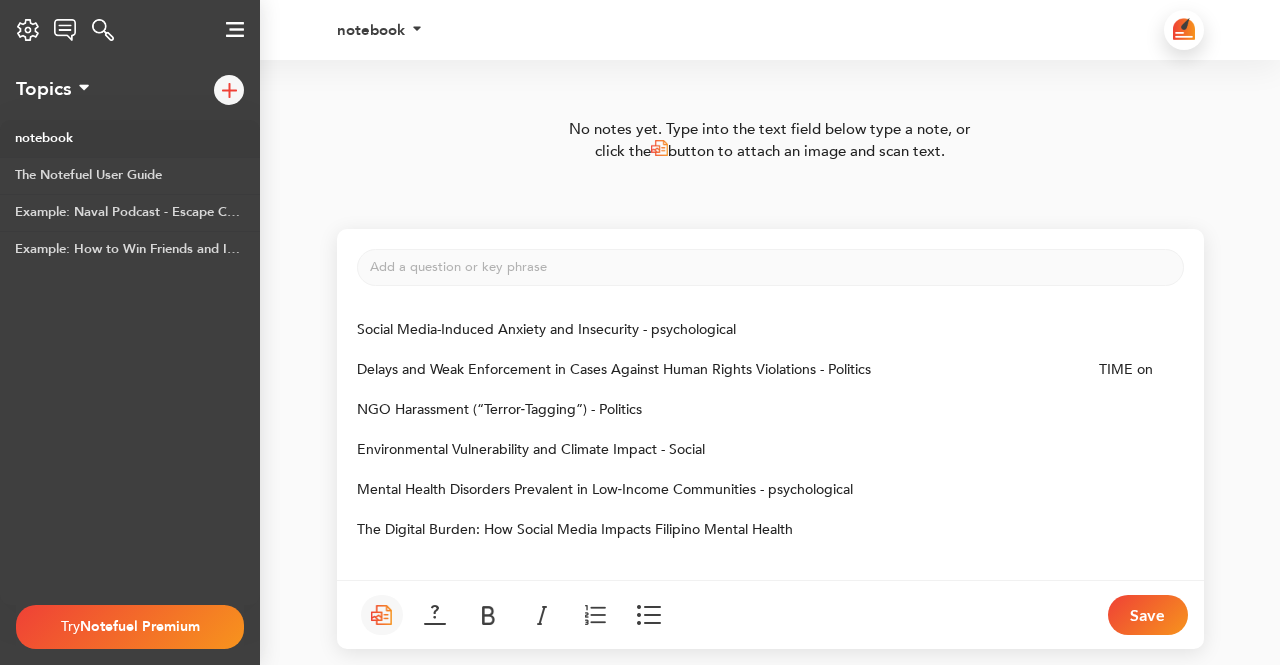 click at bounding box center (770, 550) 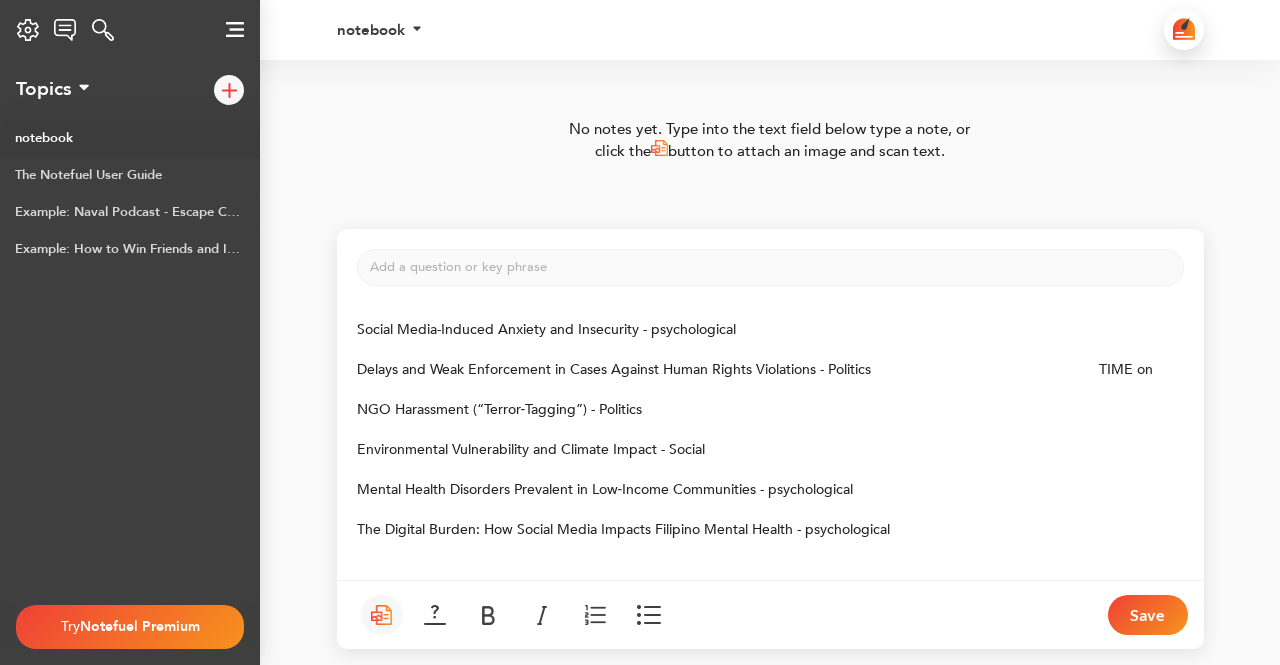 click on "The Digital Burden: How Social Media Impacts Filipino Mental Health - psychological" at bounding box center [770, 530] 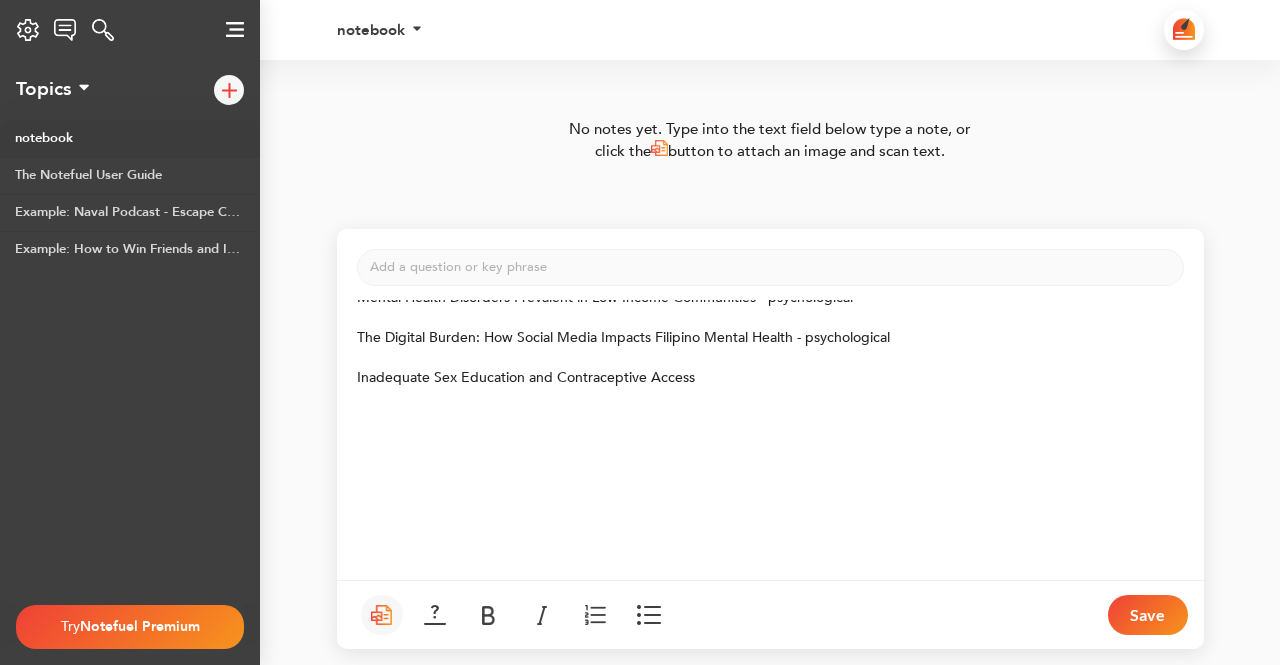 scroll, scrollTop: 178, scrollLeft: 0, axis: vertical 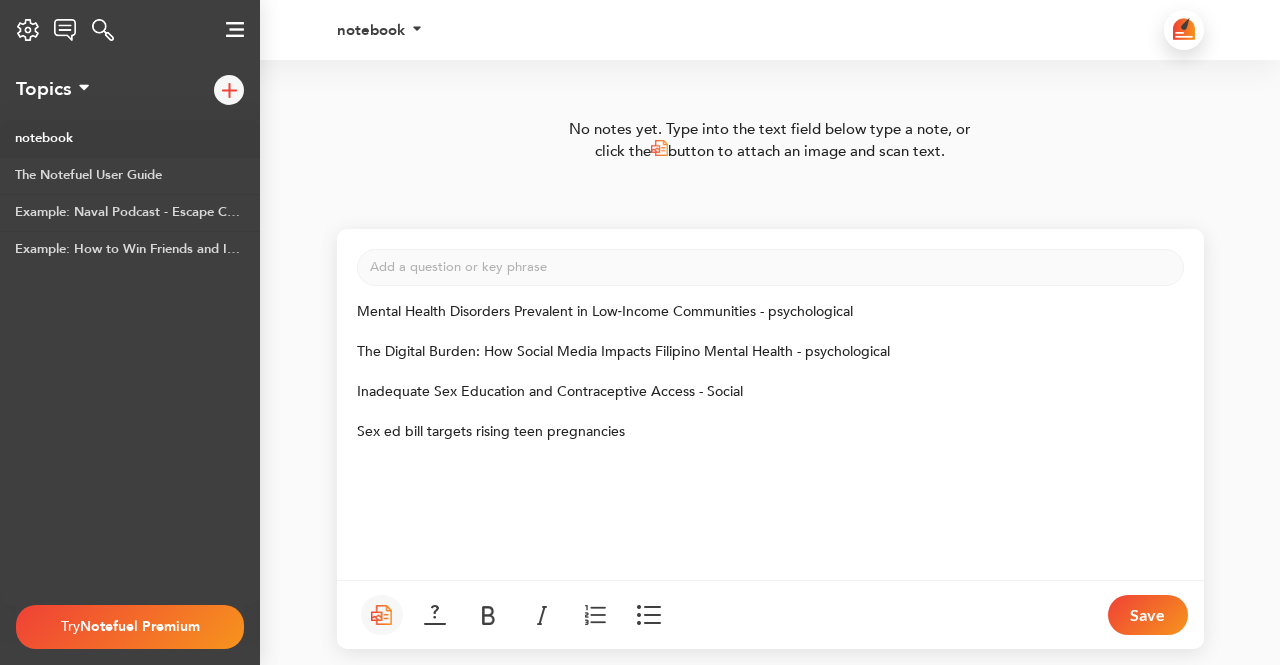 click on "Sex ed bill targets rising teen pregnancies" at bounding box center (770, 432) 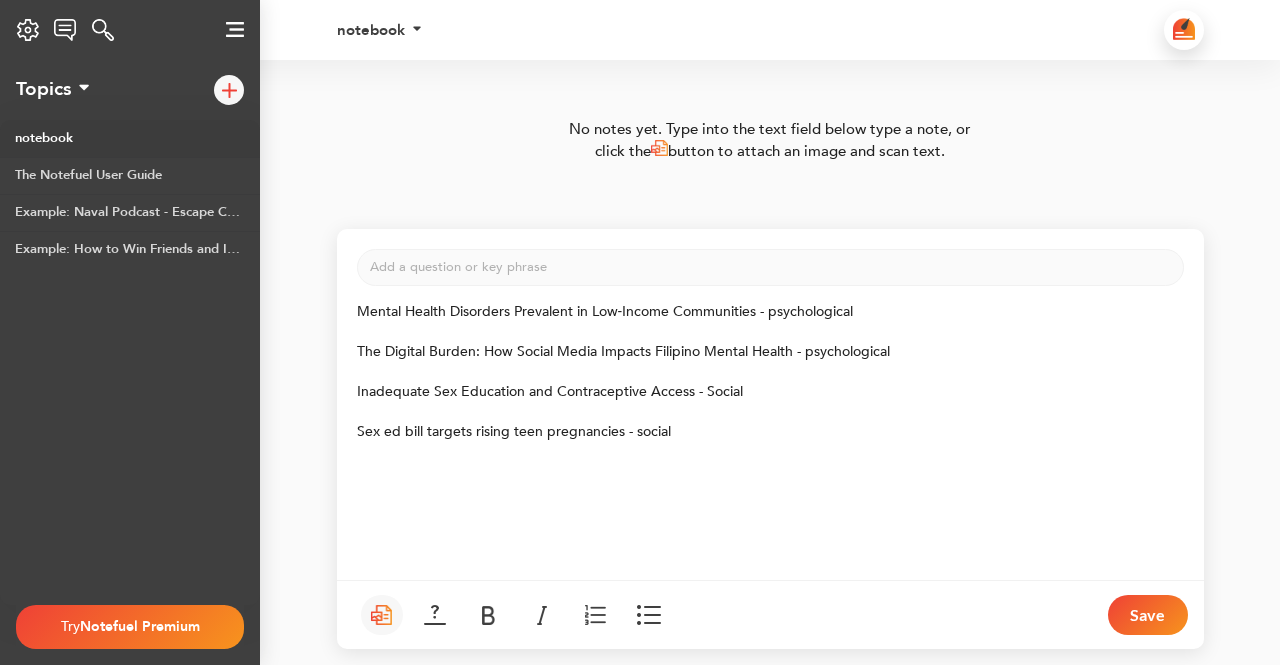 scroll, scrollTop: 0, scrollLeft: 0, axis: both 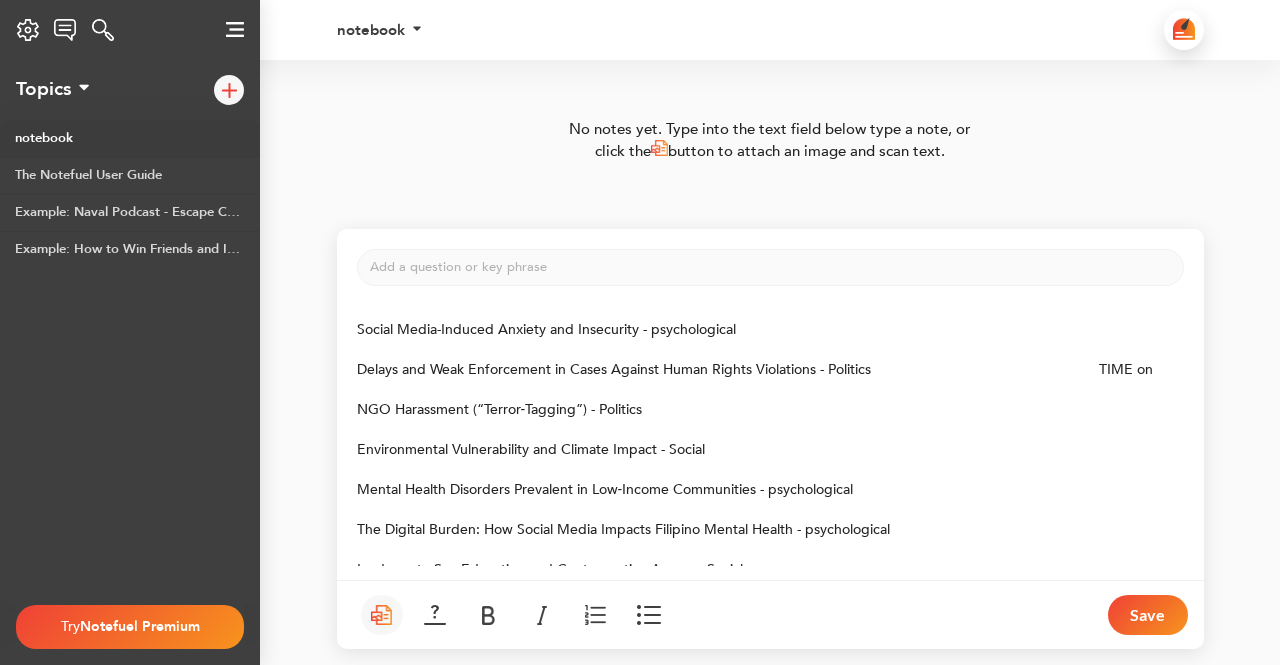 click on "Social Media-Induced Anxiety and Insecurity - psychological" at bounding box center [546, 329] 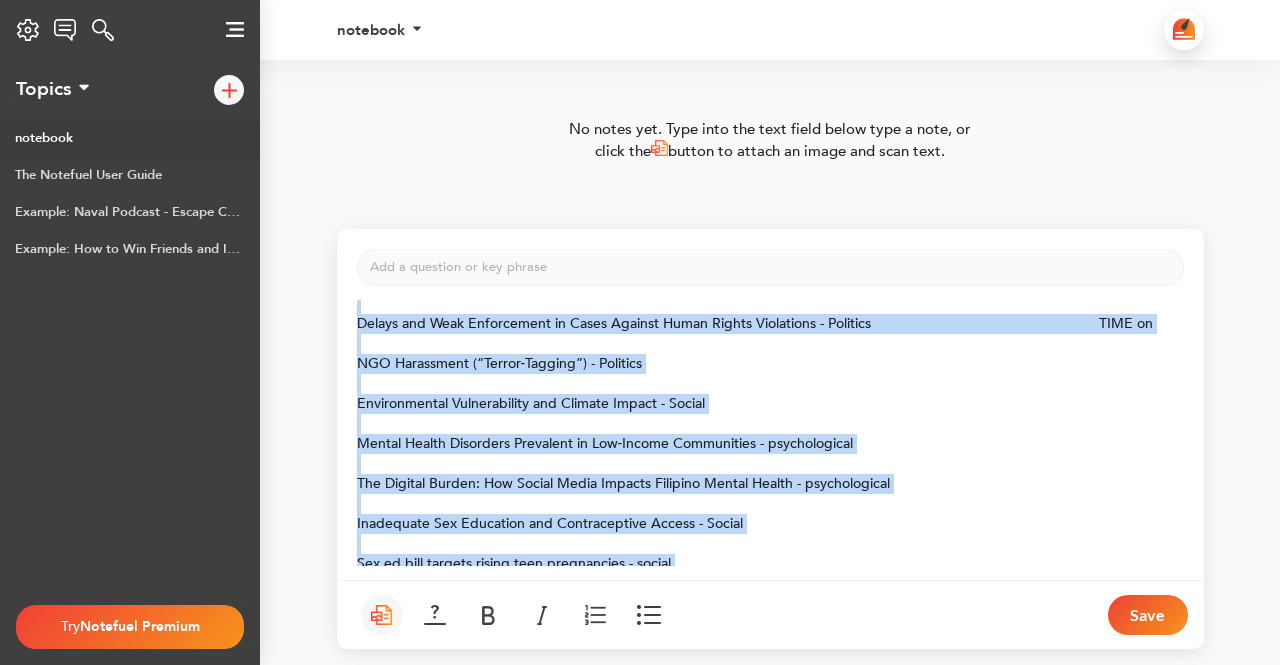 scroll, scrollTop: 304, scrollLeft: 0, axis: vertical 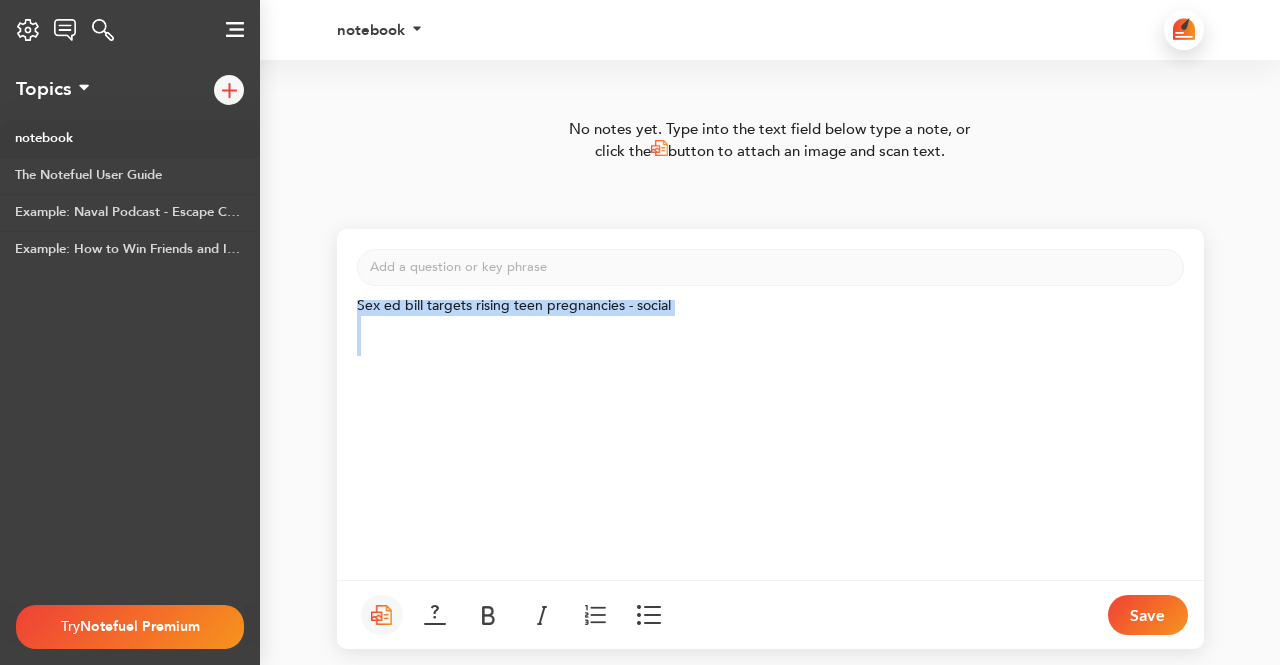 drag, startPoint x: 358, startPoint y: 335, endPoint x: 634, endPoint y: 353, distance: 276.58633 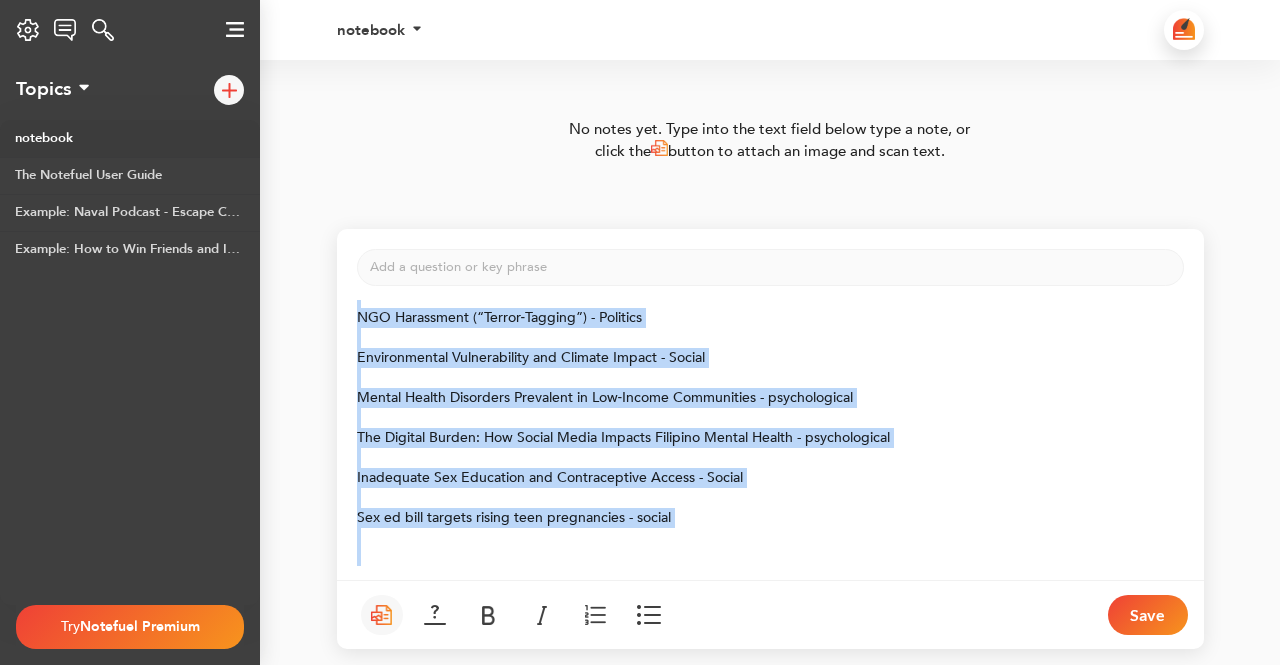 scroll, scrollTop: 92, scrollLeft: 0, axis: vertical 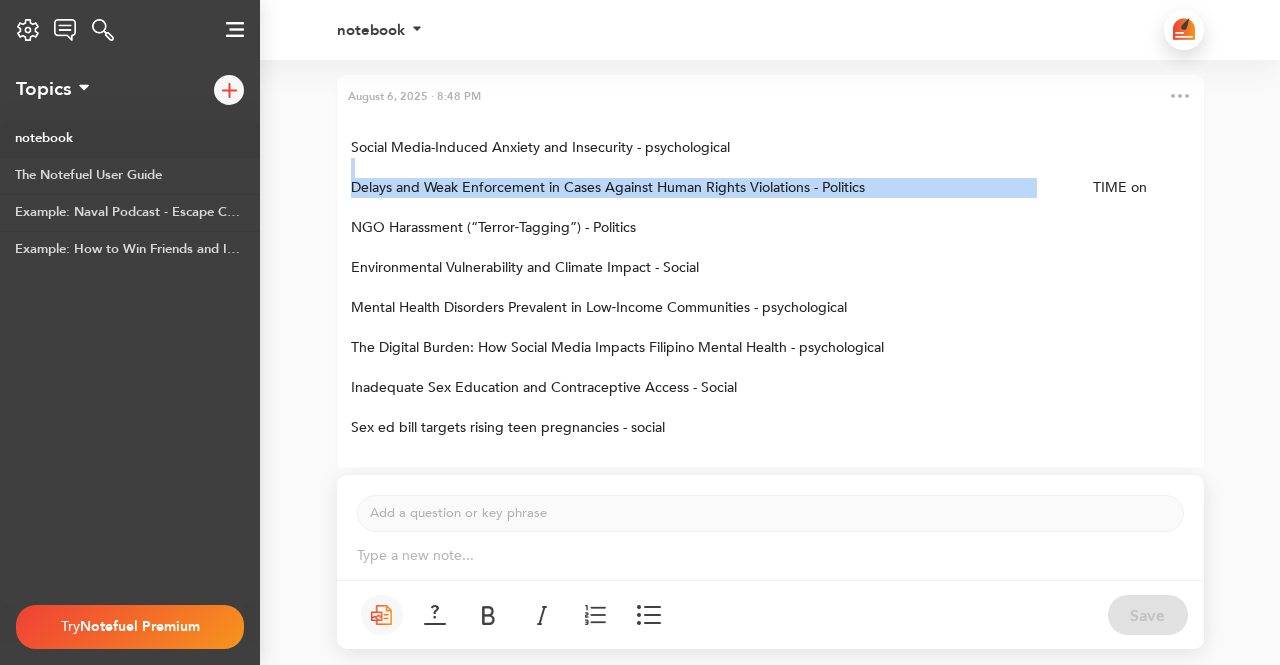 drag, startPoint x: 978, startPoint y: 165, endPoint x: 1032, endPoint y: 186, distance: 57.939625 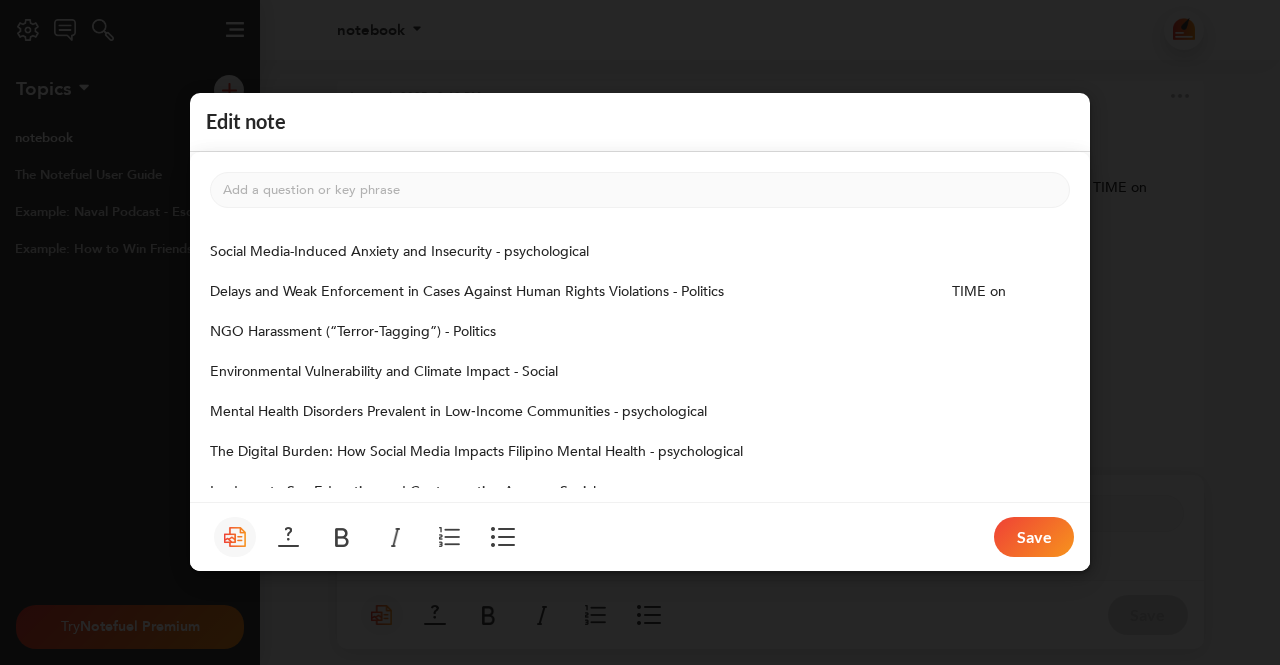 click on "Add a question or key phrase ﻿ ﻿ Social Media-Induced Anxiety and Insecurity - psychological ﻿ Delays and Weak Enforcement in Cases Against Human Rights Violations - Politics                                                         TIME on   ﻿ NGO Harassment (“Terror‑Tagging”) - Politics  ﻿ Environmental Vulnerability and Climate Impact - Social  ﻿ Mental Health Disorders Prevalent in Low‑Income Communities - psychological ﻿ The Digital Burden: How Social Media Impacts Filipino Mental Health - psychological  ﻿ Inadequate Sex Education and Contraceptive Access - Social  ﻿ Sex ed bill targets rising teen pregnancies - social  ﻿ ﻿ ﻿   ﻿ ﻿ ﻿ ﻿ ﻿ ﻿ ﻿ ﻿ ﻿ ﻿ ﻿ Save" at bounding box center (640, 362) 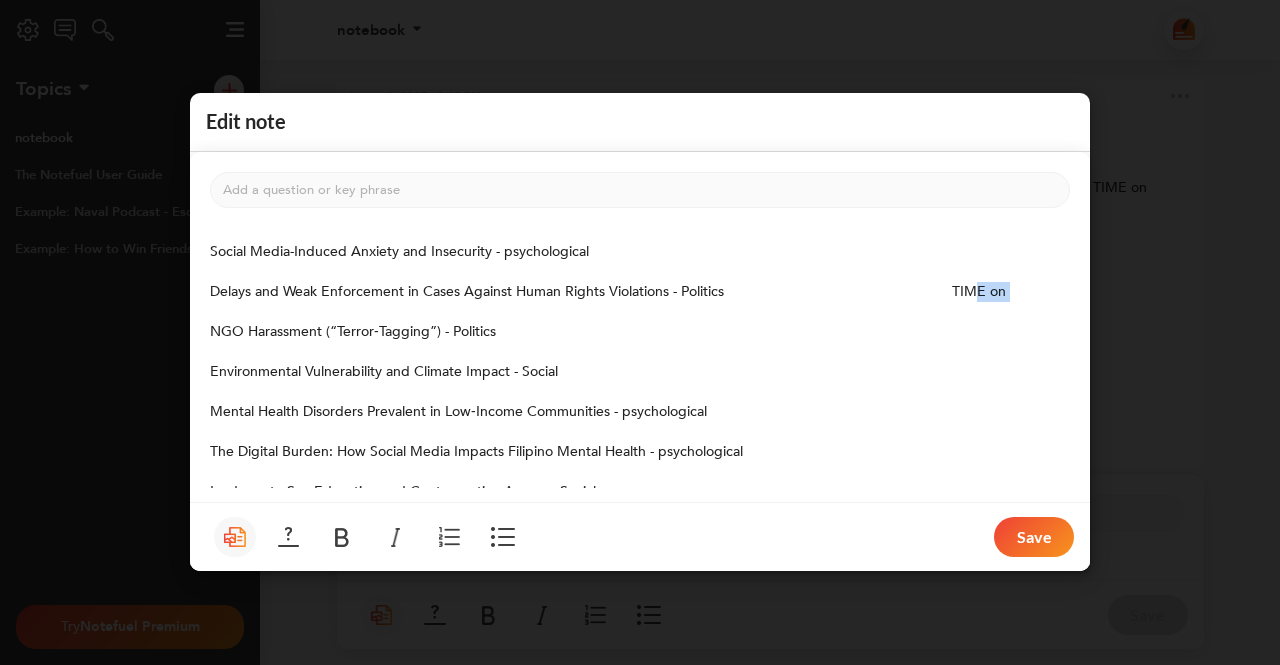 drag, startPoint x: 919, startPoint y: 304, endPoint x: 974, endPoint y: 297, distance: 55.443665 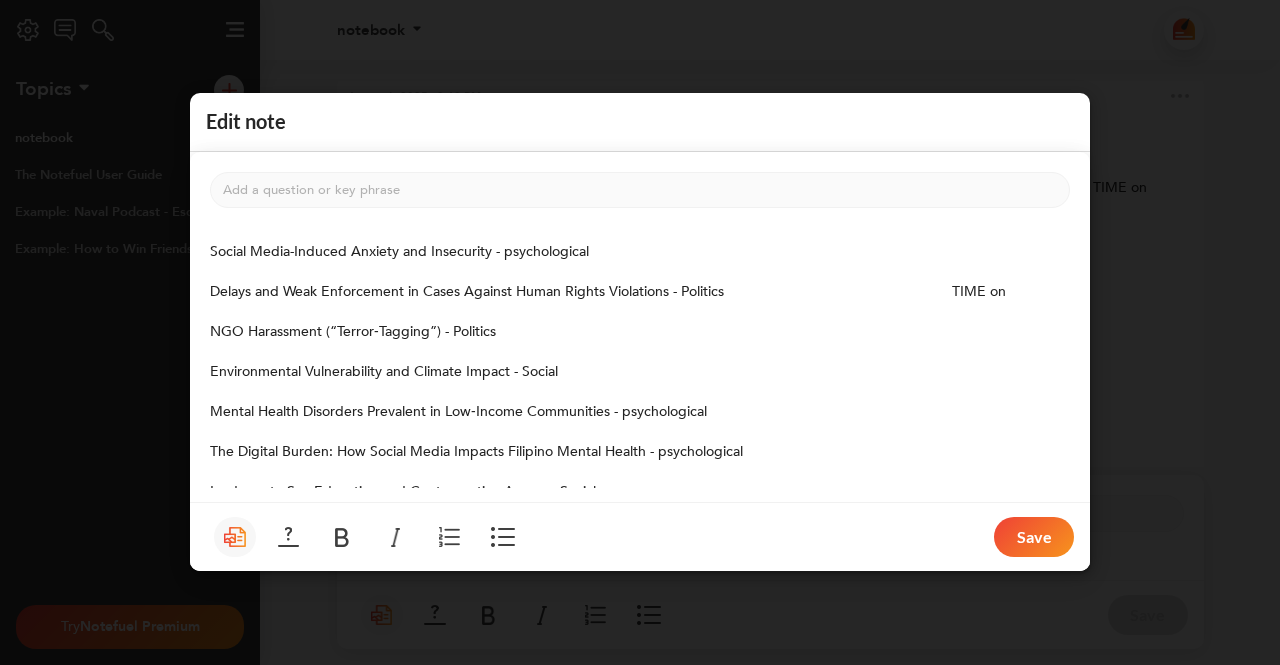 click on "Delays and Weak Enforcement in Cases Against Human Rights Violations - Politics                                                         TIME on" at bounding box center (608, 292) 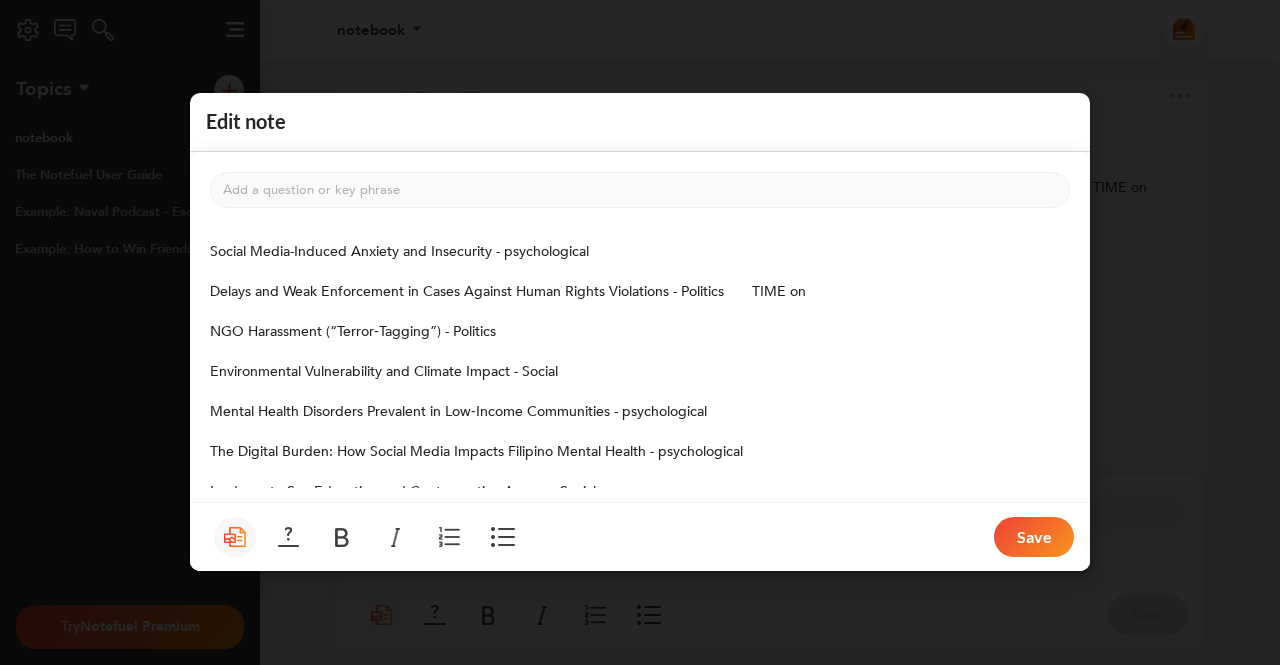 click on "Delays and Weak Enforcement in Cases Against Human Rights Violations - Politics       TIME on" at bounding box center (508, 292) 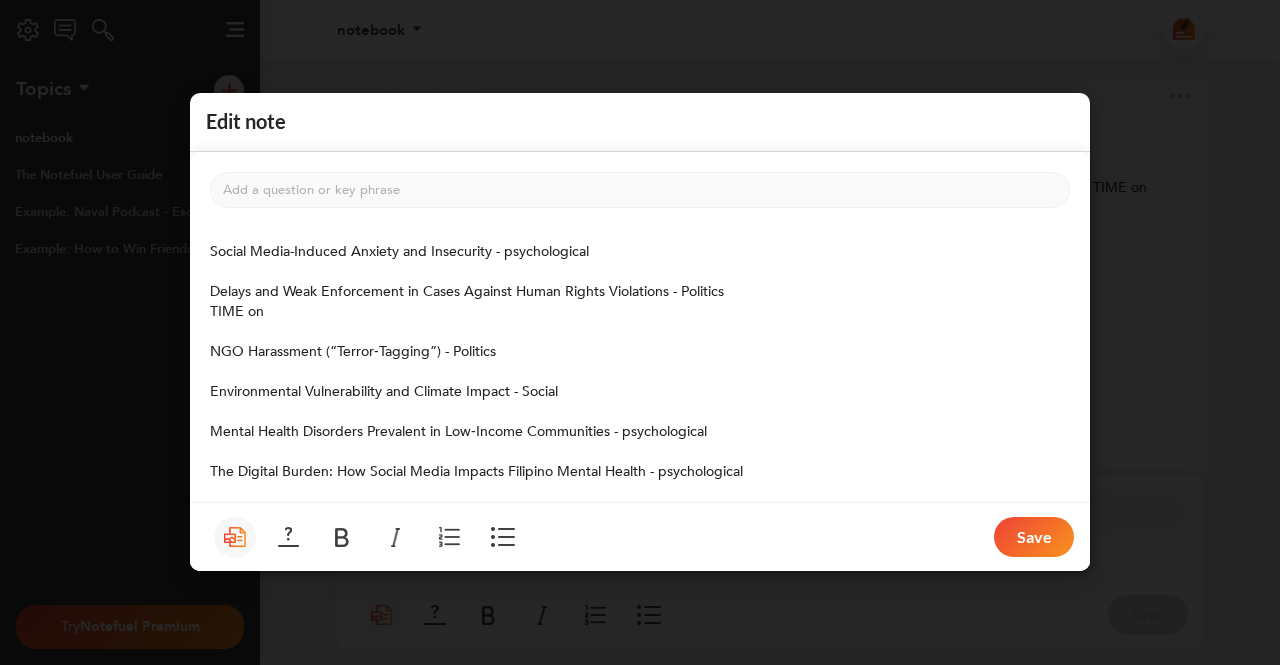 click on "﻿" at bounding box center (640, 333) 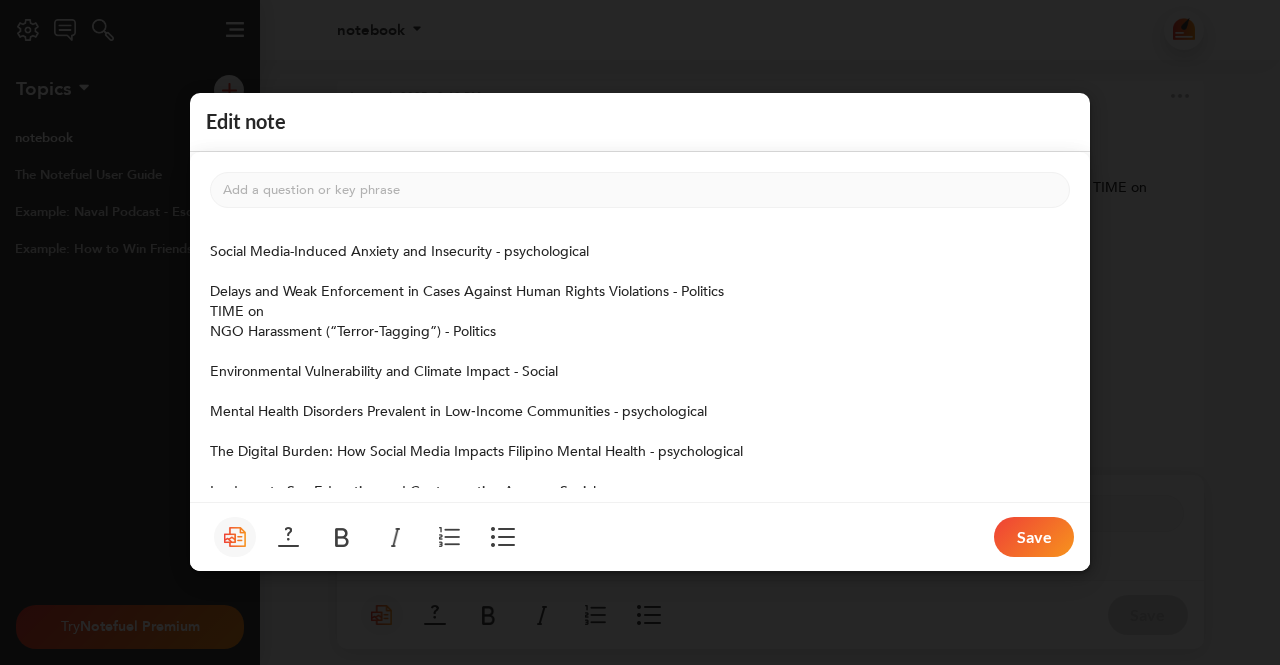drag, startPoint x: 211, startPoint y: 332, endPoint x: 509, endPoint y: 393, distance: 304.17923 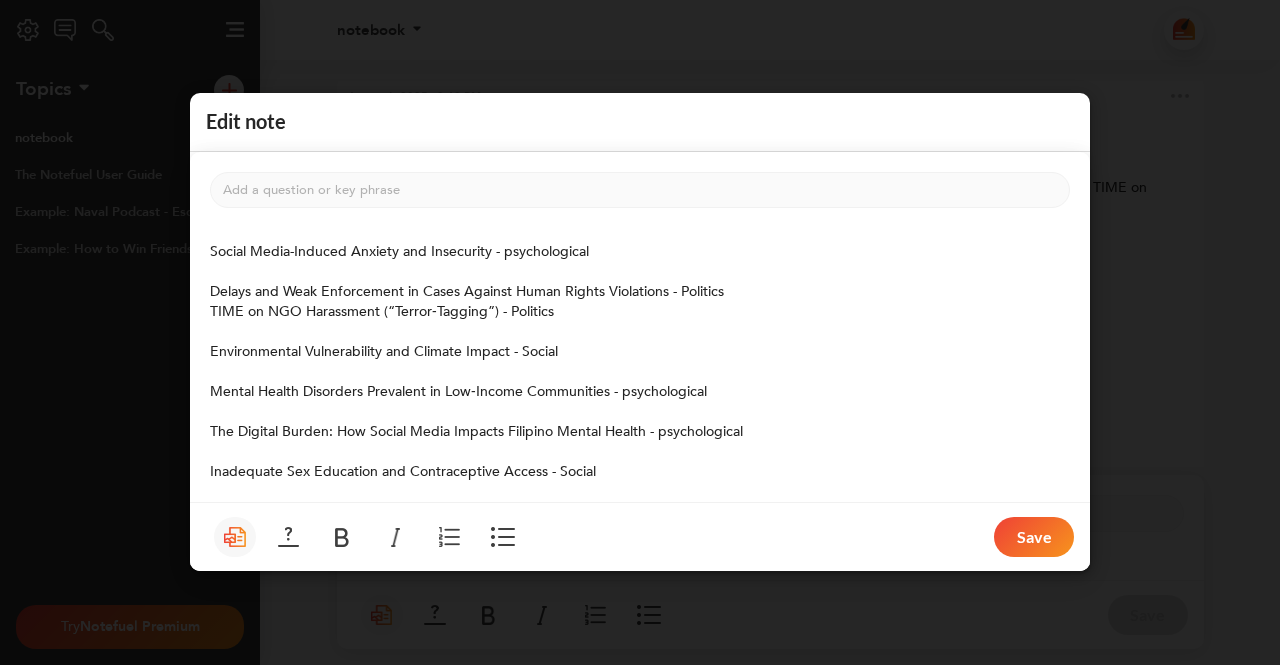 click on "﻿ Social Media-Induced Anxiety and Insecurity - psychological ﻿ Delays and Weak Enforcement in Cases Against Human Rights Violations - Politics TIME on ﻿ NGO Harassment (“Terror‑Tagging”) - Politics ﻿ Environmental Vulnerability and Climate Impact - Social ﻿ Mental Health Disorders Prevalent in Low‑Income Communities - psychological ﻿ The Digital Burden: How Social Media Impacts Filipino Mental Health - psychological ﻿ Inadequate Sex Education and Contraceptive Access - Social ﻿ Sex ed bill targets rising teen pregnancies - social ﻿ ﻿ ﻿ ﻿ ﻿ ﻿ ﻿ ﻿ ﻿ ﻿ ﻿ ﻿ ﻿" at bounding box center (640, 356) 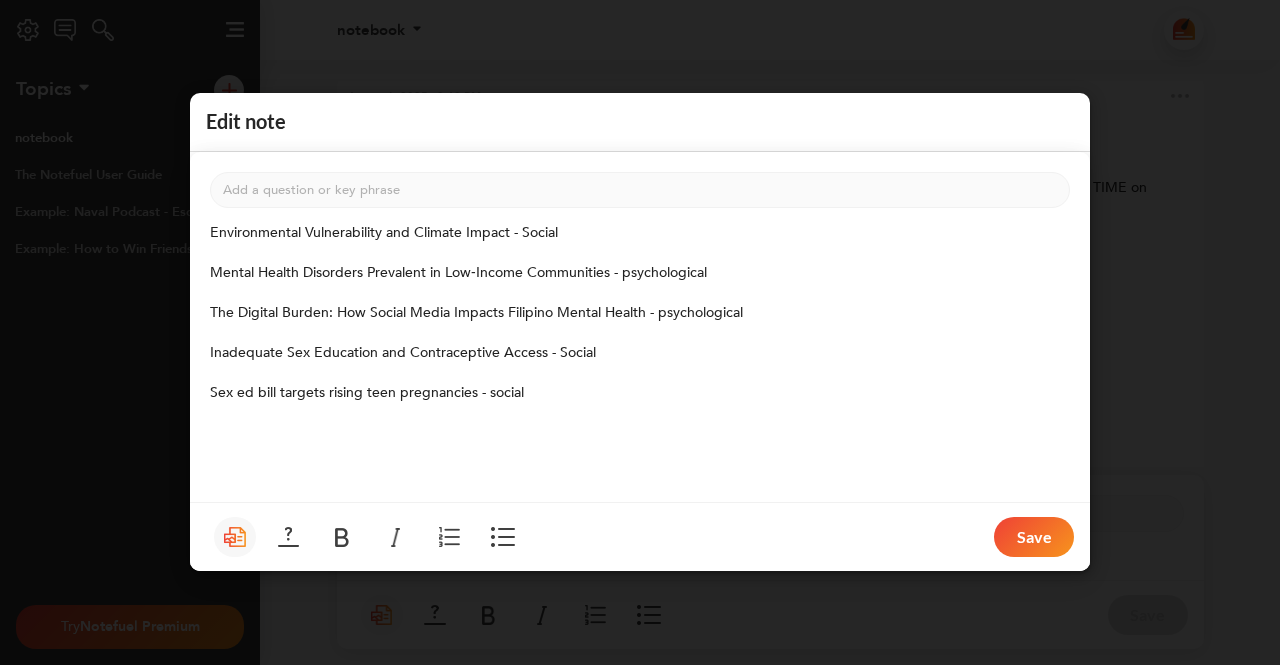 scroll, scrollTop: 0, scrollLeft: 0, axis: both 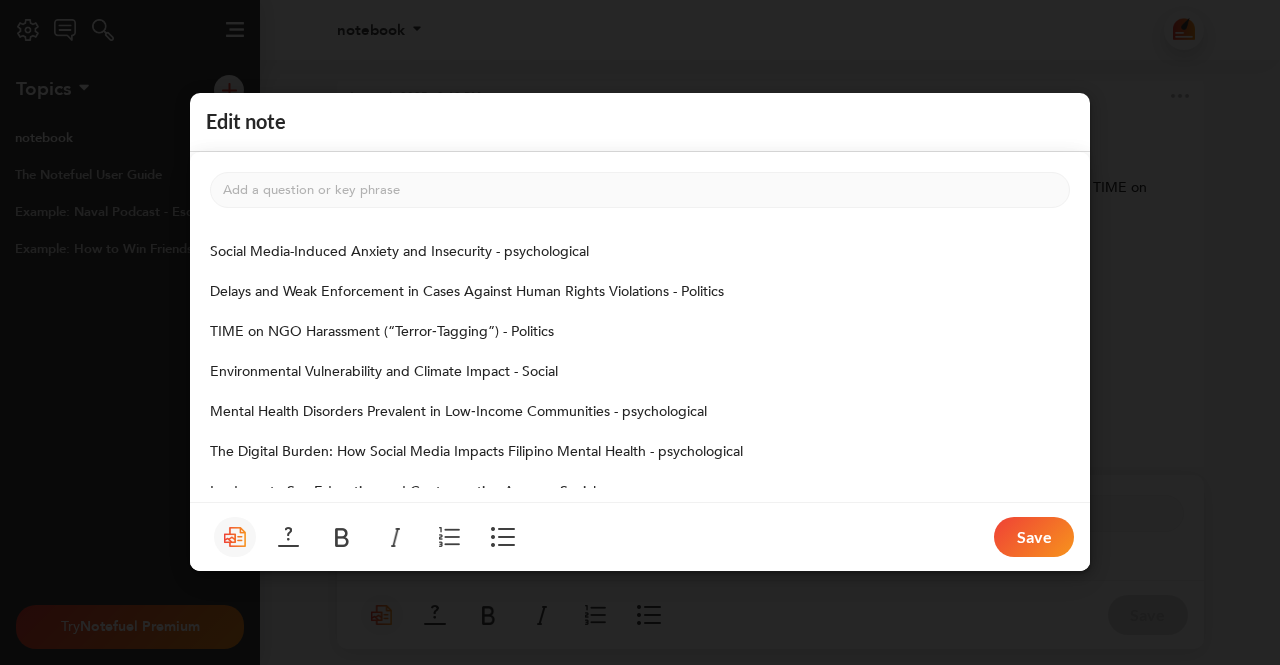 click on "Social Media-Induced Anxiety and Insecurity - psychological" at bounding box center (640, 253) 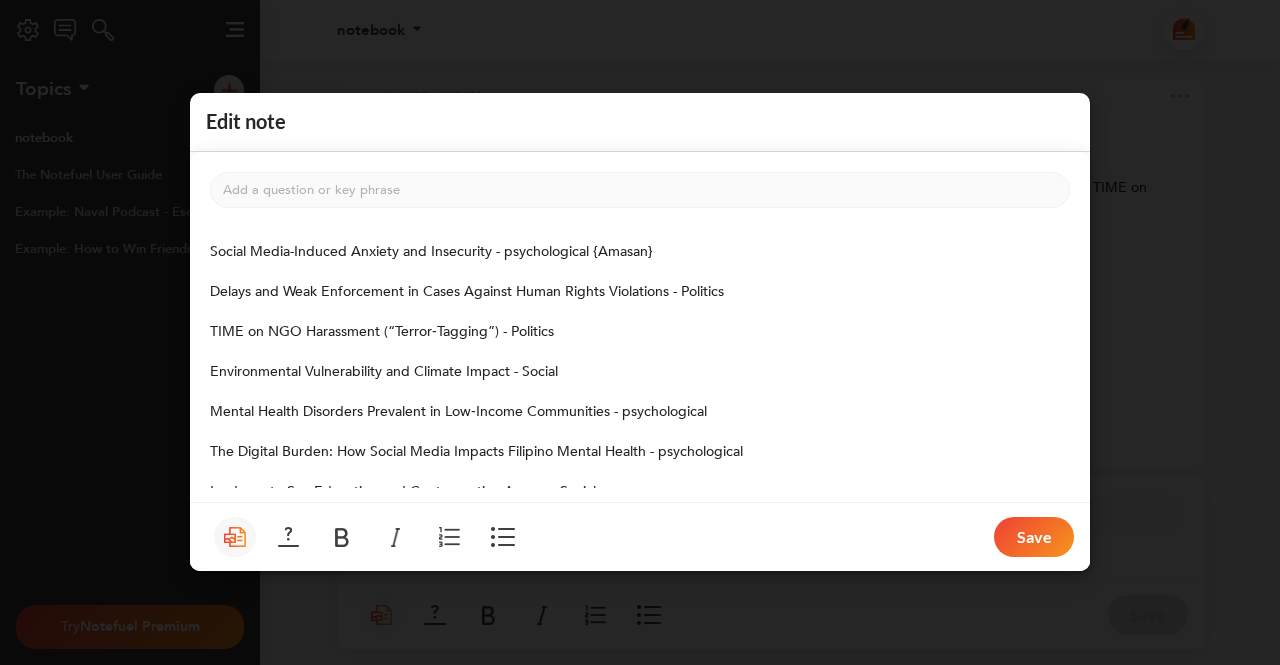 drag, startPoint x: 602, startPoint y: 247, endPoint x: 923, endPoint y: 289, distance: 323.736 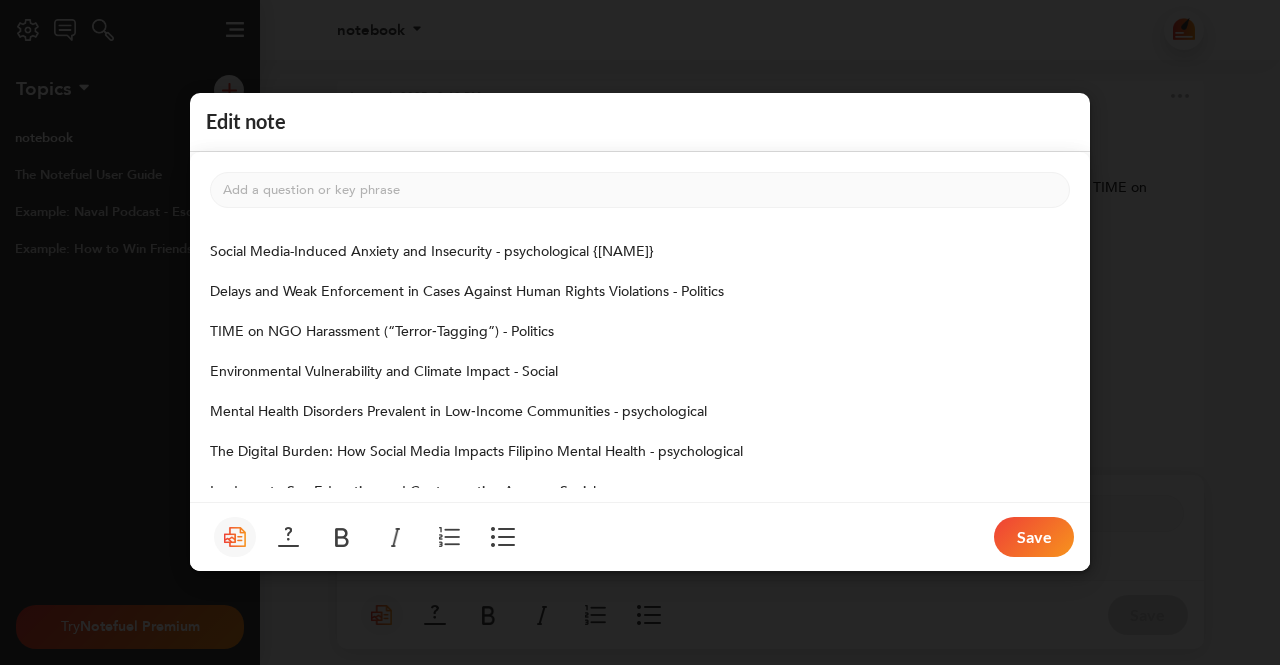 click on "Social Media-Induced Anxiety and Insecurity - psychological {[NAME]}" at bounding box center (432, 252) 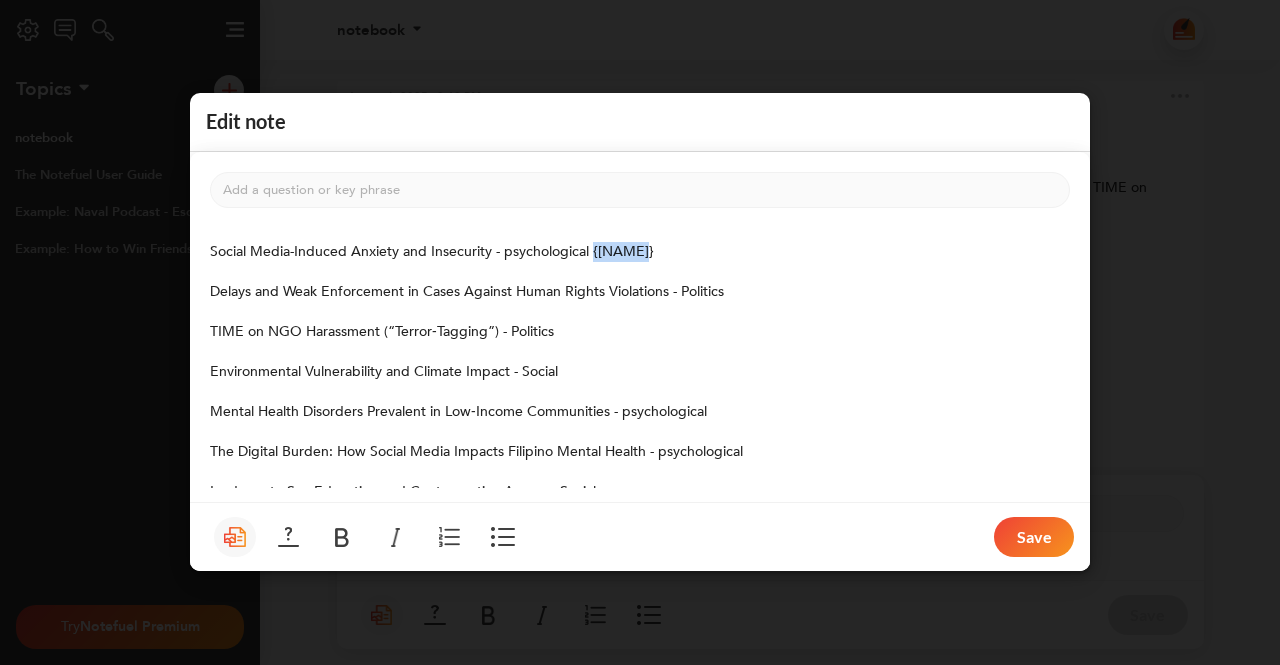 click on "Social Media-Induced Anxiety and Insecurity - psychological {[NAME]}" at bounding box center [432, 252] 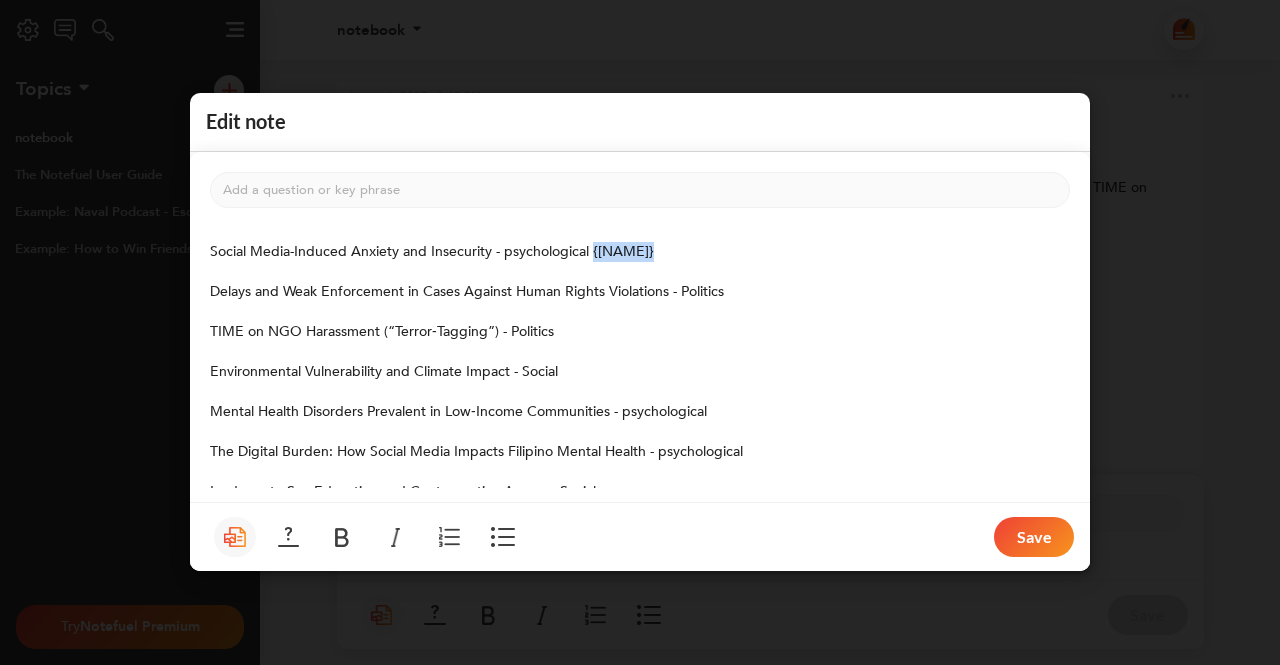 drag, startPoint x: 590, startPoint y: 251, endPoint x: 679, endPoint y: 254, distance: 89.050545 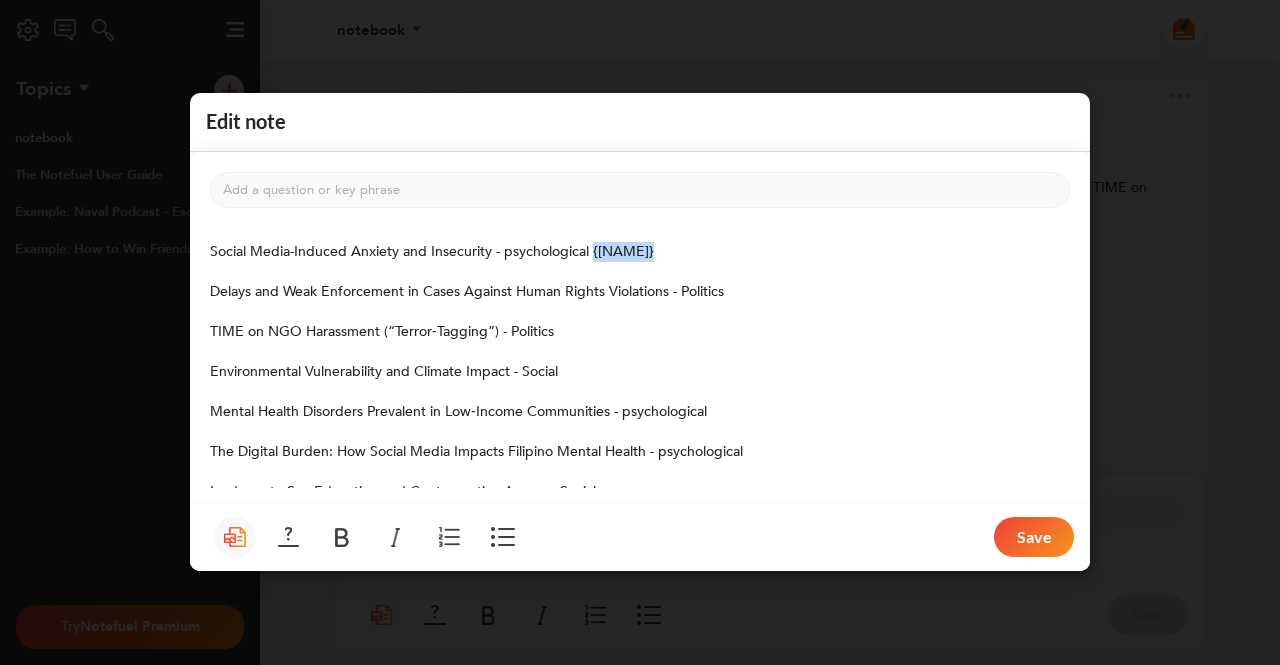 copy on "{Amasan}" 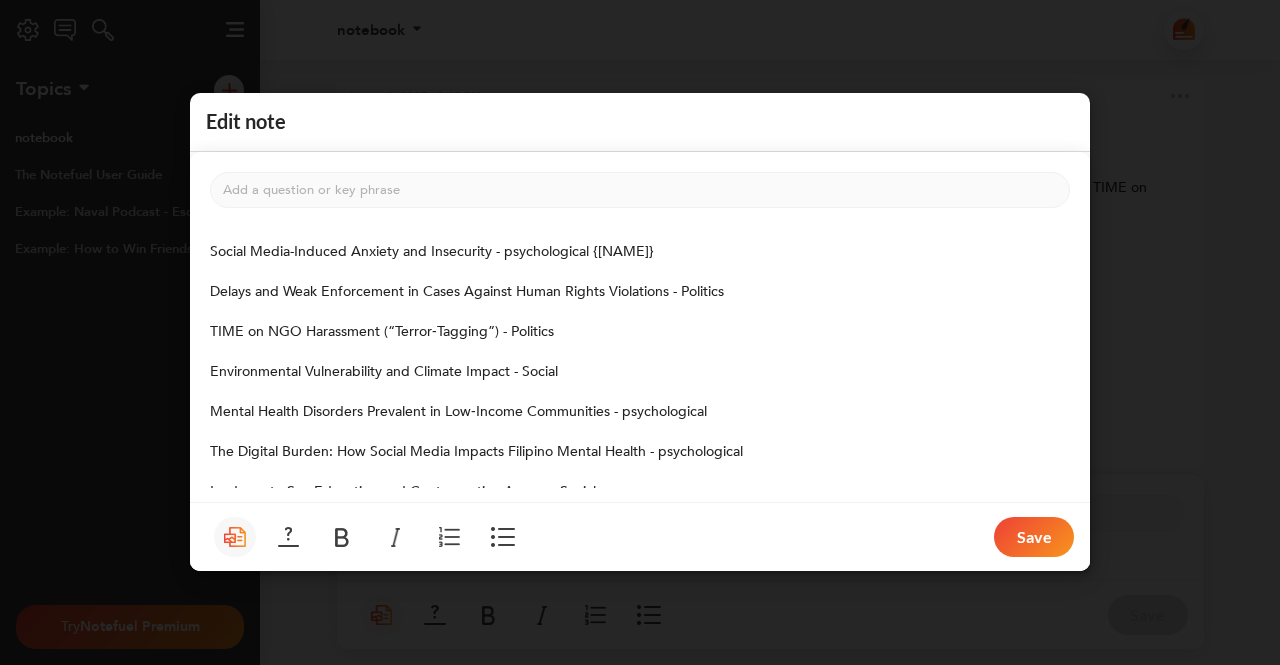 click on "Delays and Weak Enforcement in Cases Against Human Rights Violations - Politics" at bounding box center [467, 292] 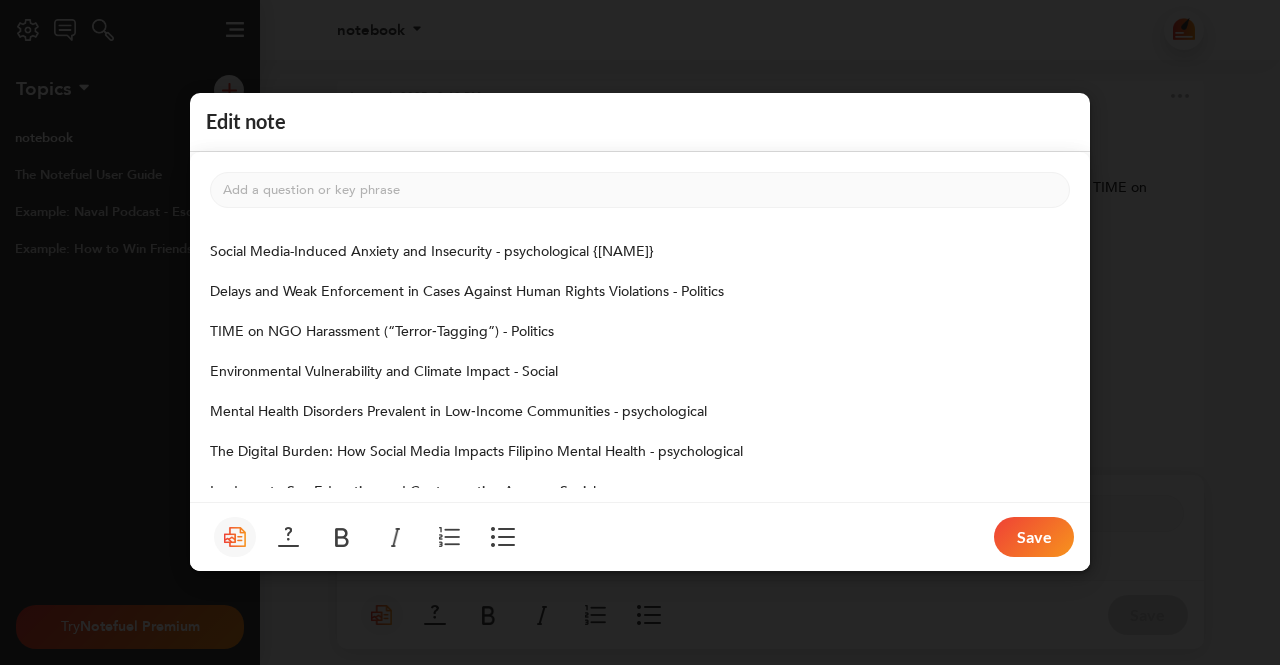 click on "Delays and Weak Enforcement in Cases Against Human Rights Violations - Politics" at bounding box center (467, 292) 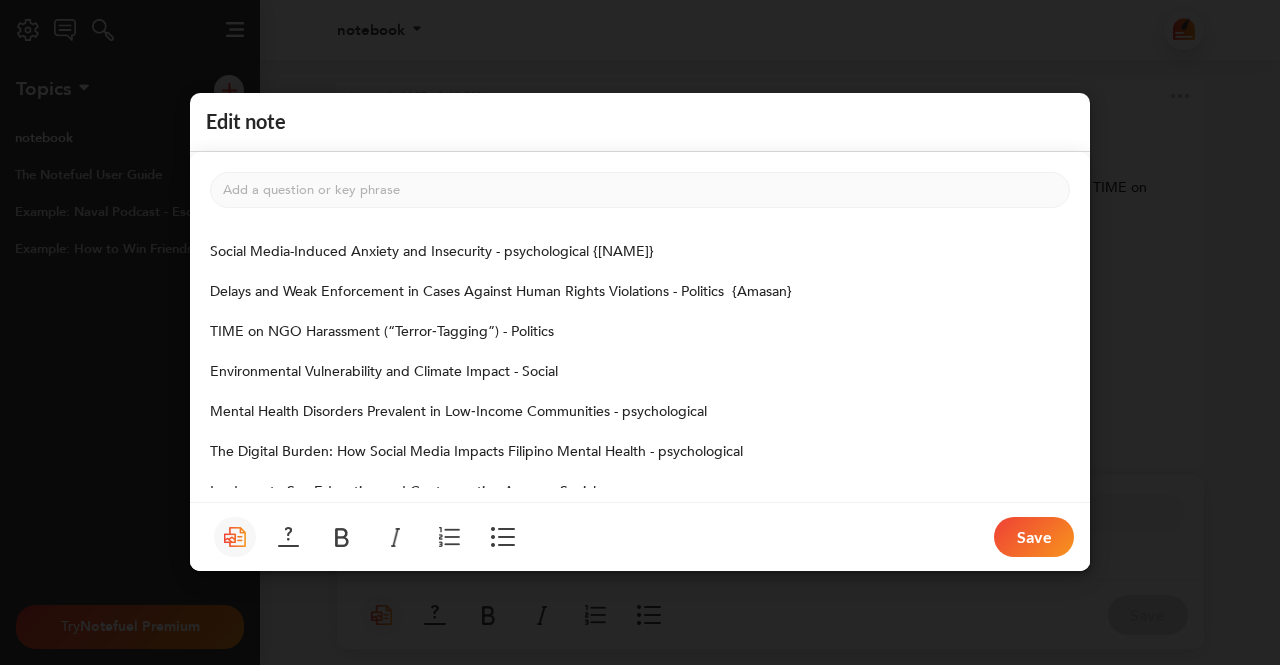 click on "TIME on NGO Harassment (“Terror‑Tagging”) - Politics" at bounding box center [640, 333] 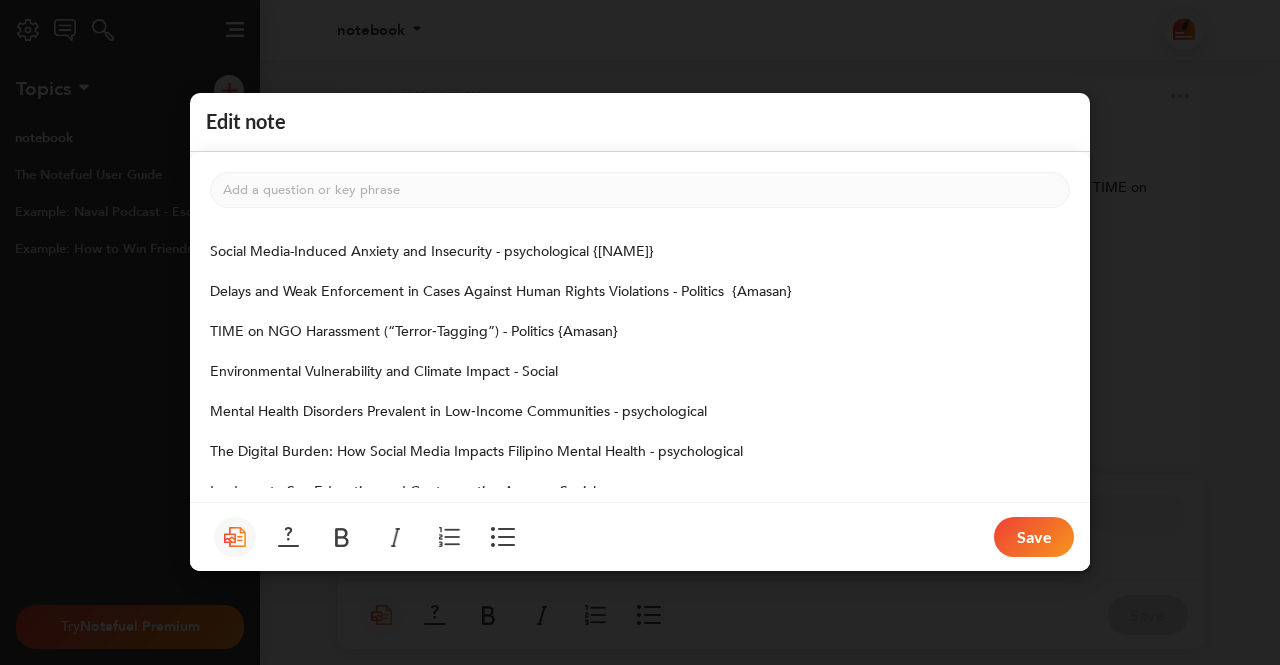 click on "Environmental Vulnerability and Climate Impact - Social" at bounding box center [640, 373] 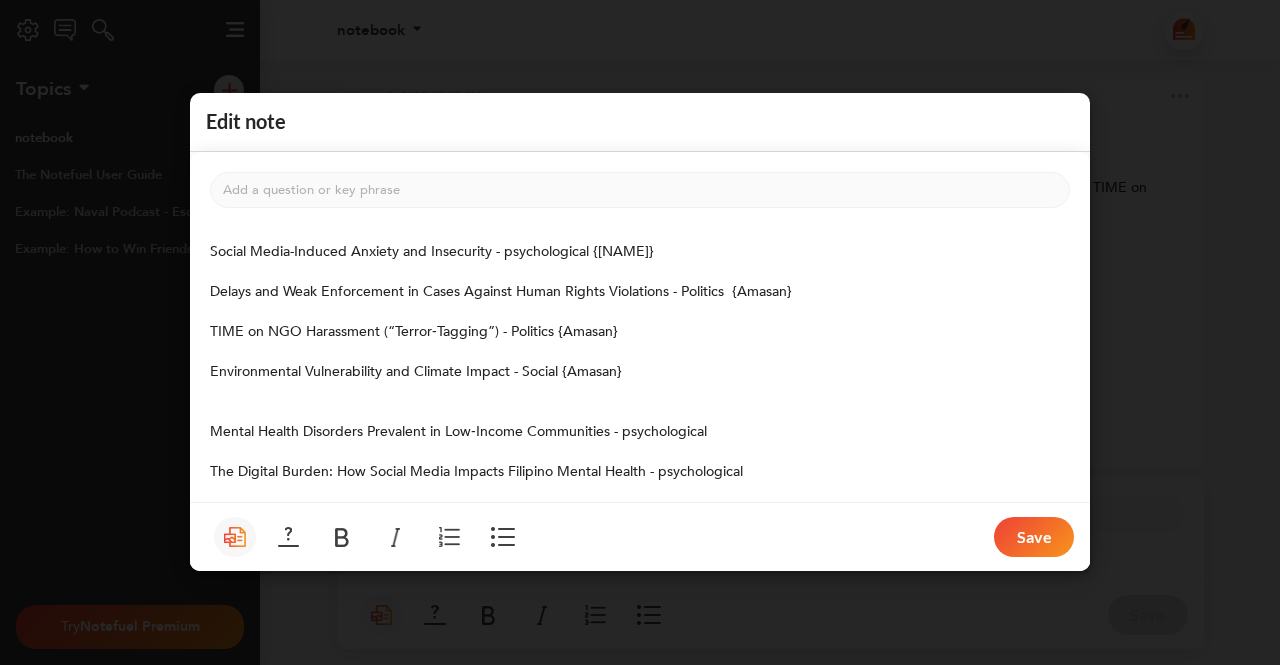 click on "Environmental Vulnerability and Climate Impact - Social {Amasan}" at bounding box center (416, 372) 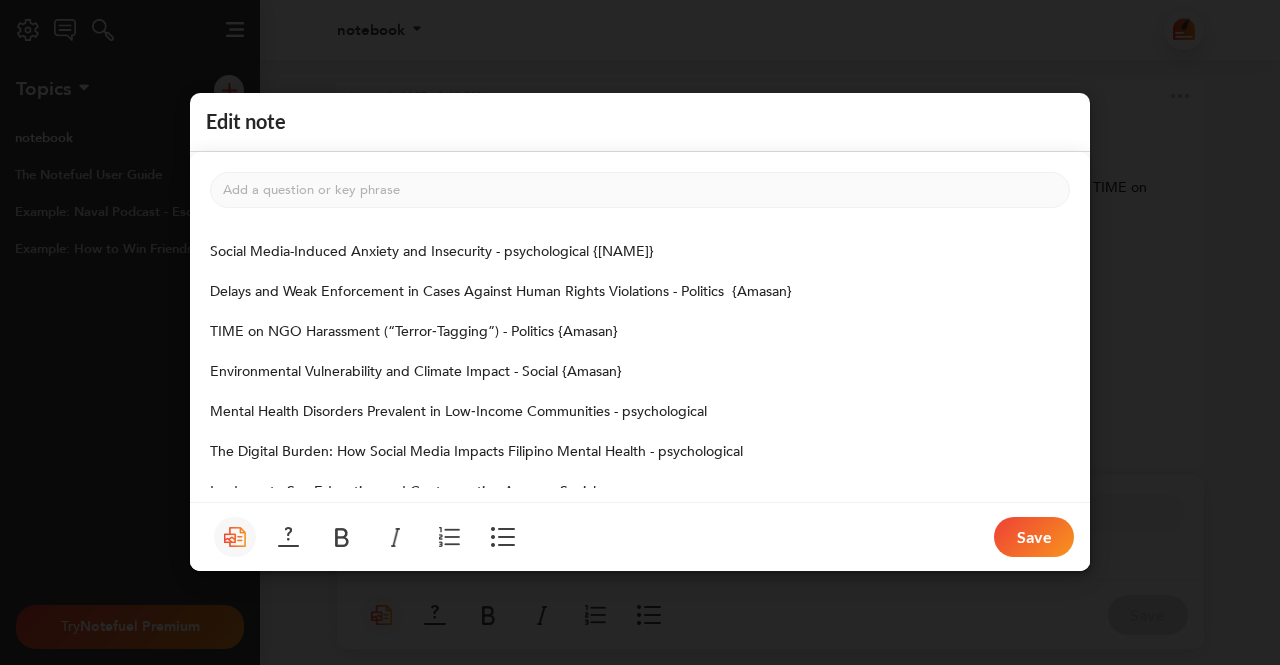 click on "Mental Health Disorders Prevalent in Low‑Income Communities - psychological" at bounding box center [640, 413] 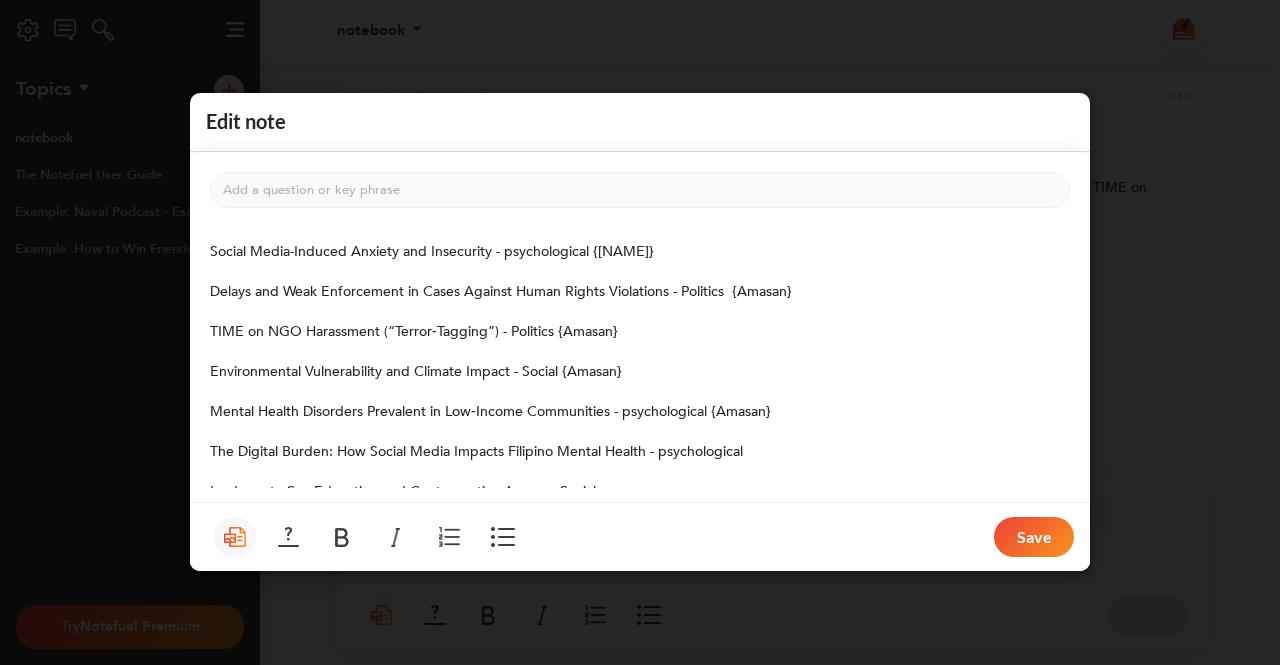 click on "The Digital Burden: How Social Media Impacts Filipino Mental Health - psychological" at bounding box center [476, 452] 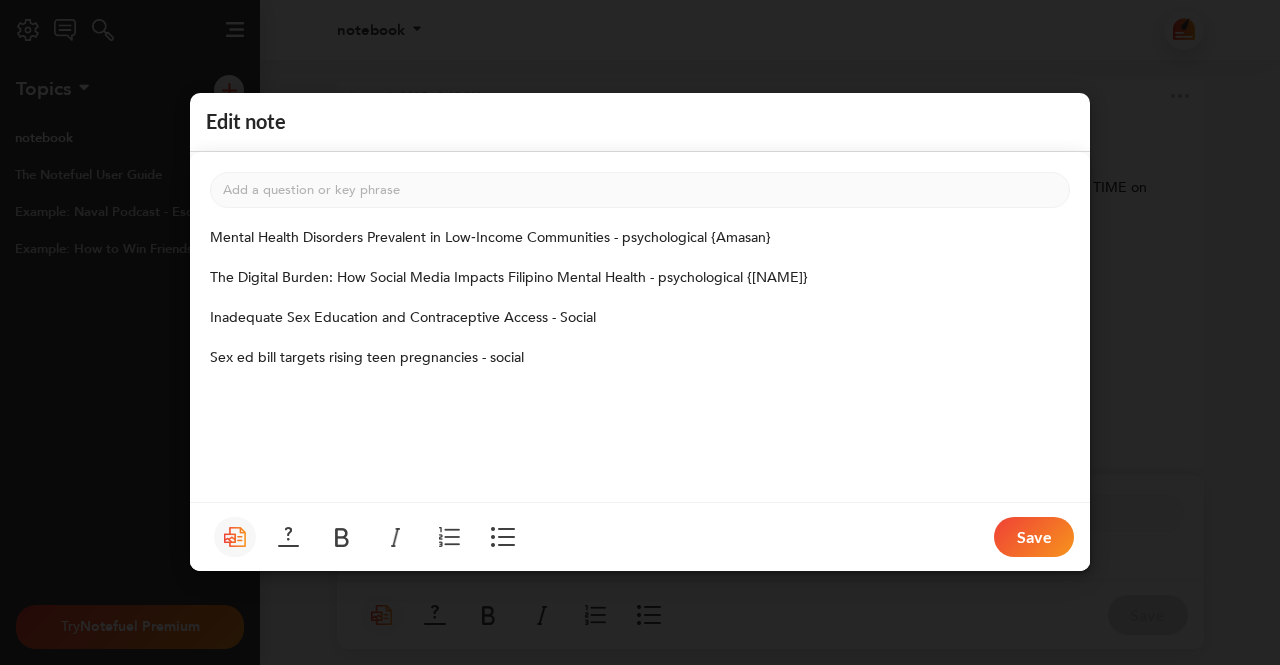 scroll, scrollTop: 181, scrollLeft: 0, axis: vertical 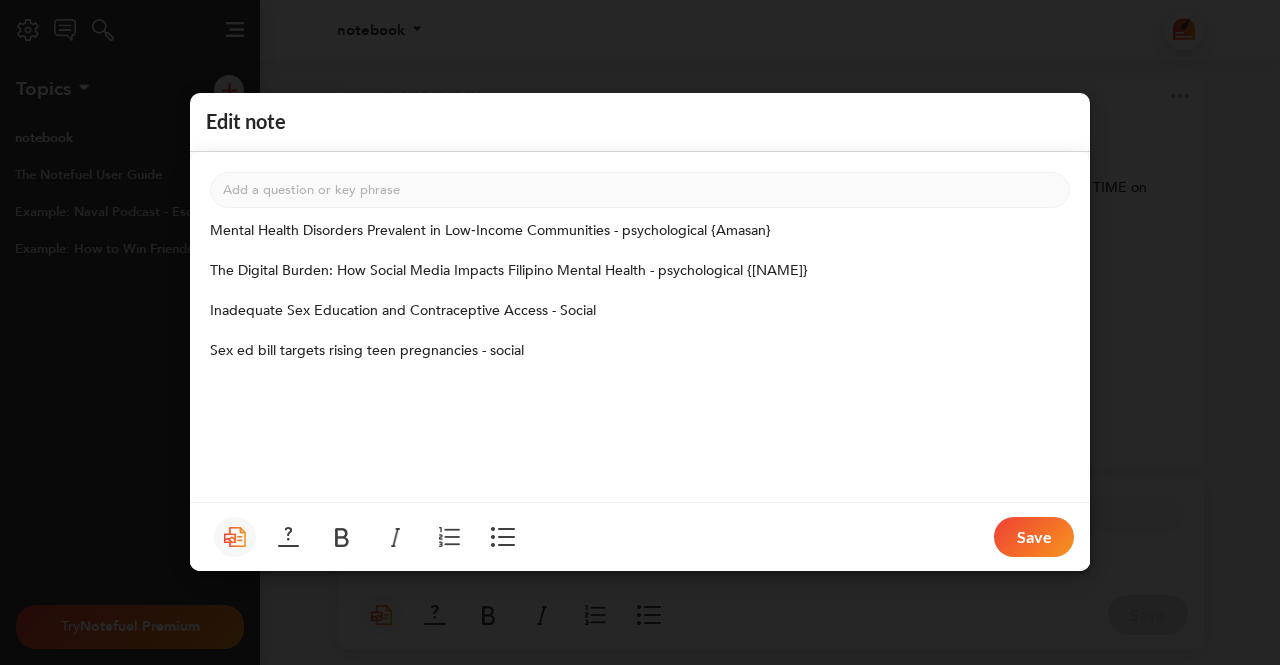 click on "Inadequate Sex Education and Contraceptive Access - Social" at bounding box center [640, 312] 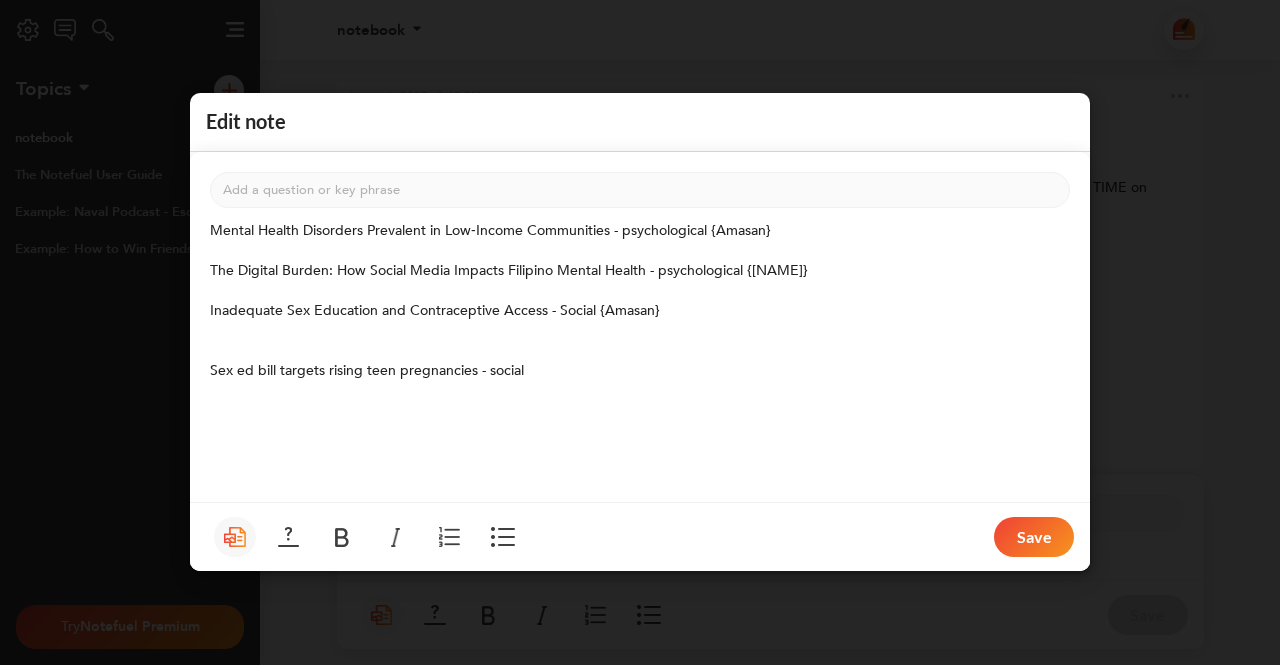 click on "Inadequate Sex Education and Contraceptive Access - Social {Amasan}" at bounding box center (435, 311) 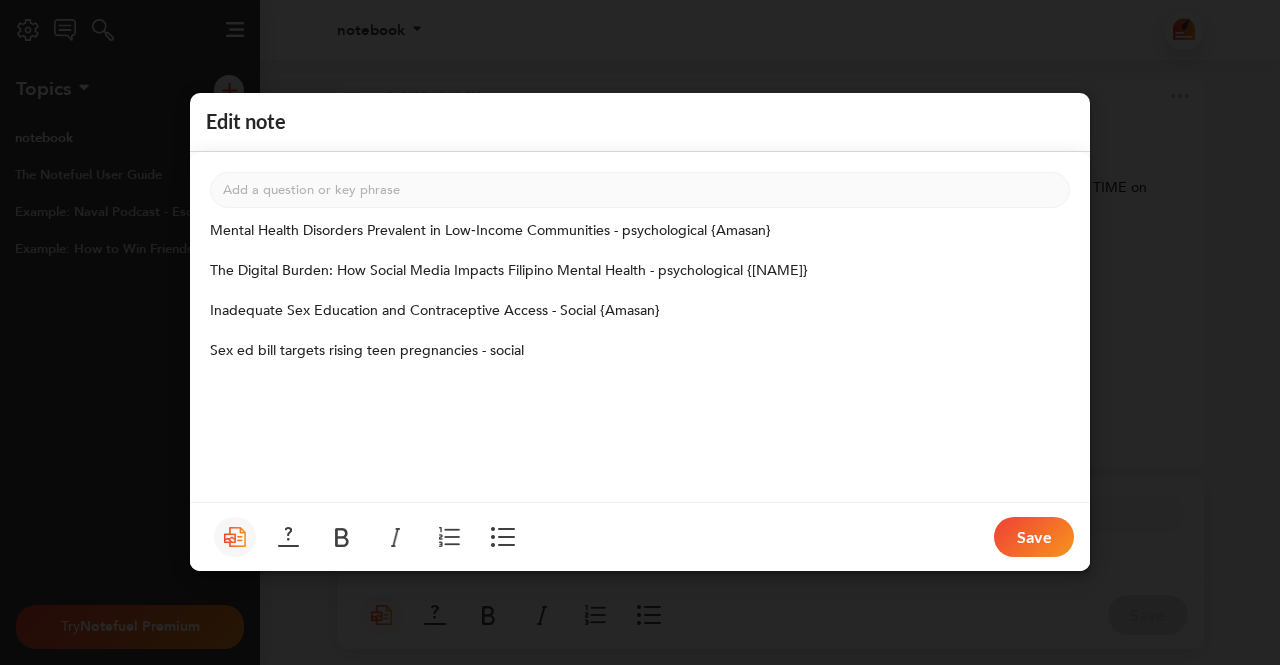 click on "Sex ed bill targets rising teen pregnancies - social" at bounding box center (640, 352) 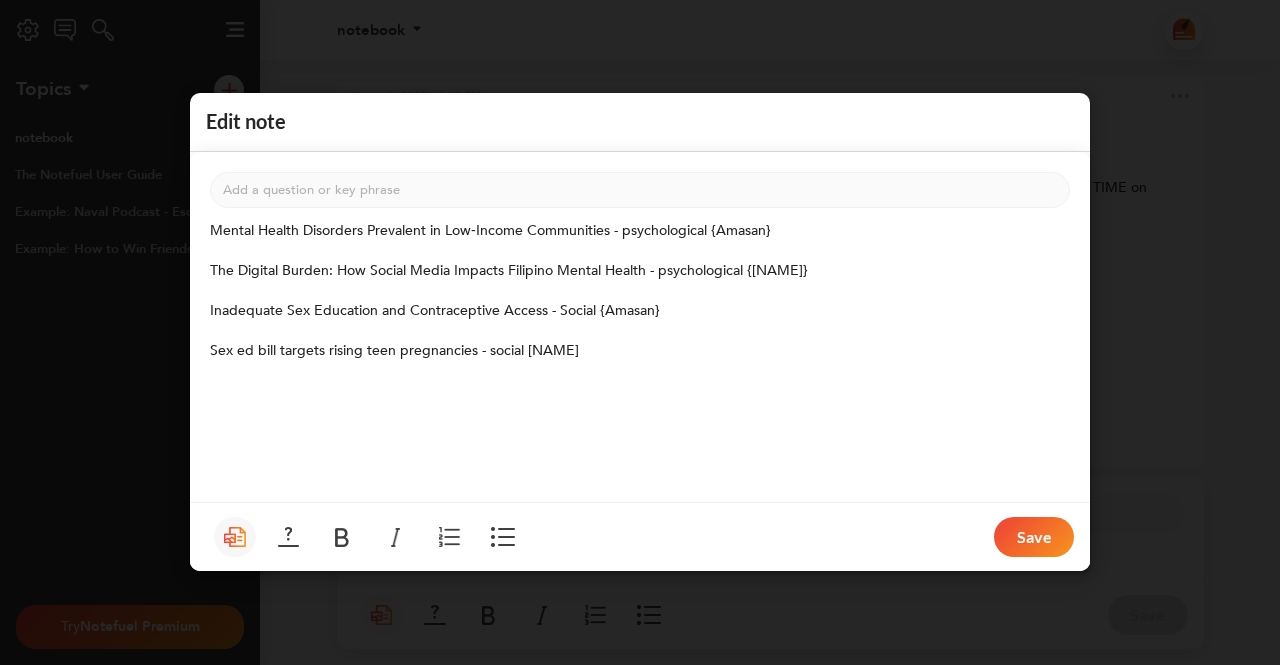 scroll, scrollTop: 0, scrollLeft: 0, axis: both 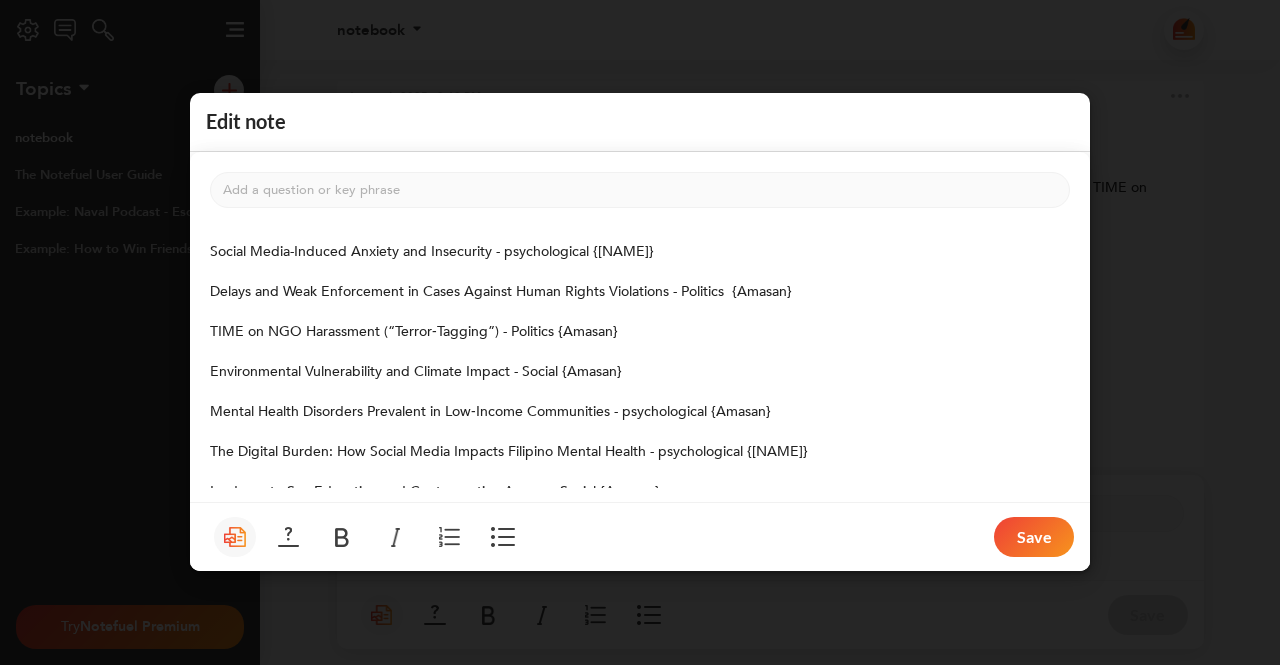 click on "Social Media-Induced Anxiety and Insecurity - psychological {[NAME]}" at bounding box center [432, 252] 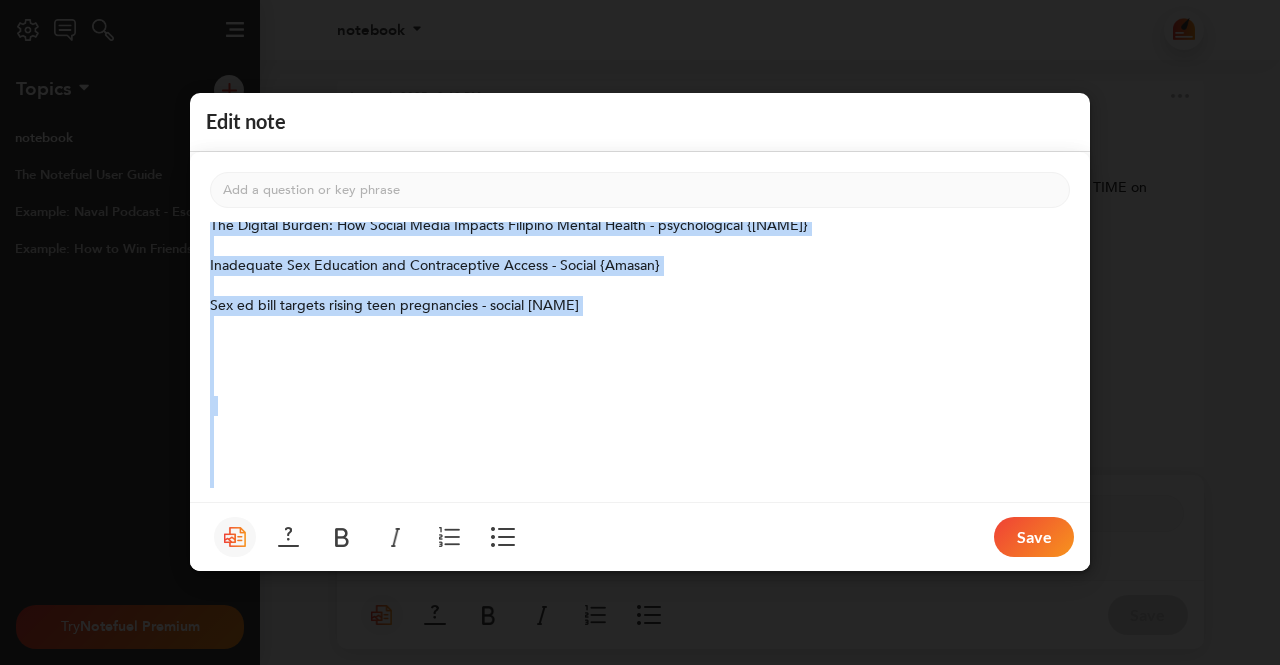 scroll, scrollTop: 331, scrollLeft: 0, axis: vertical 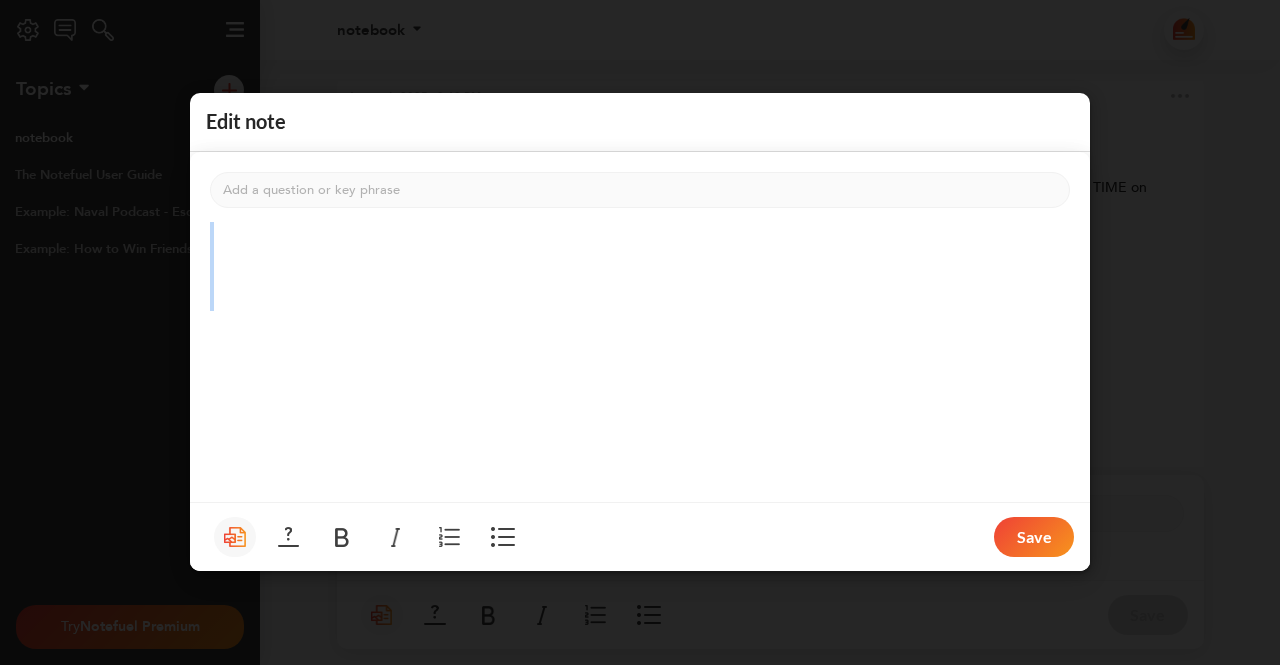 drag, startPoint x: 213, startPoint y: 248, endPoint x: 450, endPoint y: 308, distance: 244.47699 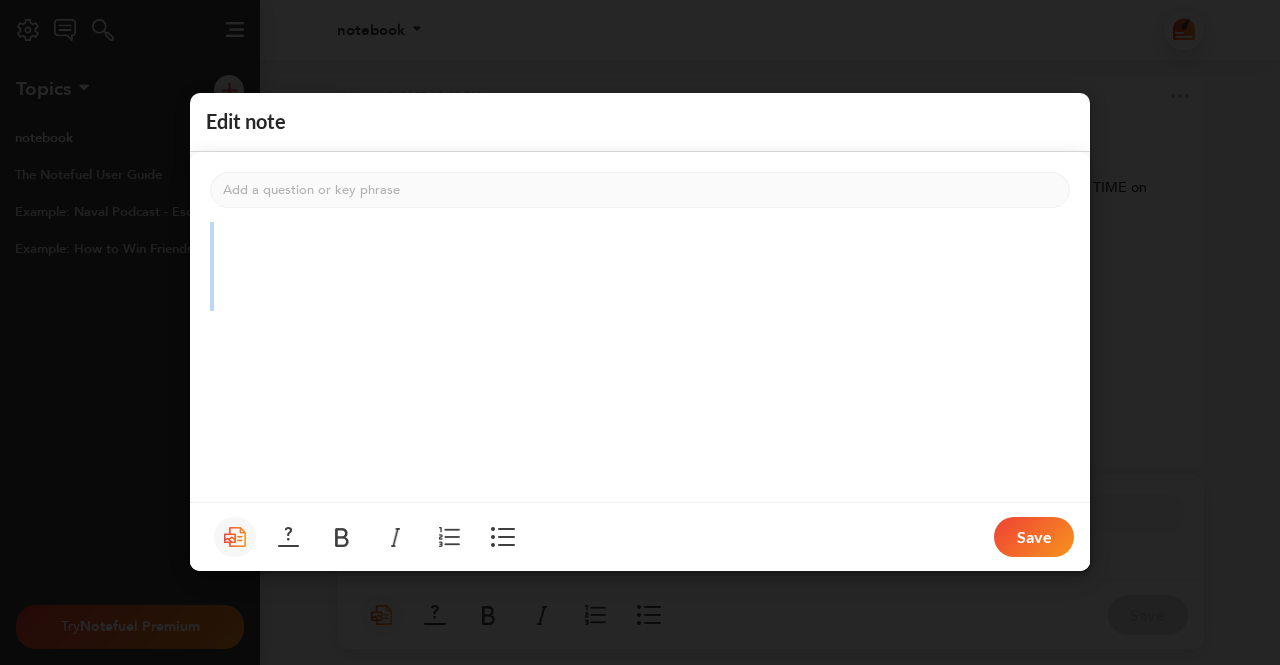scroll, scrollTop: 0, scrollLeft: 0, axis: both 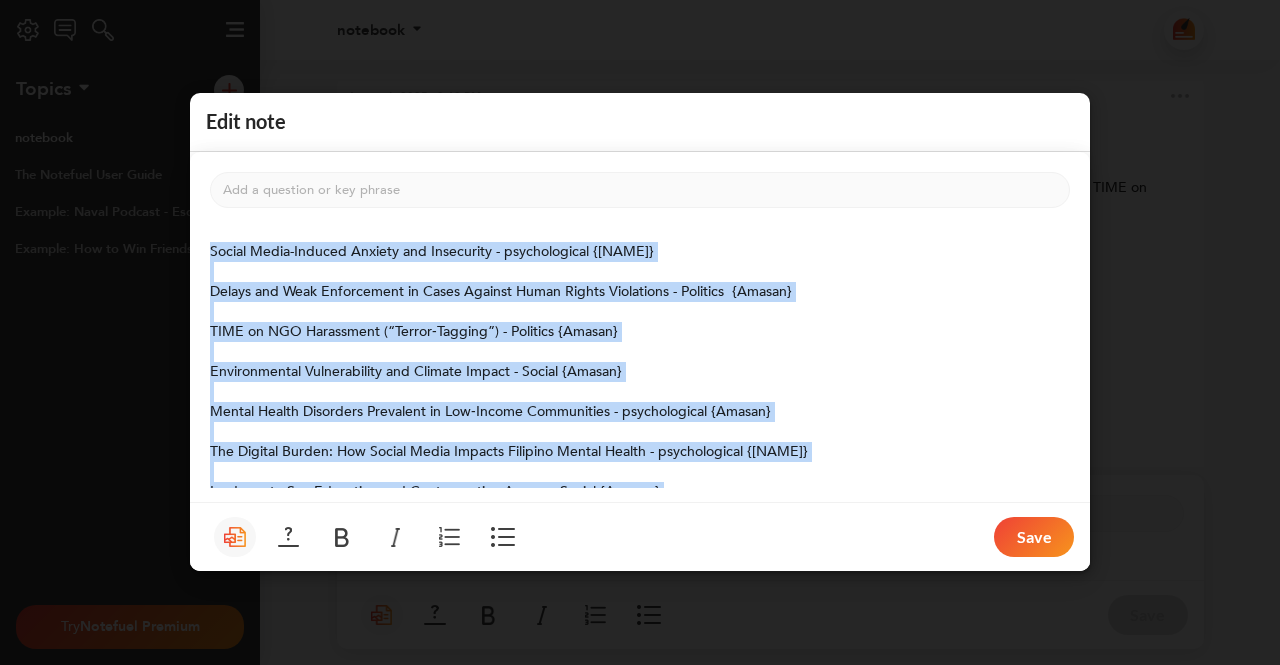 click on "Social Media-Induced Anxiety and Insecurity - psychological {[NAME]}" at bounding box center (432, 252) 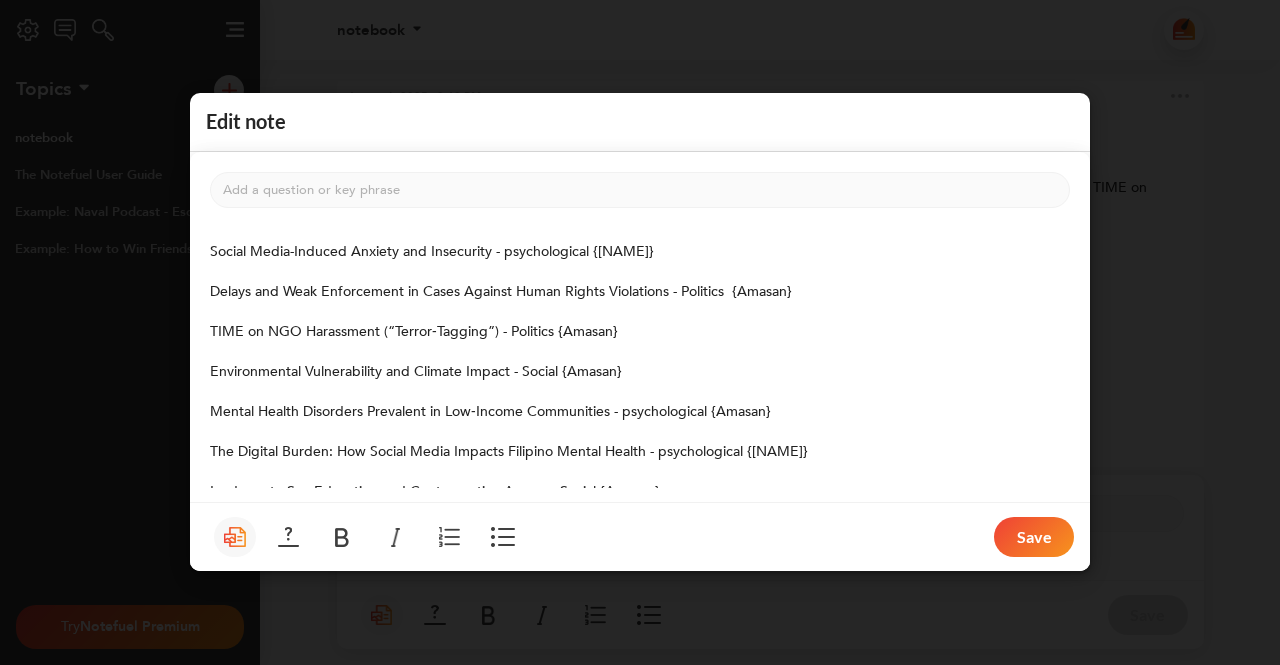 click on "﻿ Social Media-Induced Anxiety and Insecurity - psychological {[NAME]} ﻿ Delays and Weak Enforcement in Cases Against Human Rights Violations - Politics {[NAME]} ﻿ TIME on NGO Harassment (“Terror‑Tagging”) - Politics {[NAME]} ﻿ Environmental Vulnerability and Climate Impact - Social {[NAME]} ﻿ Mental Health Disorders Prevalent in Low‑Income Communities - psychological {[NAME]} ﻿ The Digital Burden: How Social Media Impacts Filipino Mental Health - psychological {[NAME]} ﻿ Inadequate Sex Education and Contraceptive Access - Social {[NAME]} ﻿ Sex ed bill targets rising teen pregnancies - social {[NAME]} ﻿ ﻿ ﻿ ﻿ ﻿ ﻿ ﻿ ﻿ ﻿ ﻿ ﻿ ﻿ ﻿" at bounding box center (640, 356) 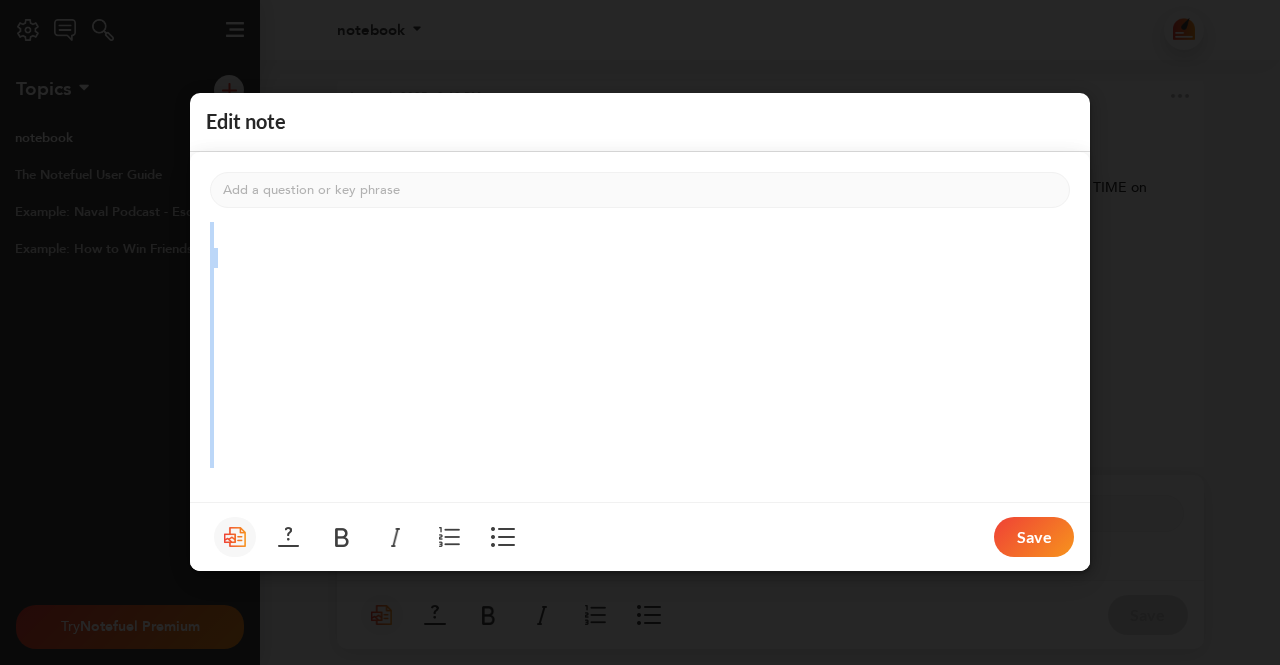 drag, startPoint x: 212, startPoint y: 253, endPoint x: 508, endPoint y: 541, distance: 412.9891 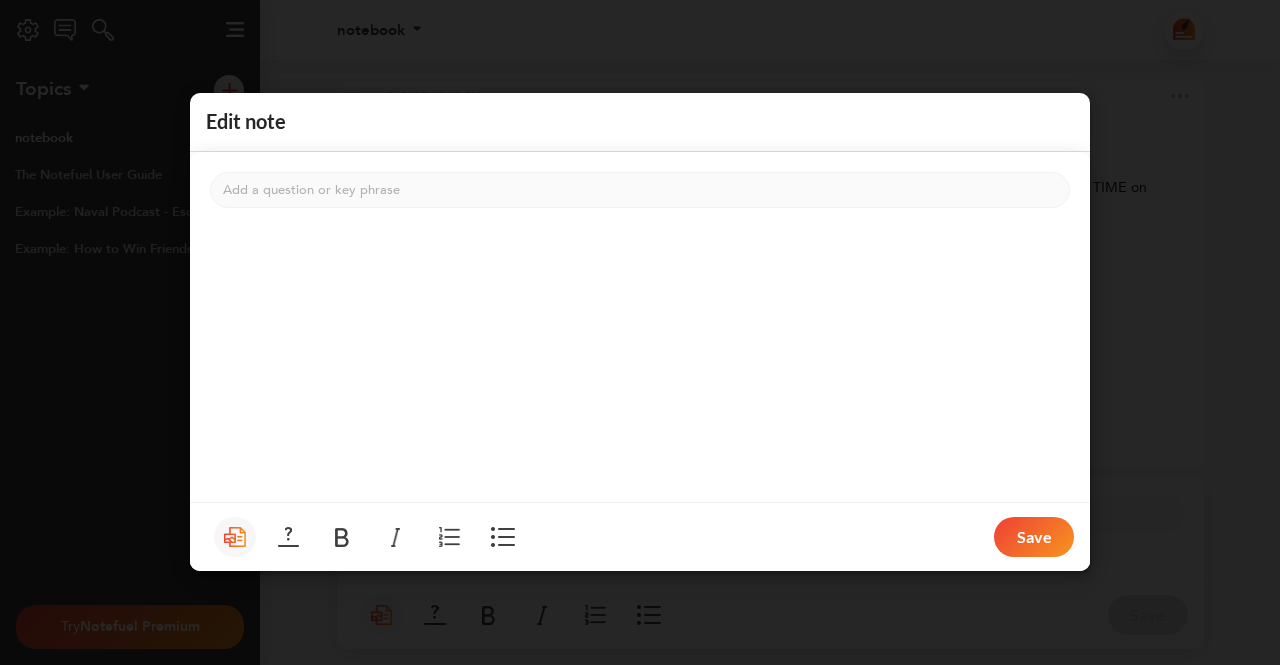 click at bounding box center (503, 538) 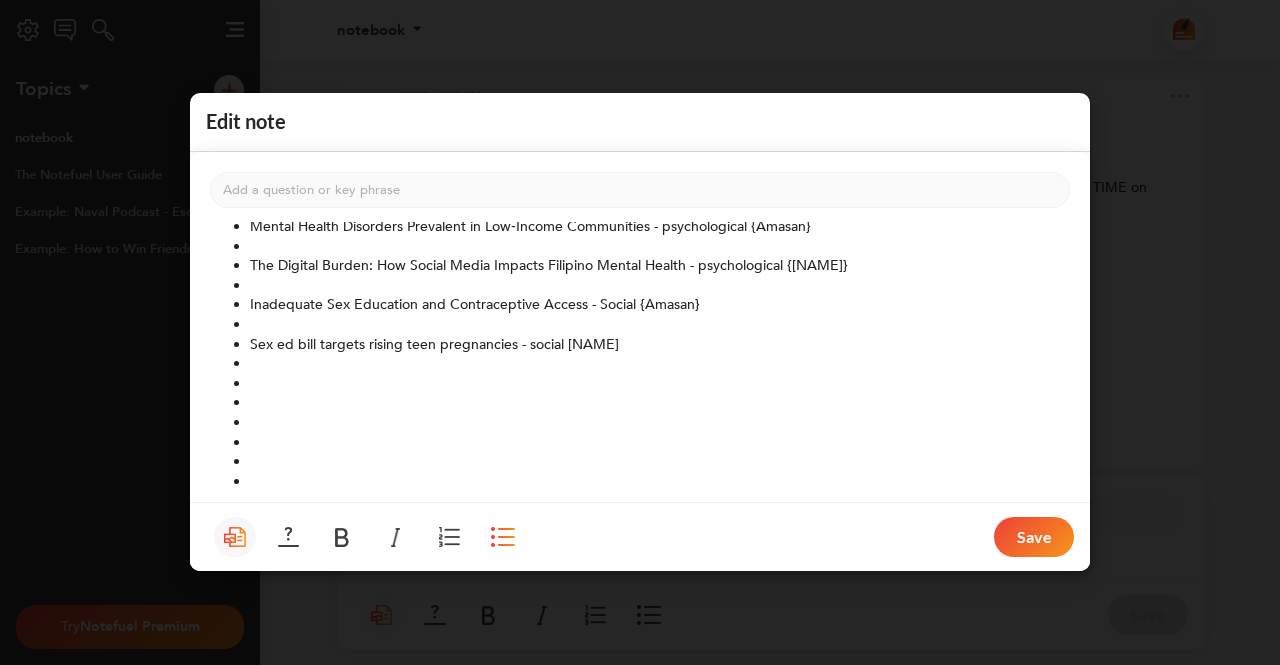 scroll, scrollTop: 167, scrollLeft: 0, axis: vertical 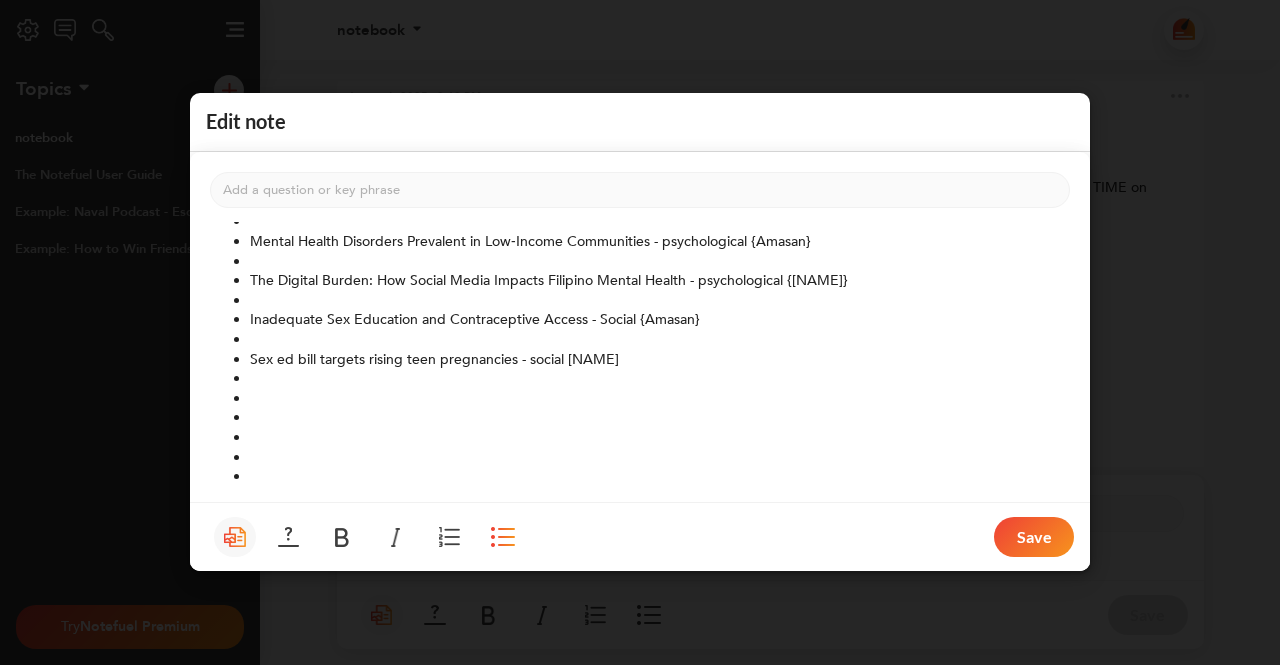 click on "﻿" at bounding box center [660, 419] 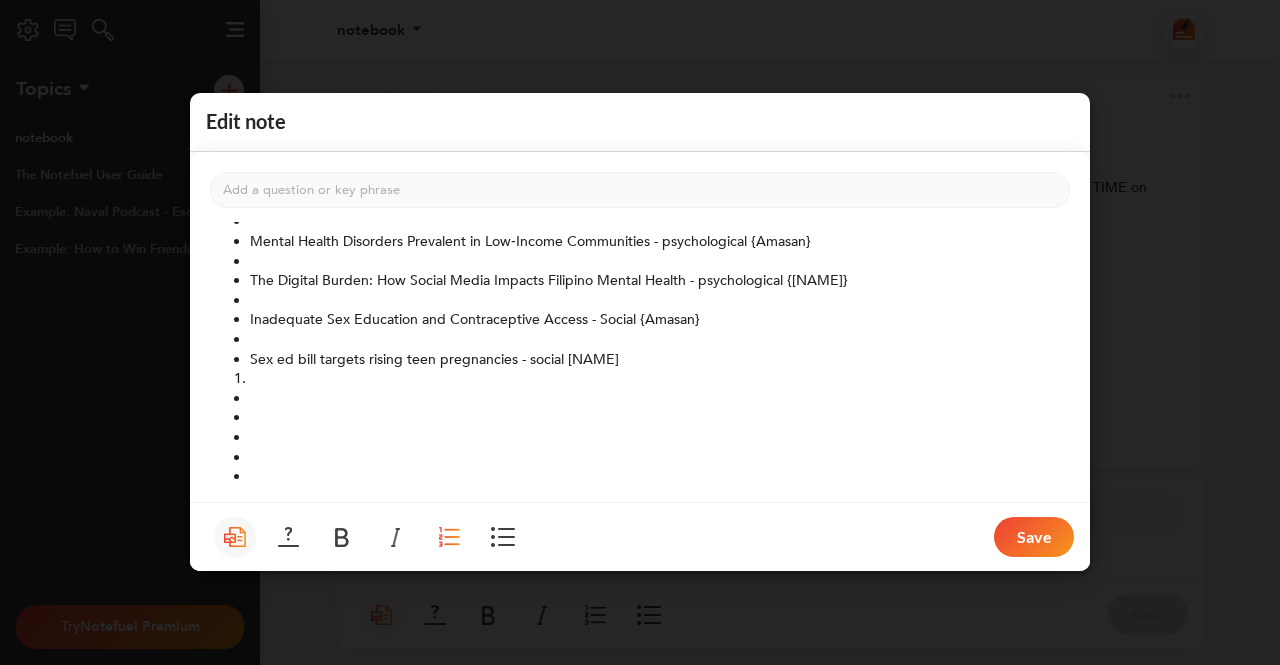 click at bounding box center (449, 538) 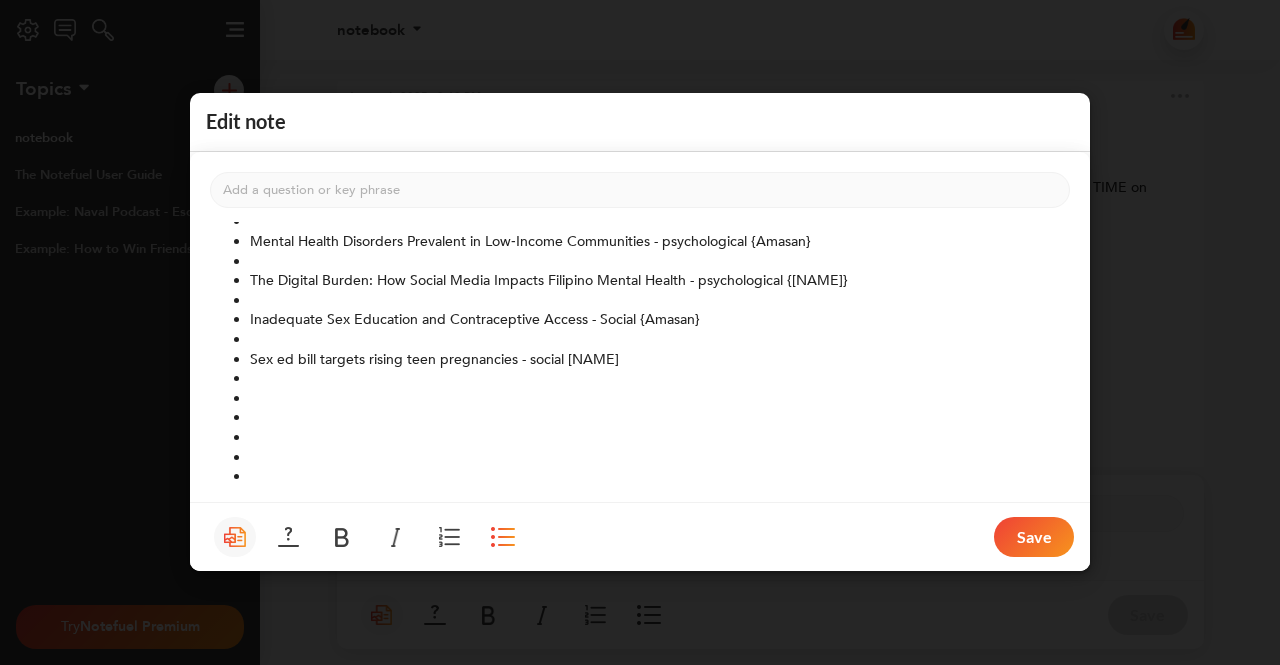 click at bounding box center (503, 538) 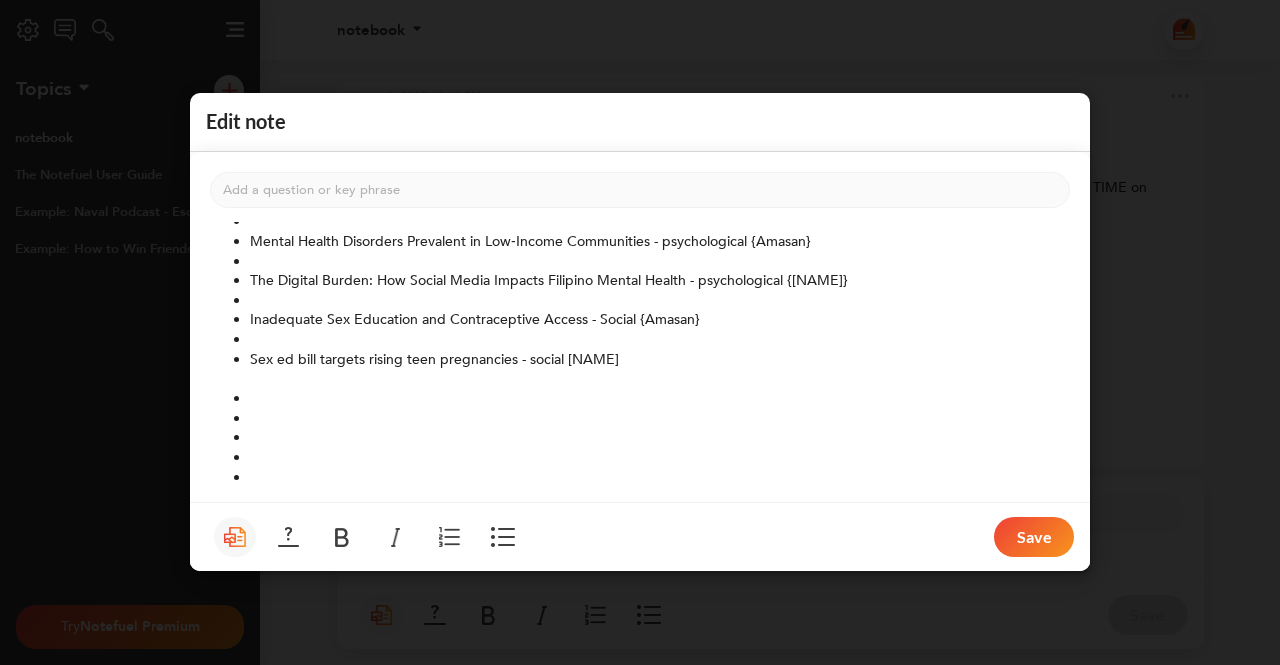 click at bounding box center [503, 538] 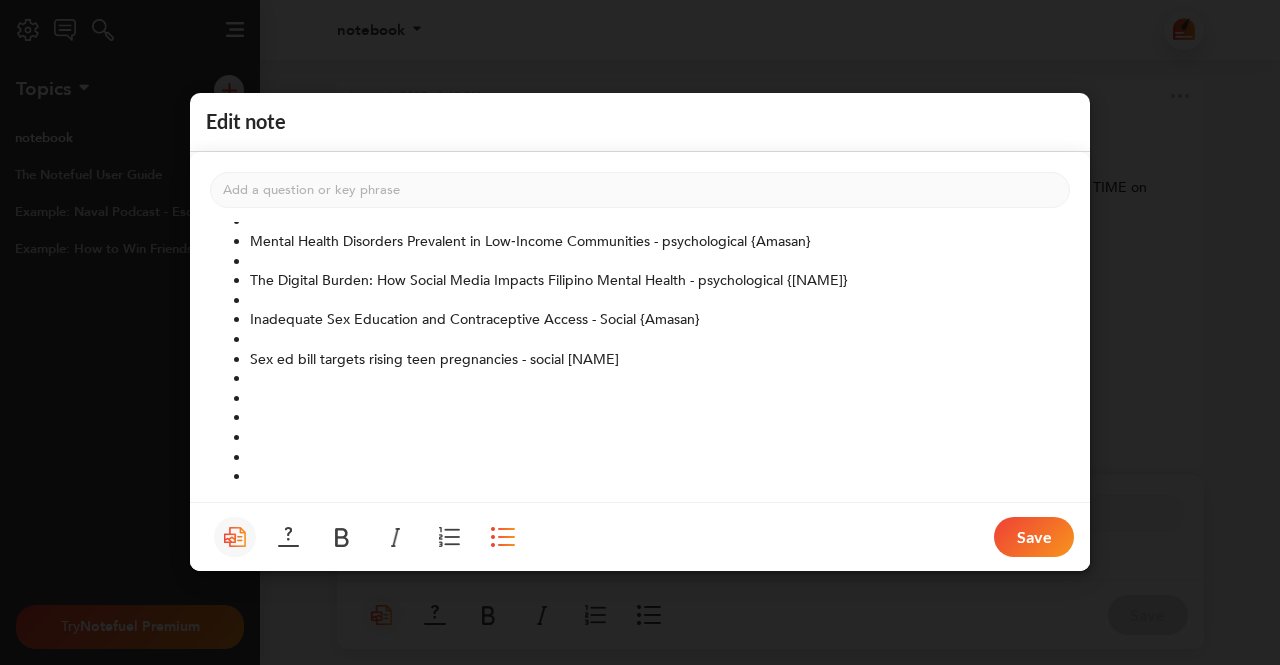 click at bounding box center [503, 538] 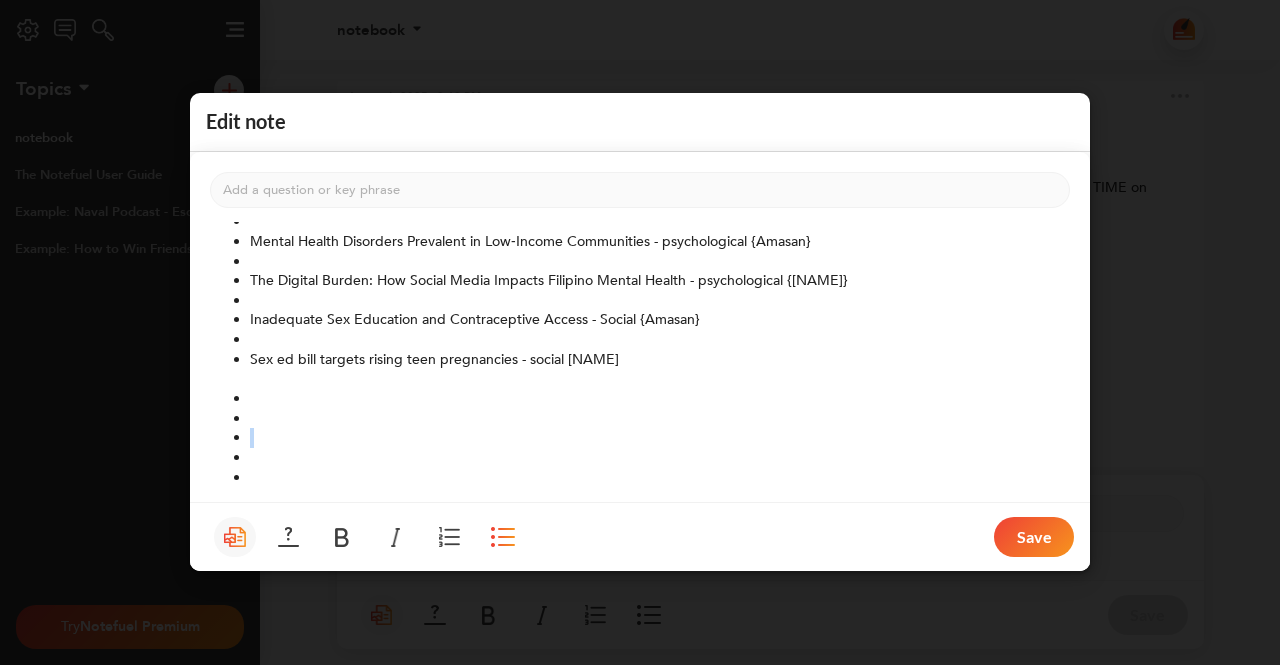 drag, startPoint x: 278, startPoint y: 441, endPoint x: 272, endPoint y: 464, distance: 23.769728 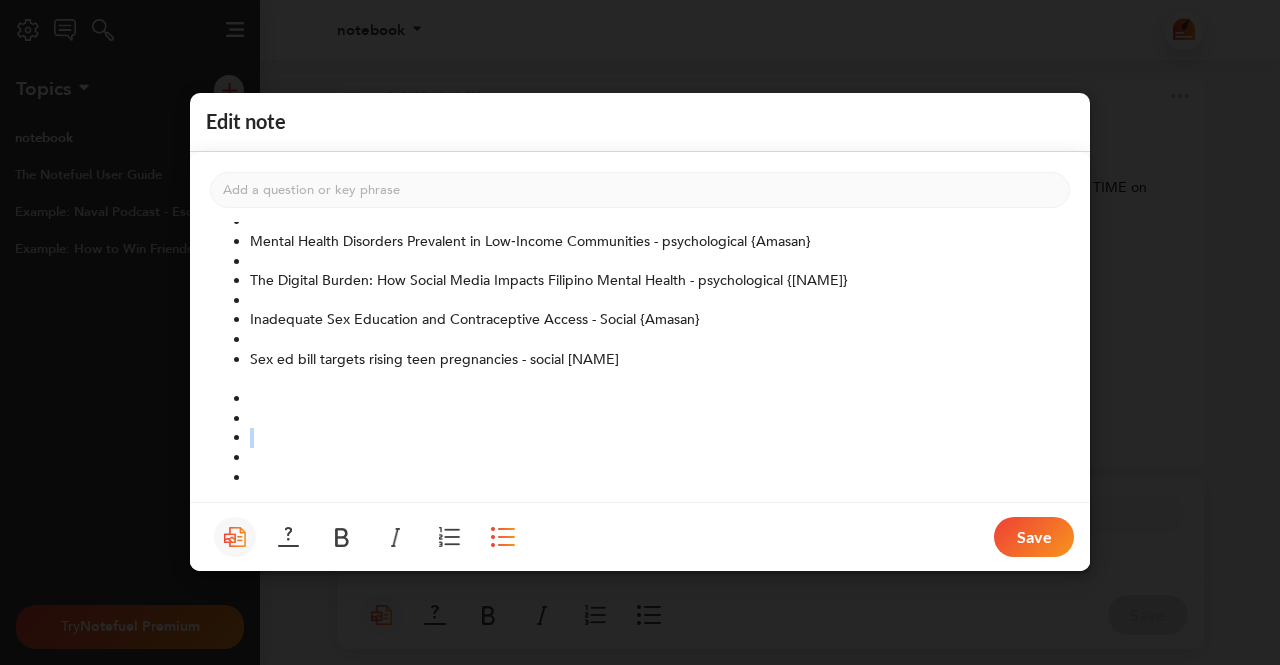 click on "﻿   ﻿ ﻿ ﻿ ﻿ ﻿ ﻿ ﻿ ﻿ ﻿ ﻿ ﻿" at bounding box center [640, 517] 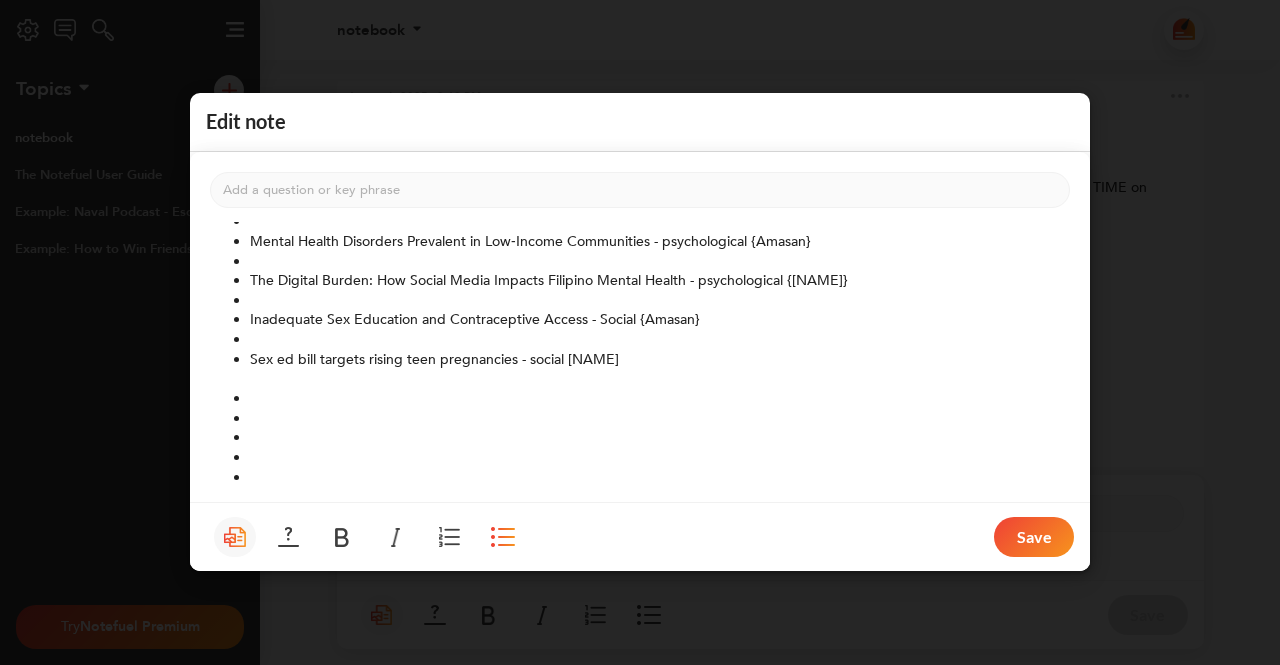 click on "﻿" at bounding box center [660, 478] 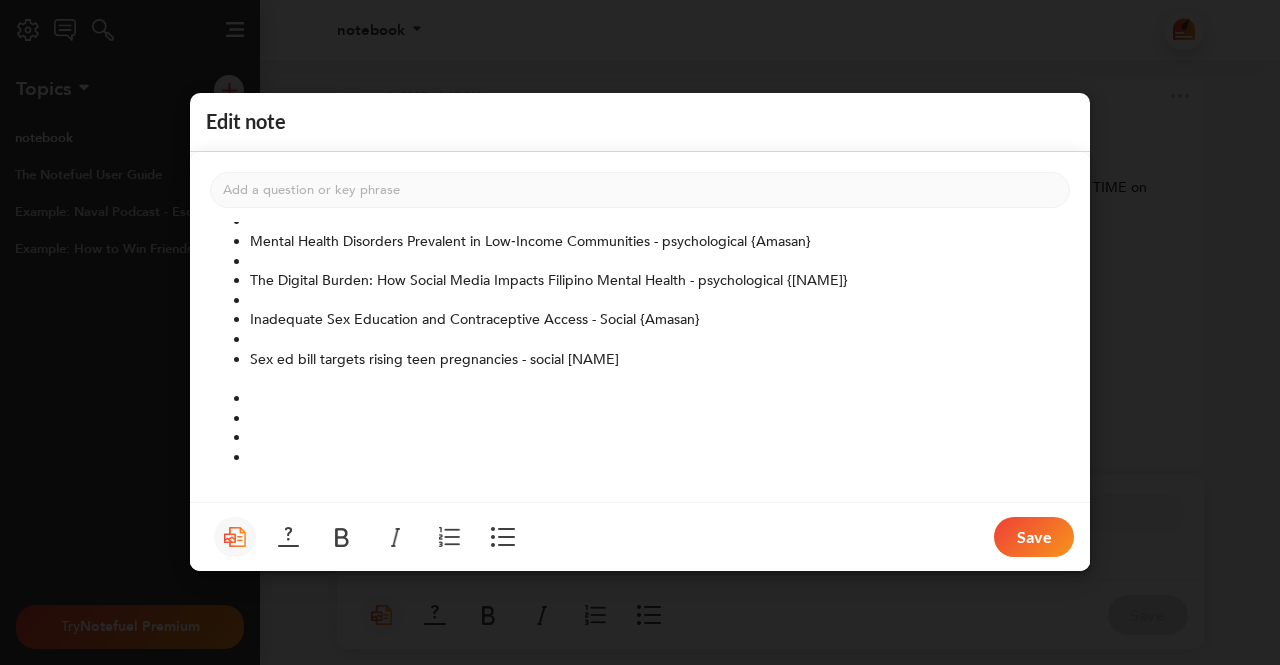click at bounding box center [503, 538] 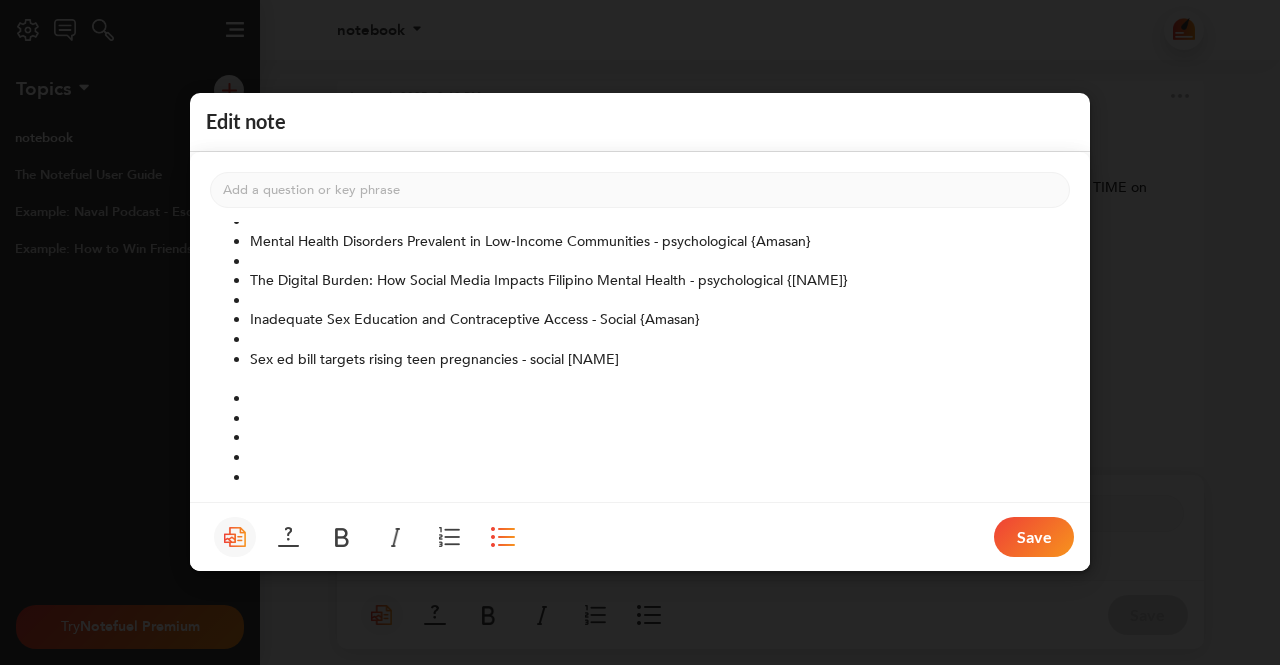 drag, startPoint x: 490, startPoint y: 526, endPoint x: 453, endPoint y: 517, distance: 38.078865 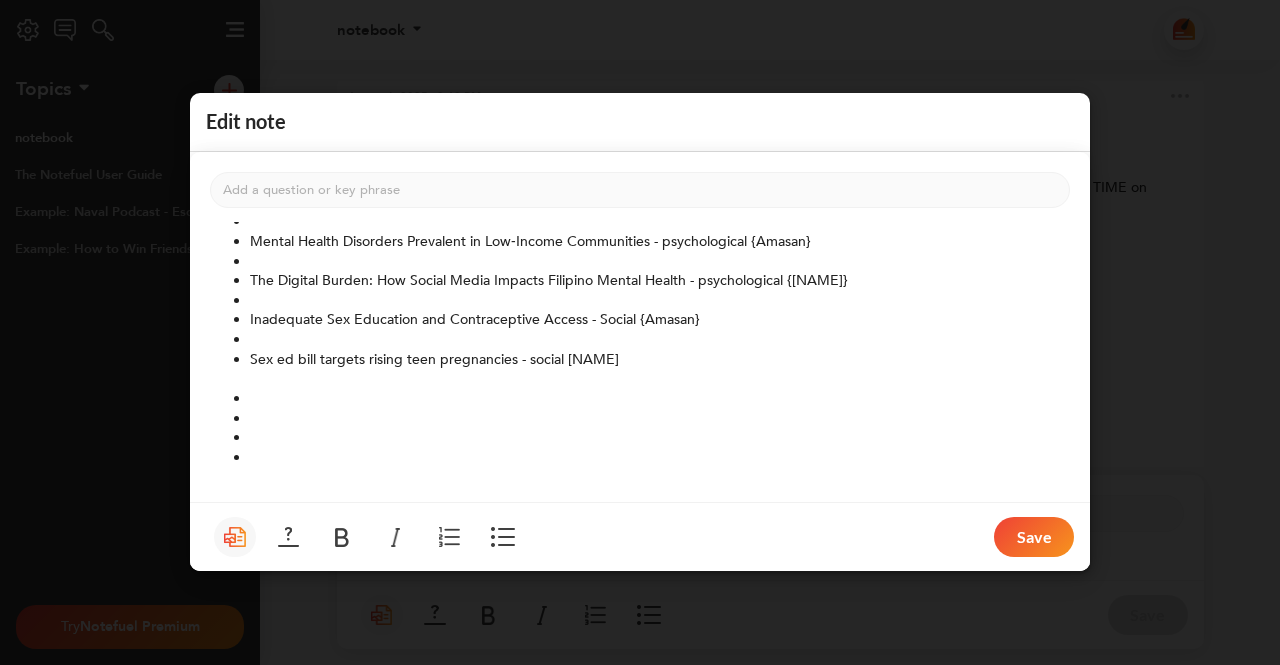 drag, startPoint x: 486, startPoint y: 527, endPoint x: 333, endPoint y: 480, distance: 160.05624 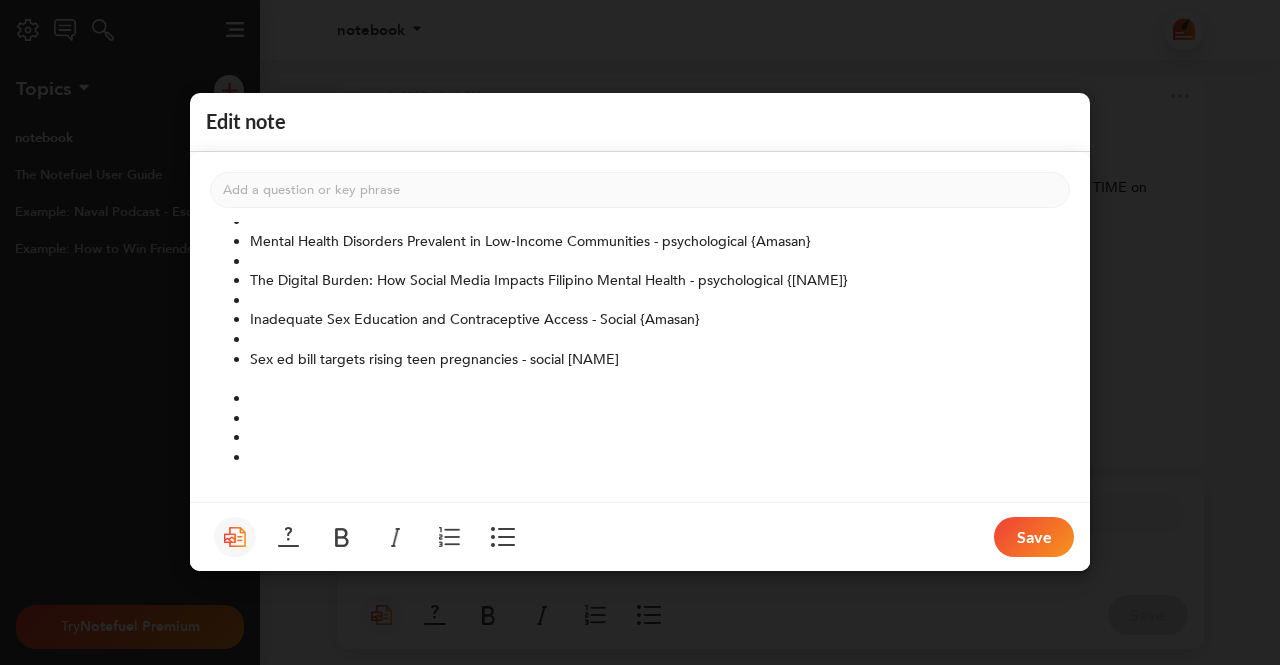 click on "Add a question or key phrase ﻿ ﻿ Social Media-Induced Anxiety and Insecurity - psychological {[NAME]} ﻿ Delays and Weak Enforcement in Cases Against Human Rights Violations - Politics {[NAME]} ﻿ TIME on NGO Harassment (“Terror‑Tagging”) - Politics {[NAME]} ﻿ Environmental Vulnerability and Climate Impact - Social {[NAME]} ﻿ Mental Health Disorders Prevalent in Low‑Income Communities - psychological {[NAME]} ﻿ The Digital Burden: How Social Media Impacts Filipino Mental Health - psychological {[NAME]} ﻿ Inadequate Sex Education and Contraceptive Access - Social {[NAME]} ﻿ Sex ed bill targets rising teen pregnancies - social {[NAME]} ﻿ ﻿ ﻿ ﻿ ﻿ ﻿ ﻿ ﻿ ﻿ ﻿ ﻿ ﻿ ﻿ Save" at bounding box center (640, 362) 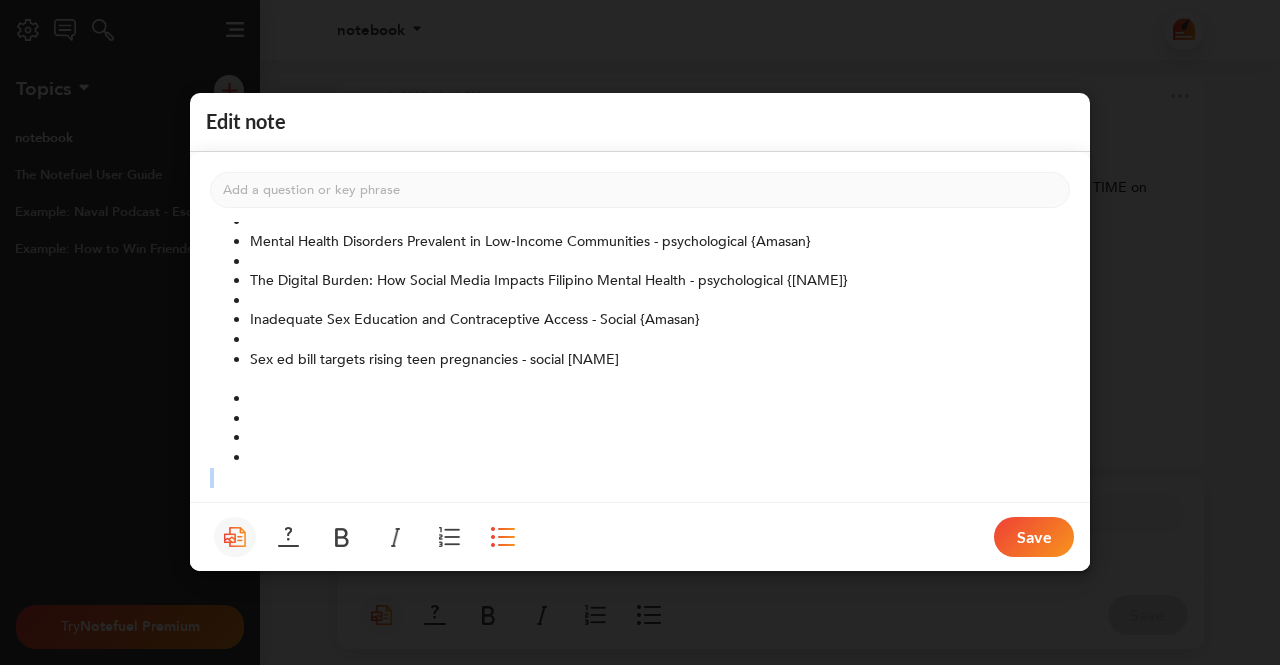 click on "﻿" at bounding box center (640, 478) 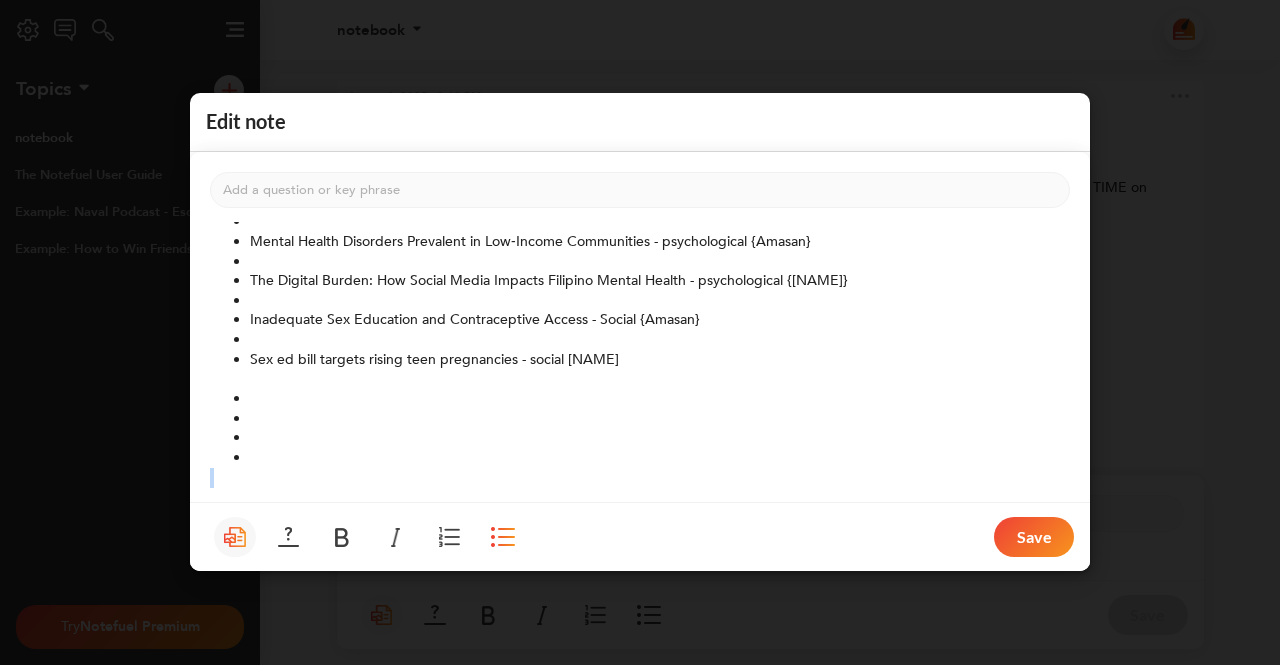 click on "﻿" at bounding box center (640, 478) 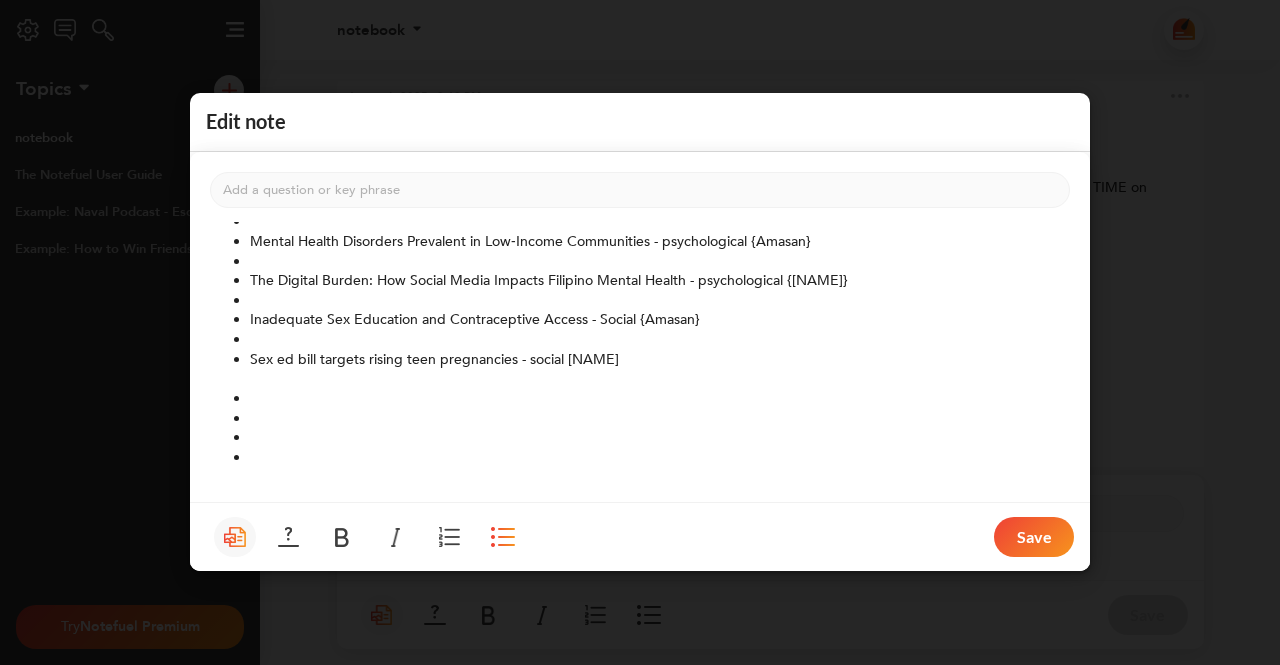 click on "﻿   ﻿ ﻿" at bounding box center [640, 429] 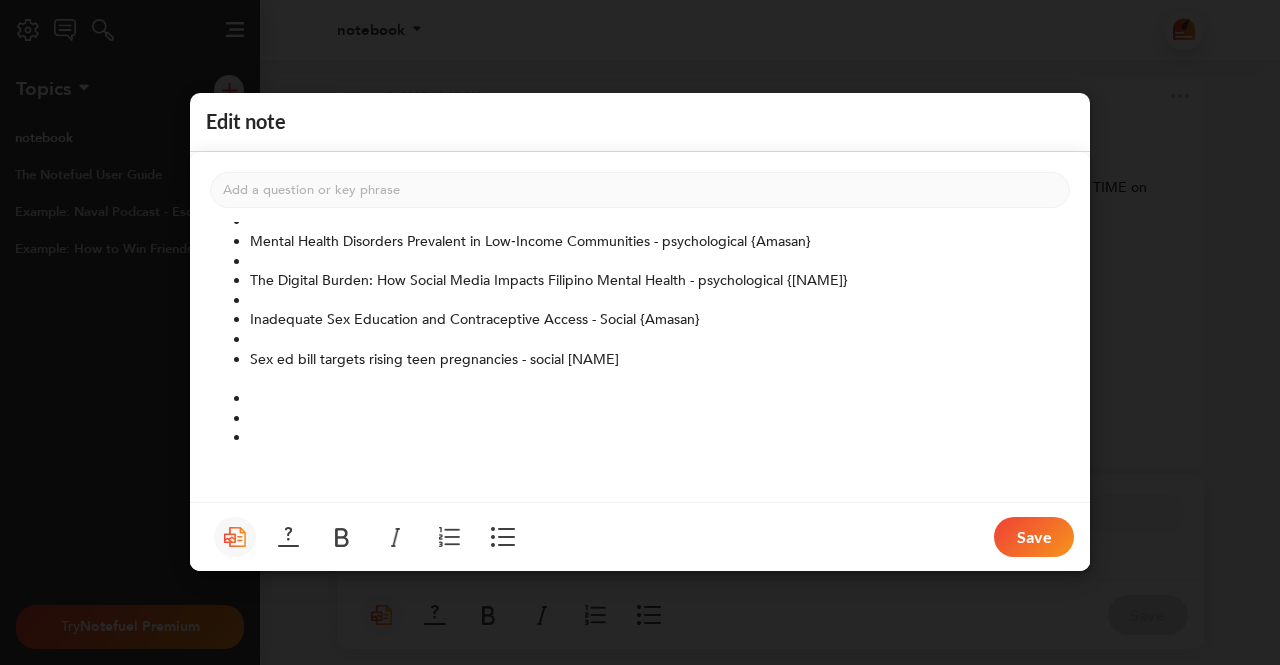 click at bounding box center [503, 538] 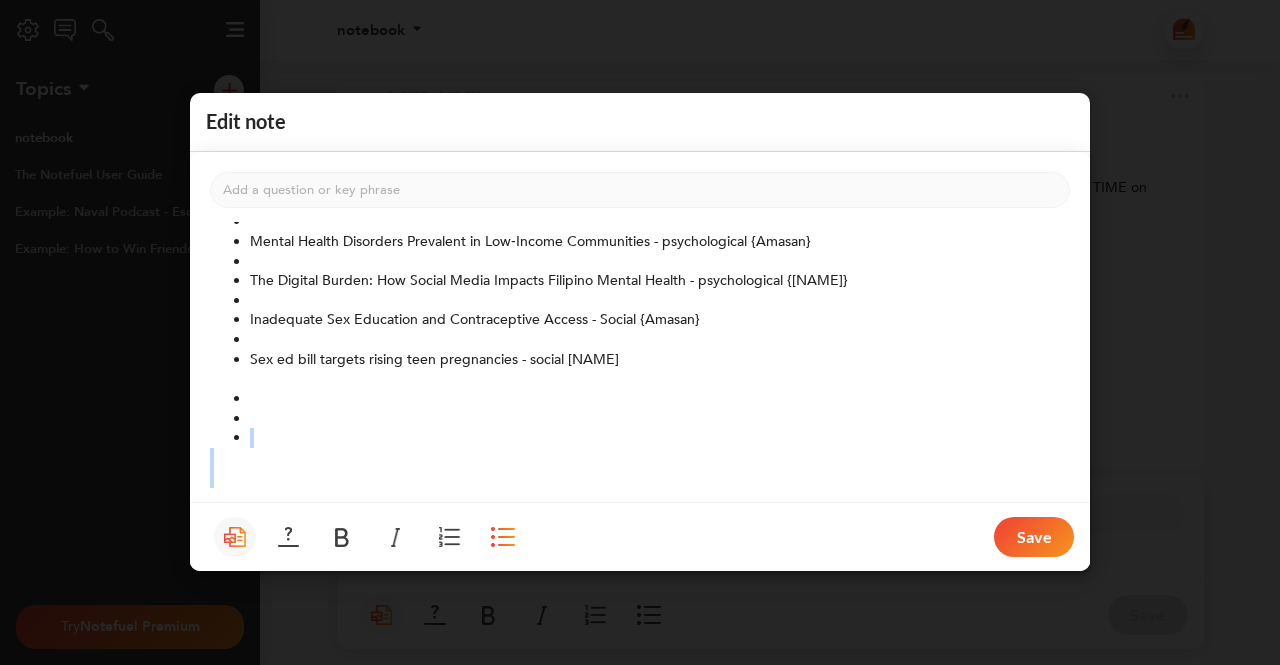 scroll, scrollTop: 343, scrollLeft: 0, axis: vertical 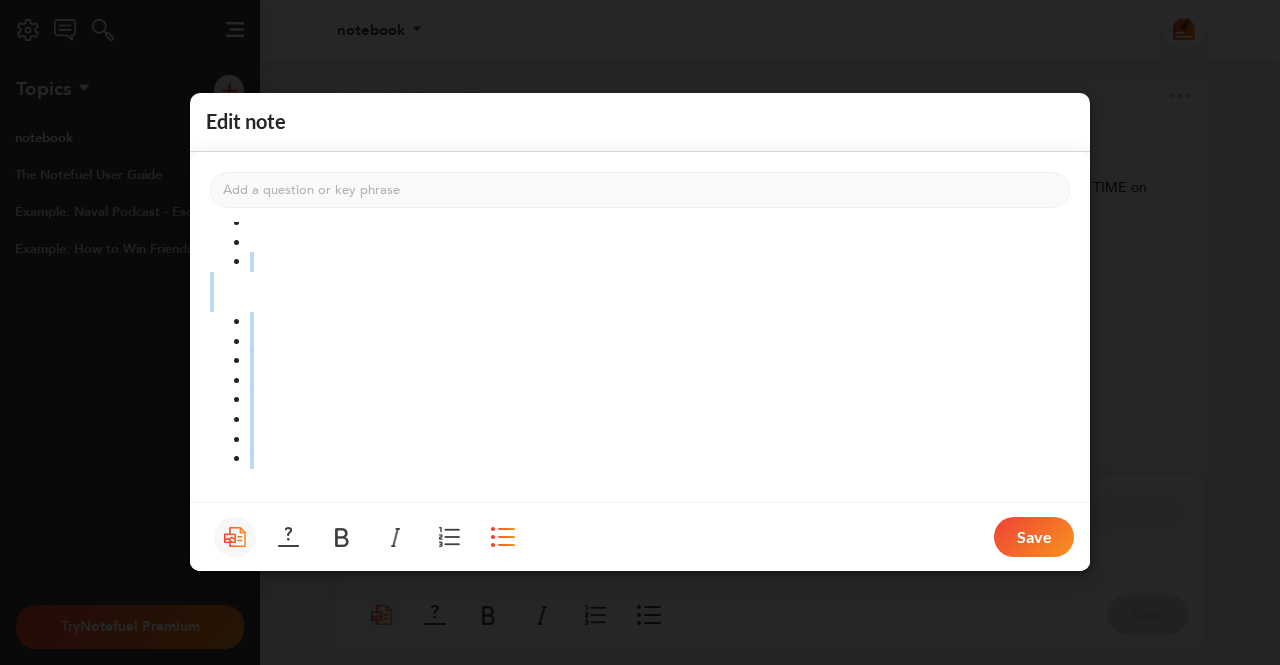 drag, startPoint x: 306, startPoint y: 429, endPoint x: 500, endPoint y: 535, distance: 221.07013 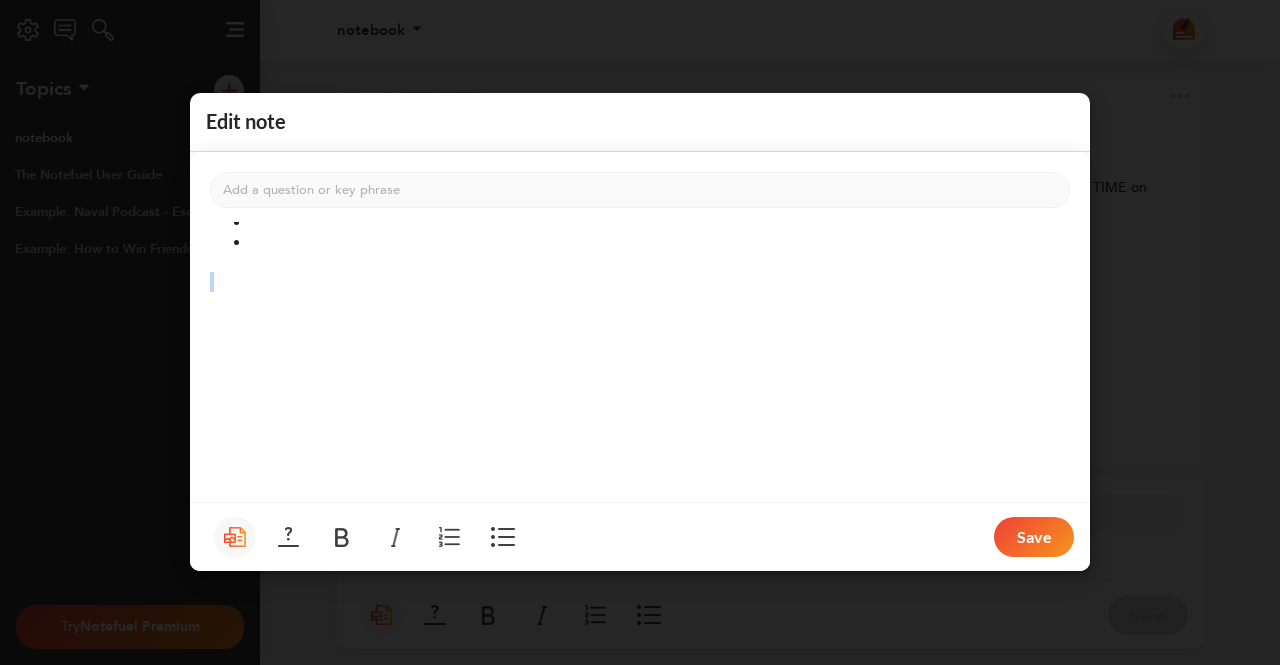 click at bounding box center [503, 538] 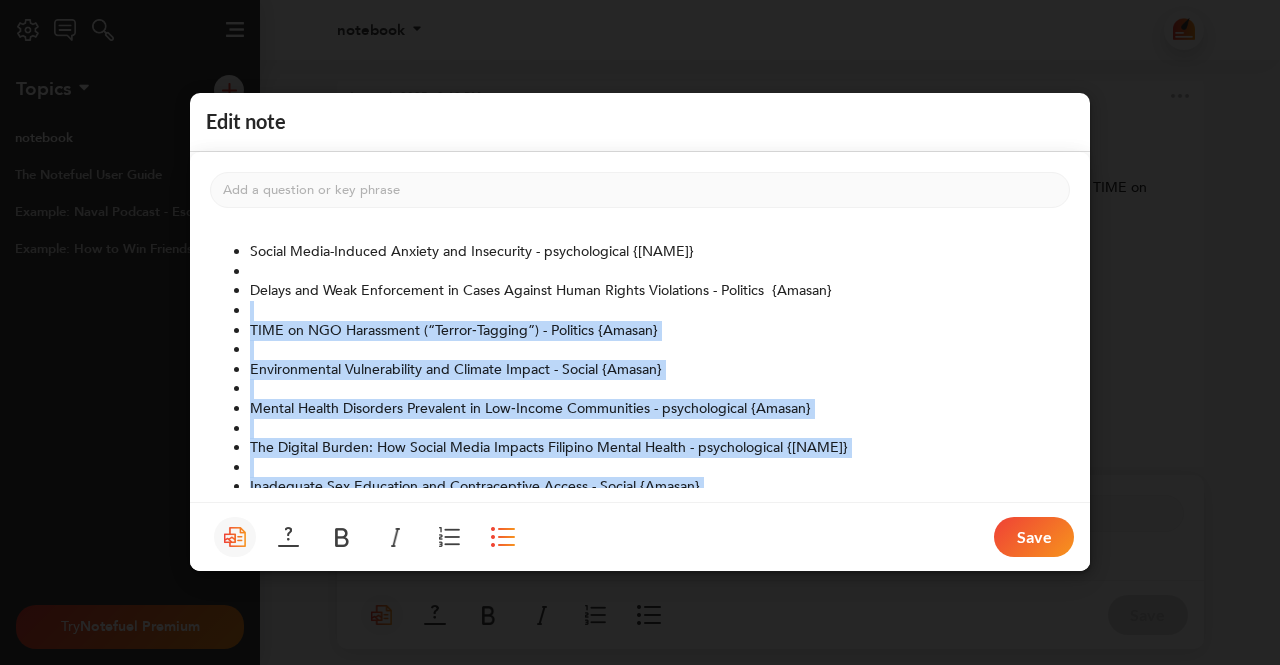 scroll, scrollTop: 0, scrollLeft: 0, axis: both 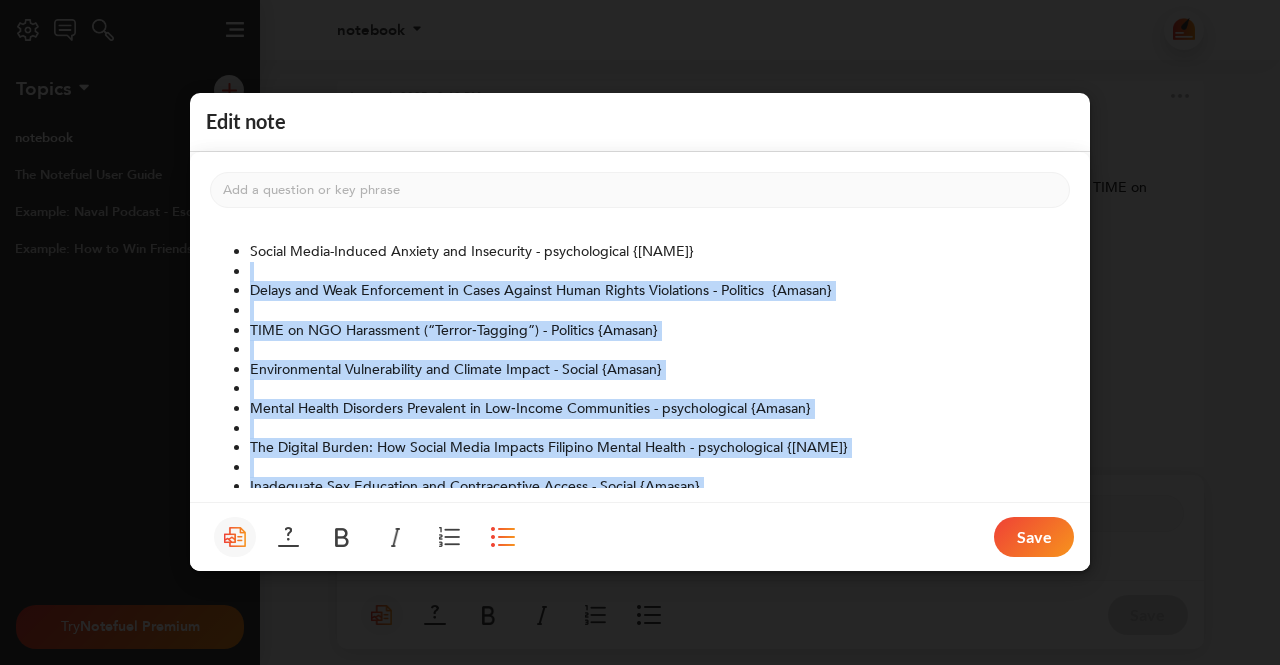 drag, startPoint x: 230, startPoint y: 288, endPoint x: 234, endPoint y: 261, distance: 27.294687 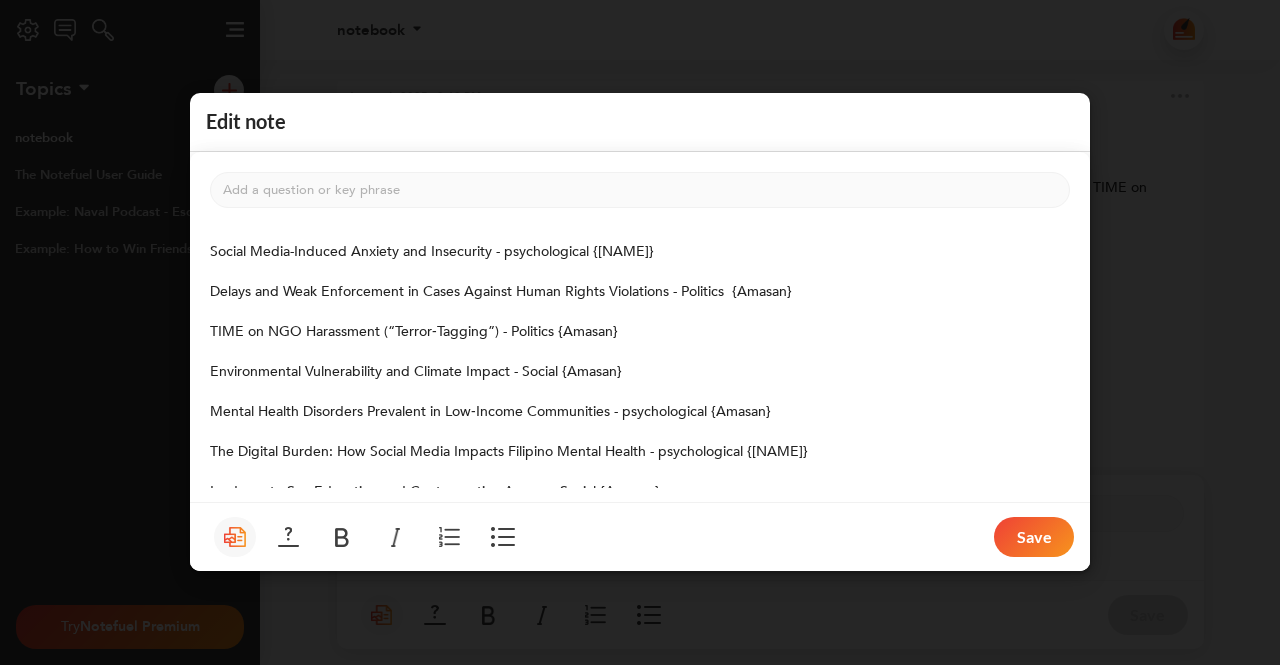 click at bounding box center (503, 538) 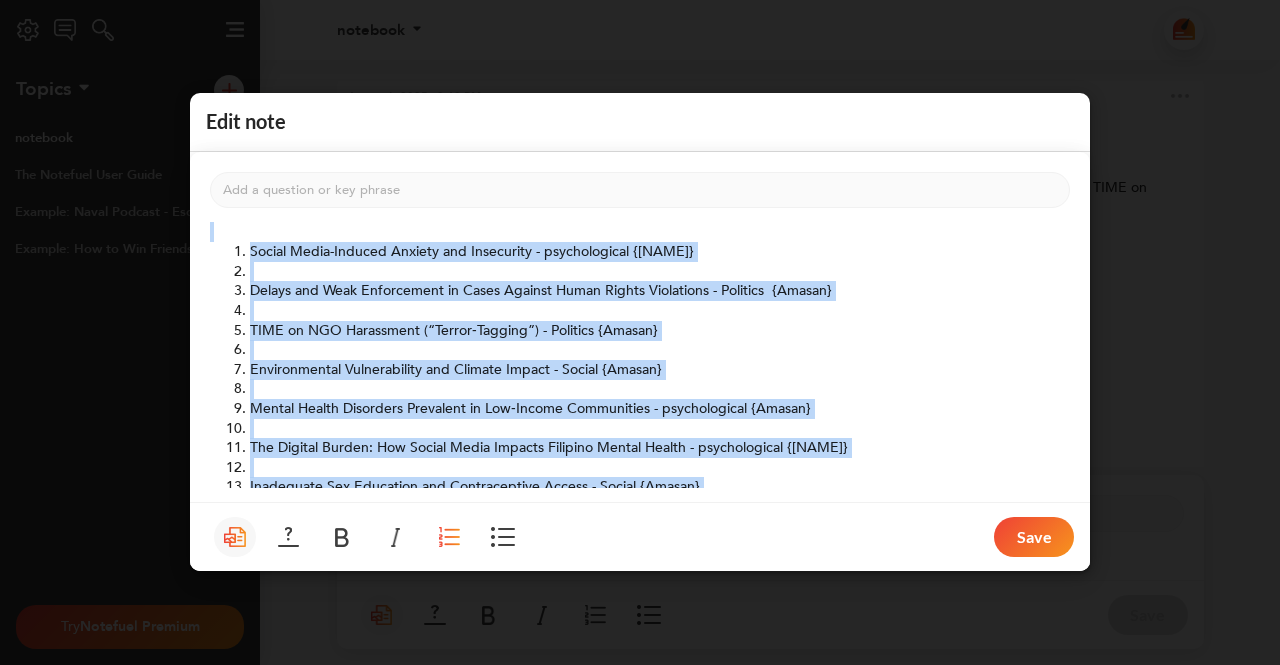 click at bounding box center (449, 538) 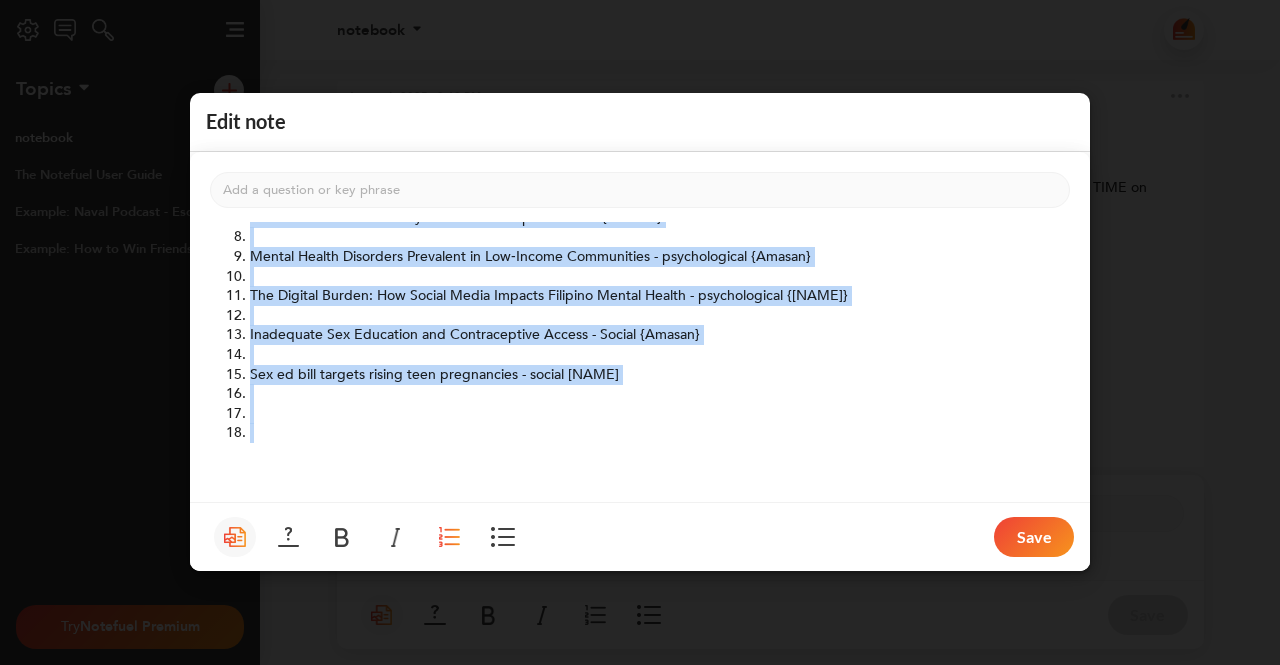 scroll, scrollTop: 154, scrollLeft: 0, axis: vertical 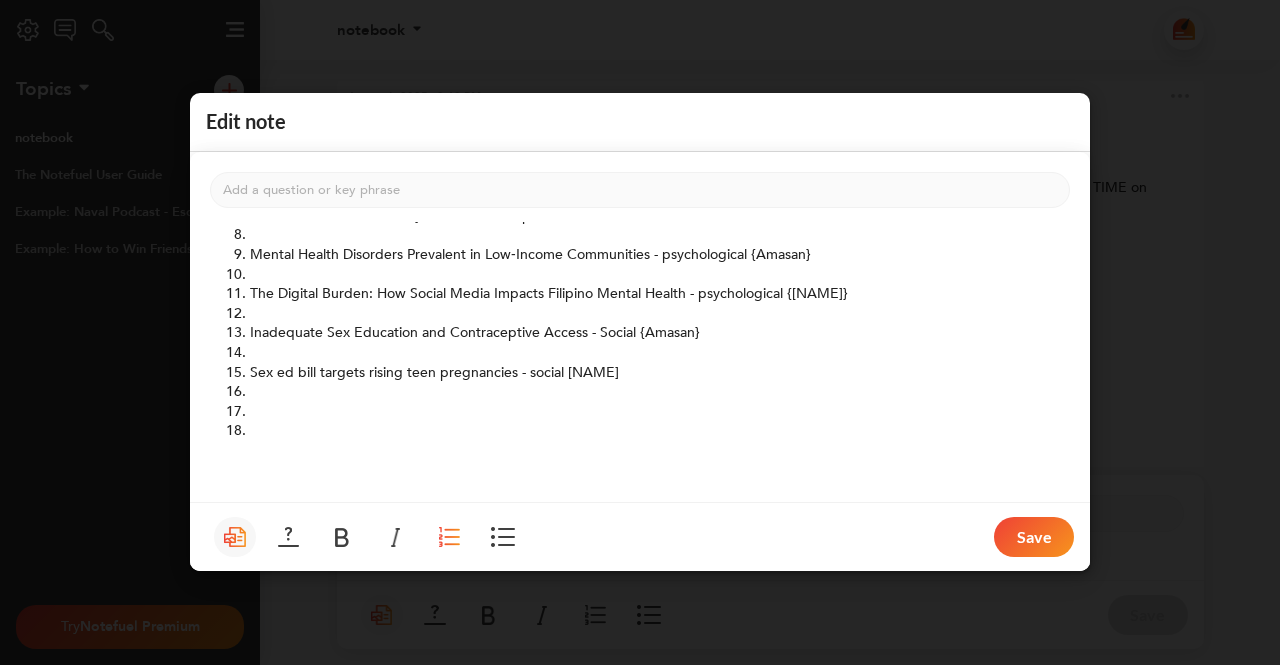 click at bounding box center [660, 432] 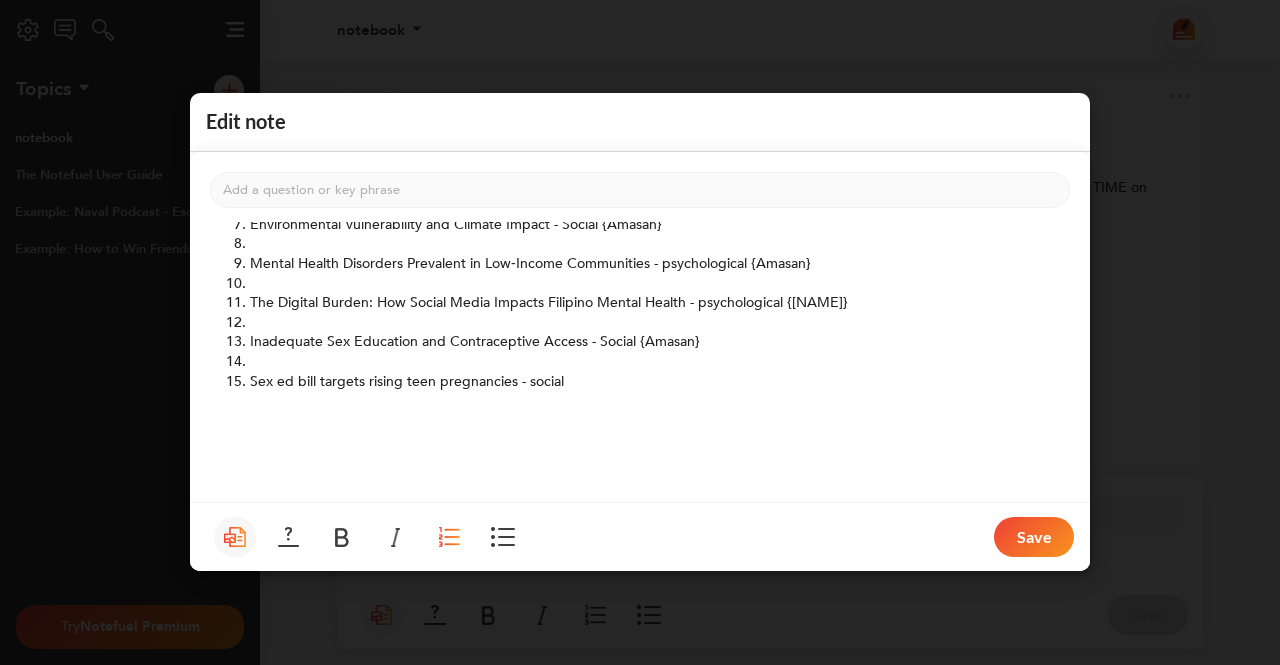 scroll, scrollTop: 130, scrollLeft: 0, axis: vertical 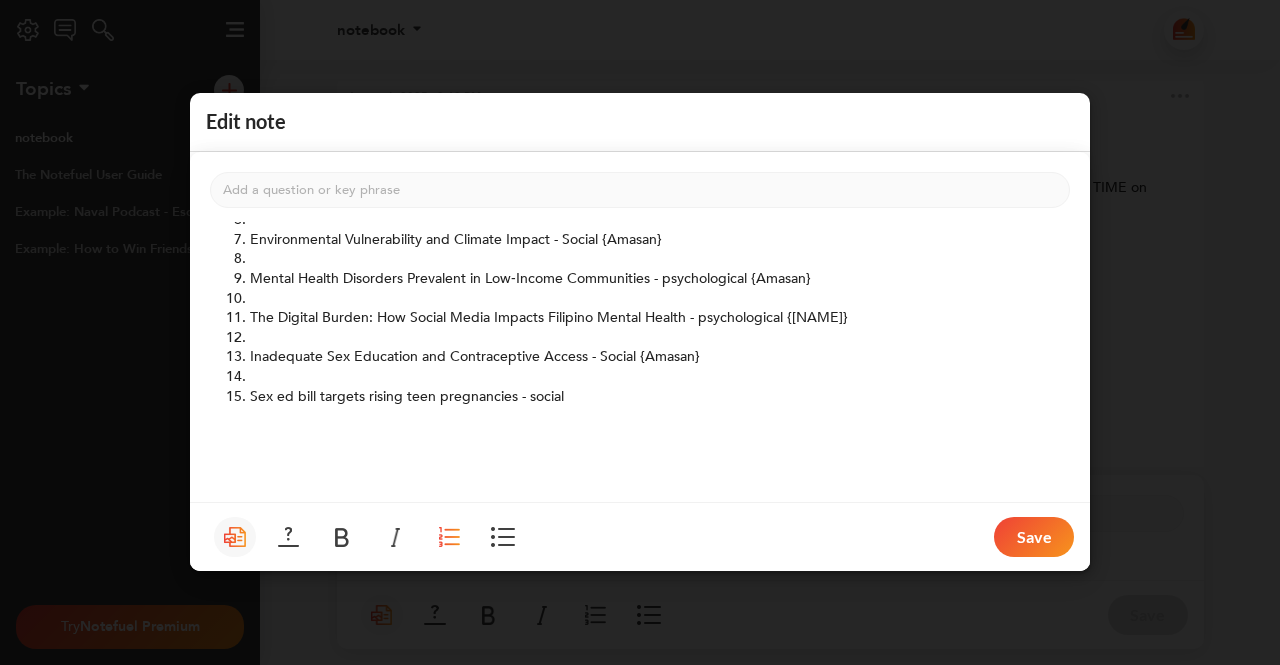 click at bounding box center [235, 538] 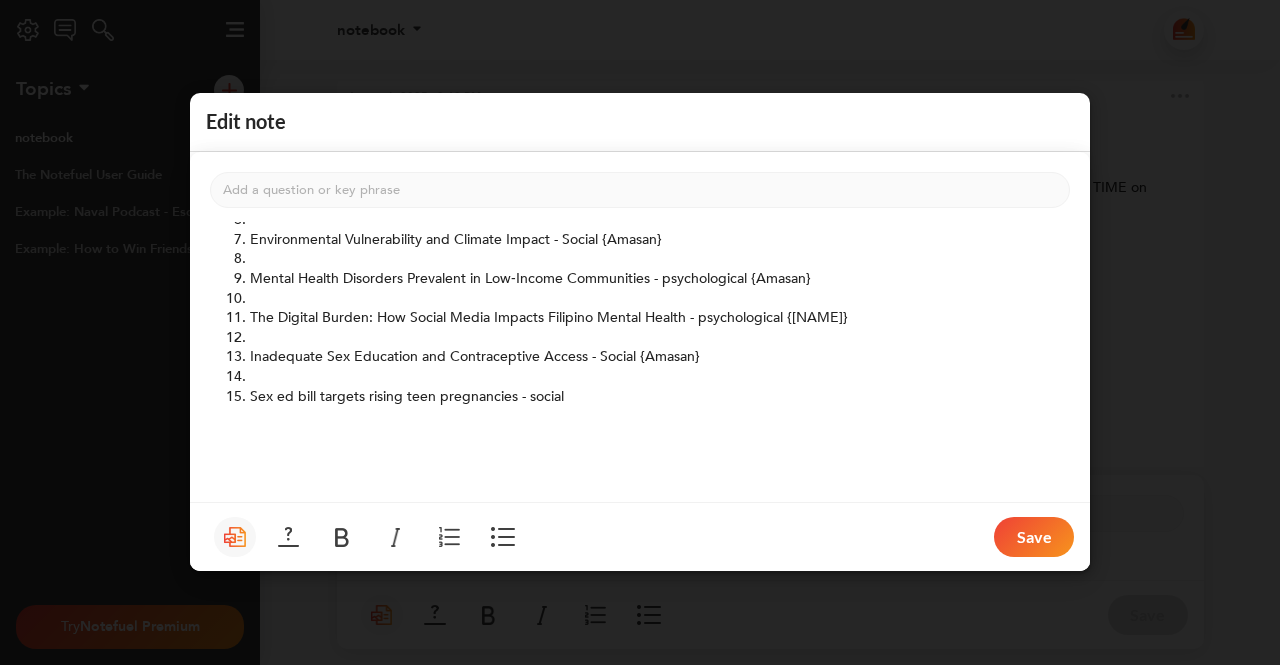 click on "﻿" at bounding box center (640, 417) 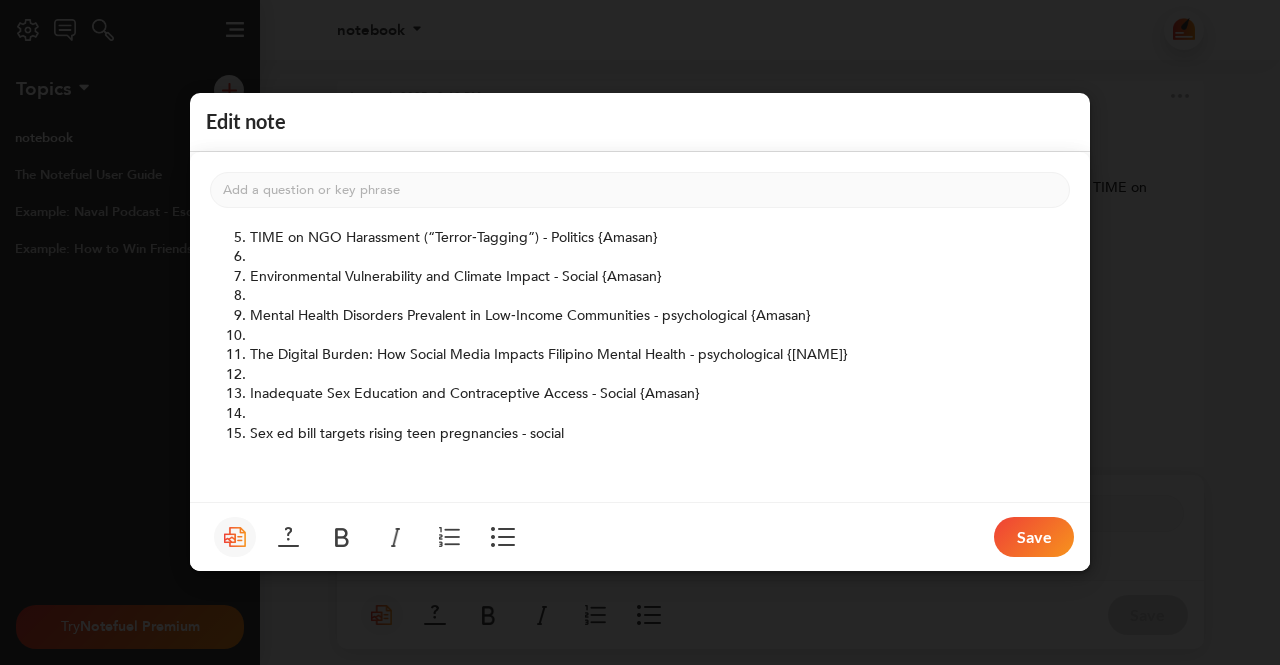 scroll, scrollTop: 106, scrollLeft: 0, axis: vertical 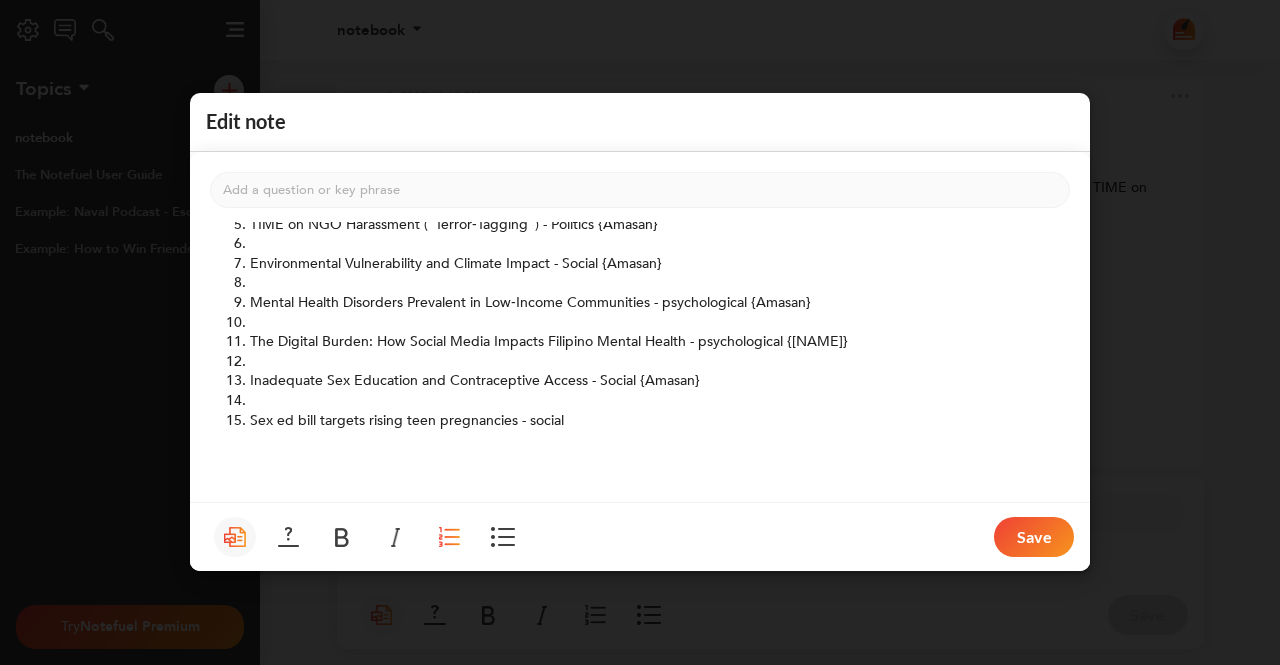 click on "Sex ed bill targets rising teen pregnancies - social" at bounding box center [660, 421] 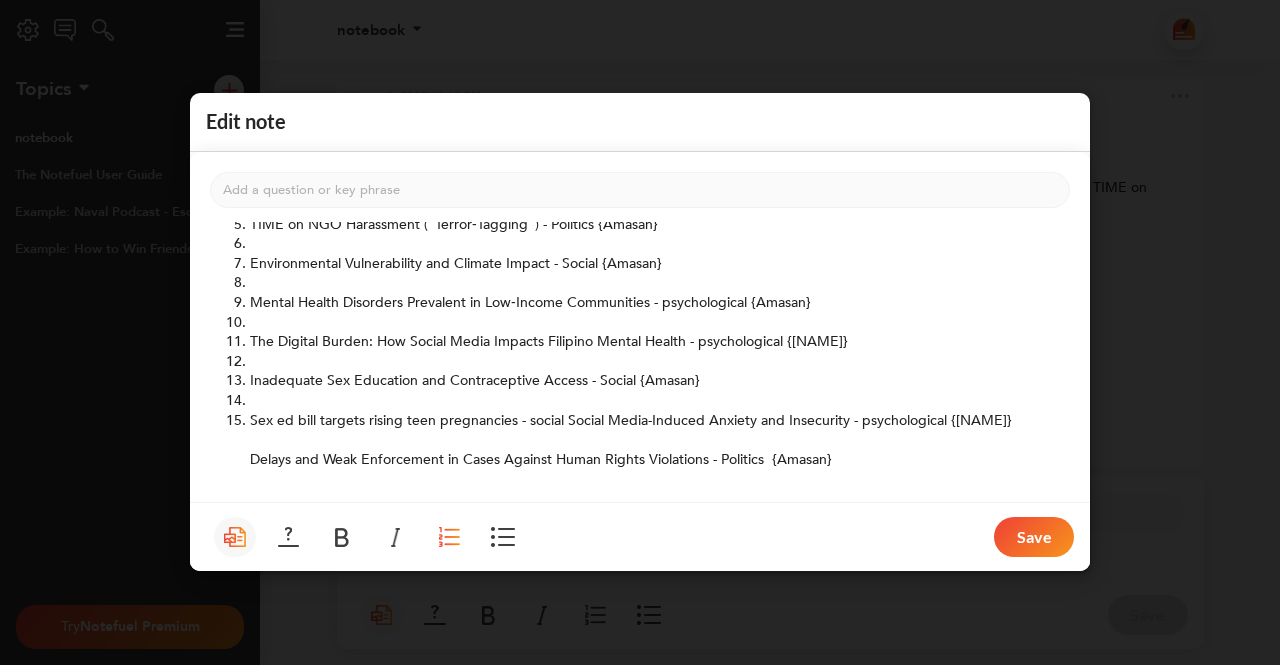 click on "Sex ed bill targets rising teen pregnancies - social Social Media-Induced Anxiety and Insecurity - psychological {[NAME]}" at bounding box center (631, 420) 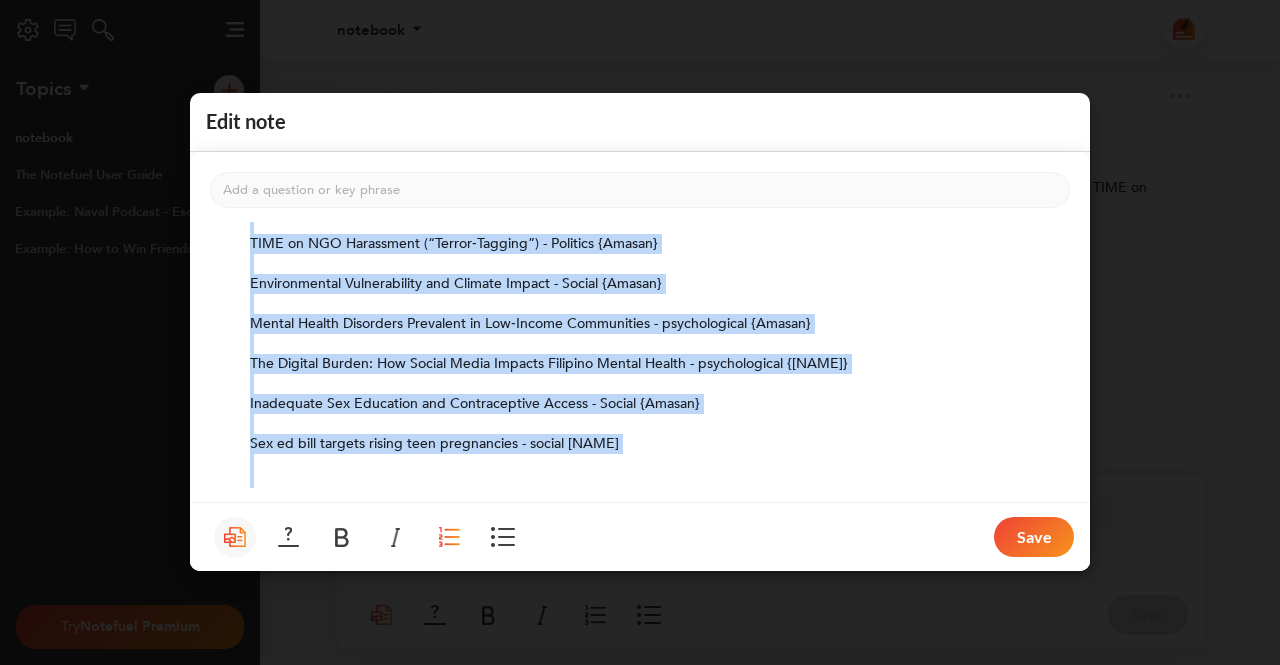 scroll, scrollTop: 369, scrollLeft: 0, axis: vertical 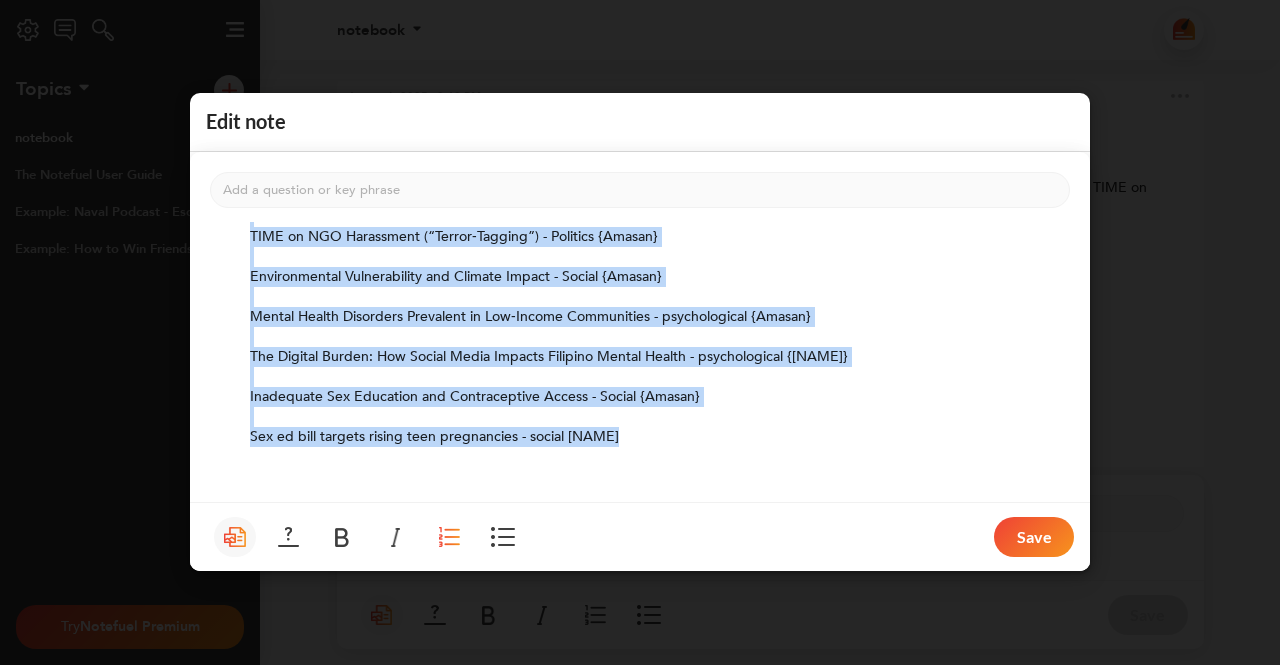 drag, startPoint x: 568, startPoint y: 419, endPoint x: 679, endPoint y: 427, distance: 111.28792 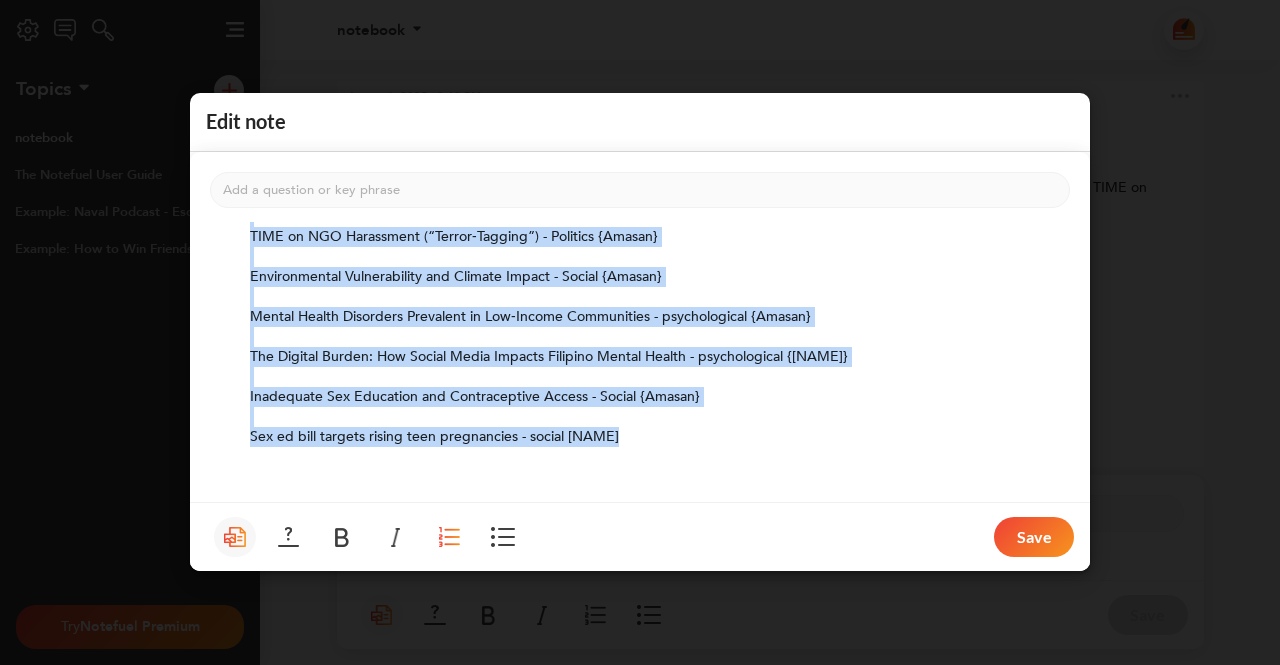 click on "Sex ed bill targets rising teen pregnancies - social [NAME]" at bounding box center (660, 438) 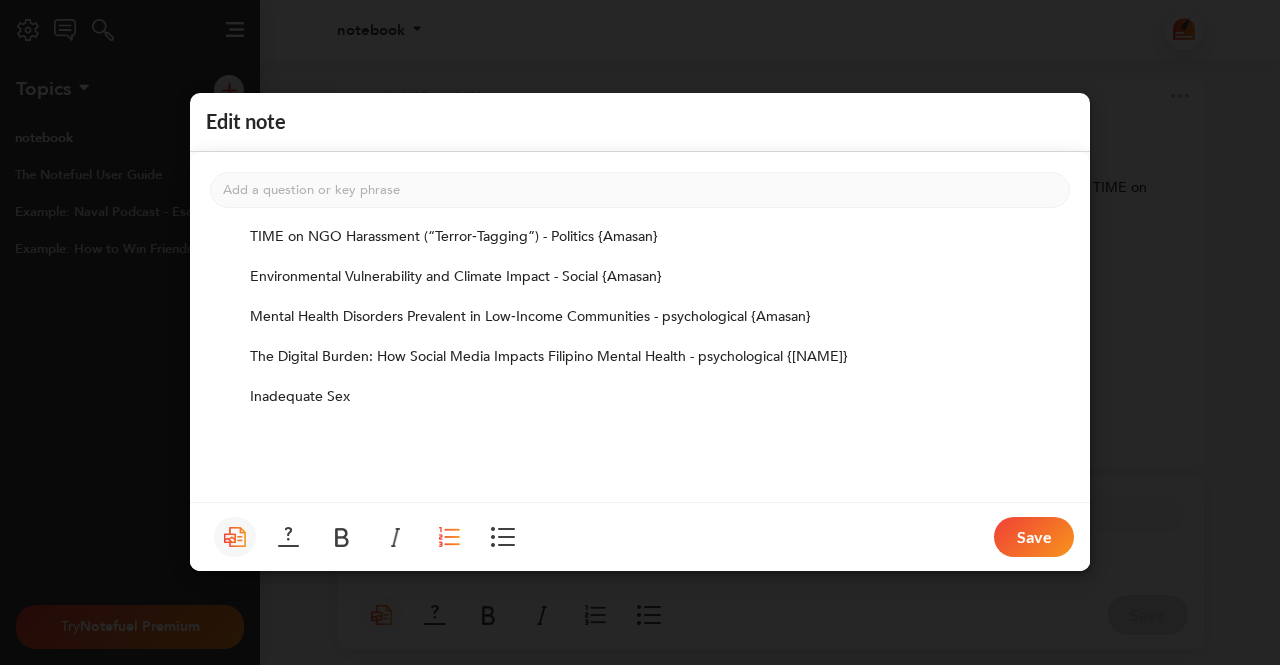 click on "TIME on NGO Harassment (“Terror‑Tagging”) - Politics {Amasan}" at bounding box center [454, 237] 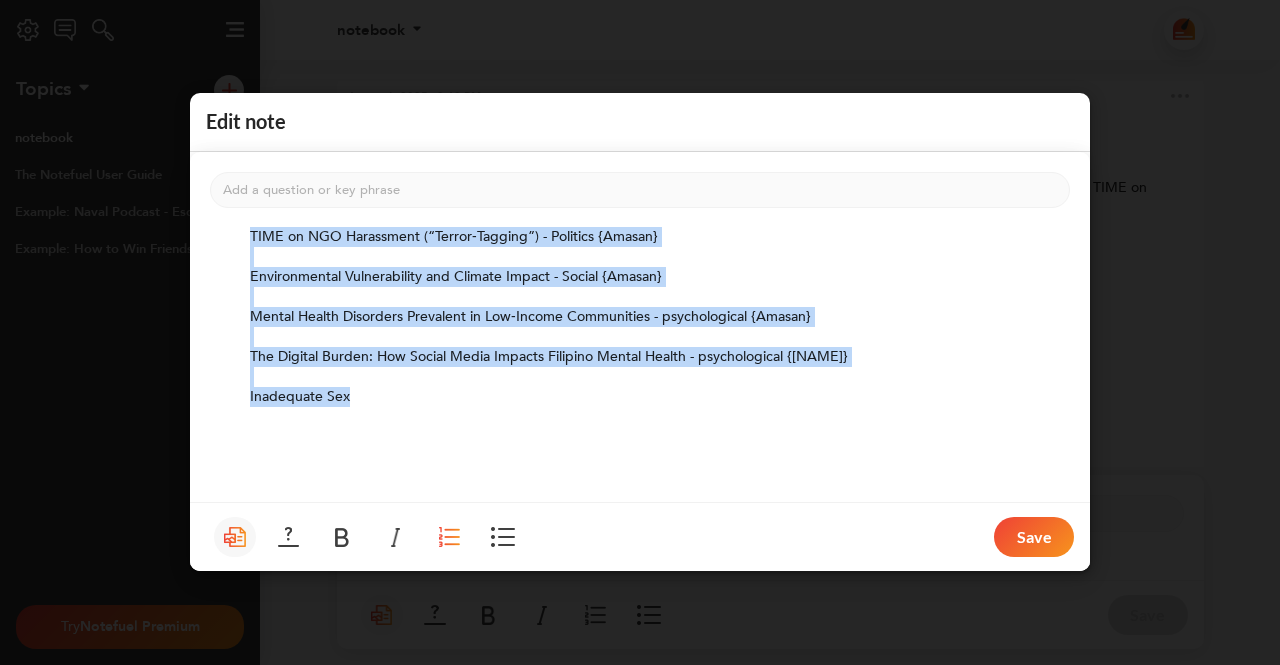 drag, startPoint x: 256, startPoint y: 240, endPoint x: 415, endPoint y: 401, distance: 226.2786 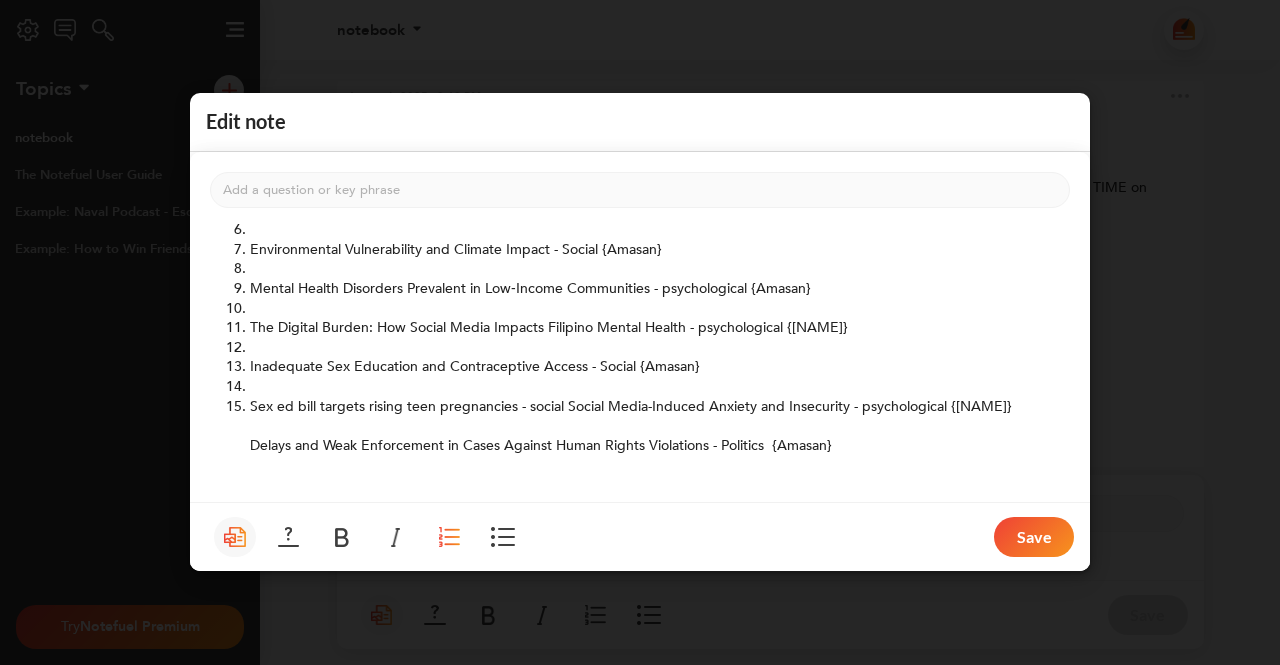 scroll, scrollTop: 119, scrollLeft: 0, axis: vertical 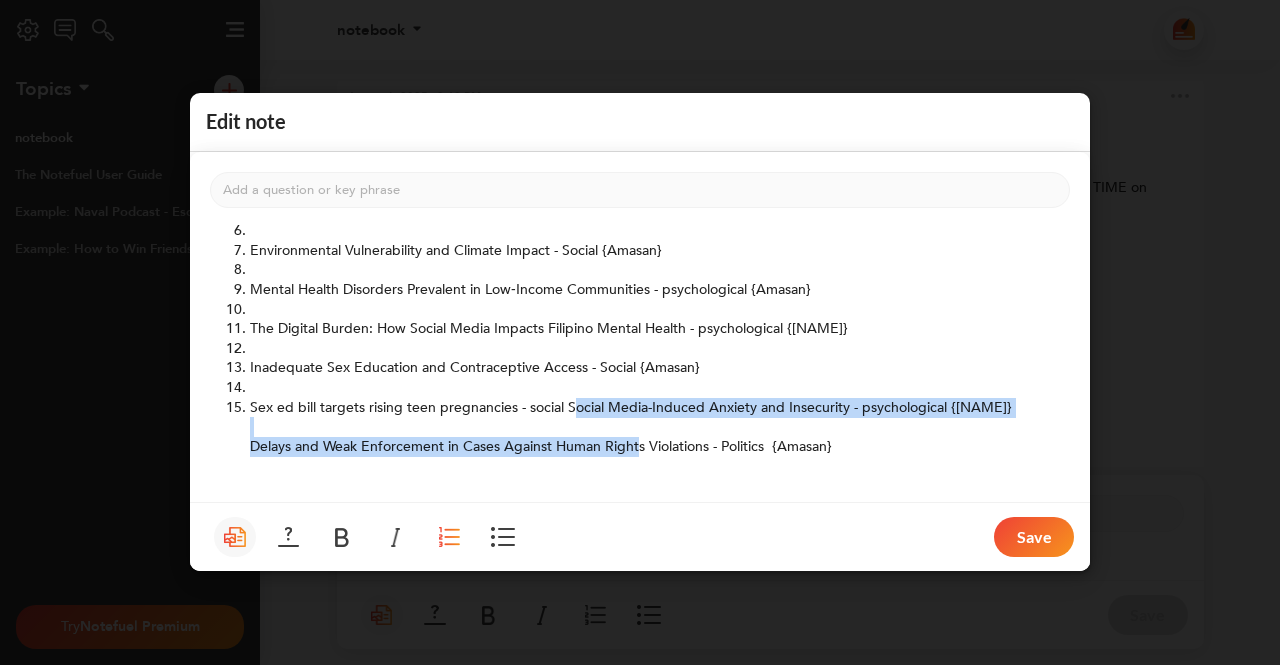 drag, startPoint x: 576, startPoint y: 397, endPoint x: 641, endPoint y: 439, distance: 77.388626 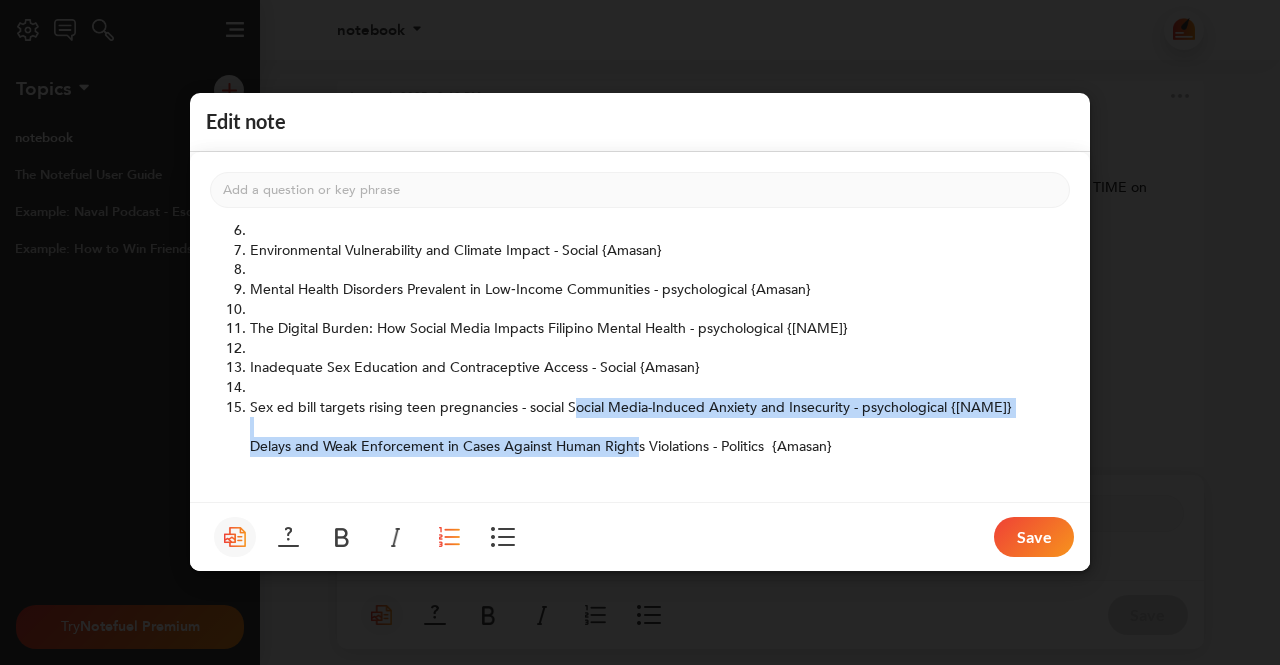 click on "Social Media-Induced Anxiety and Insecurity - [FIELD] [NAME] ﻿ Delays and Weak Enforcement in Cases Against Human Rights Violations - Politics  [NAME]      ﻿ TIME on NGO Harassment (“Terror‑Tagging”) - Politics [NAME] ﻿ Environmental Vulnerability and Climate Impact - Social [NAME] ﻿ Mental Health Disorders Prevalent in Low‑Income Communities - [FIELD] [NAME] ﻿ The Digital Burden: How Social Media Impacts Filipino Mental Health - [FIELD] [NAME]  ﻿ Inadequate Sex Education and Contraceptive Access - Social [NAME] ﻿ Sex ed bill targets rising teen pregnancies - social Social Media-Induced Anxiety and Insecurity - [FIELD] [NAME] ﻿ Delays and Weak Enforcement in Cases Against Human Rights Violations - Politics  [NAME]      ﻿ ﻿ ﻿ ﻿ ﻿ ﻿   ﻿" at bounding box center (640, 371) 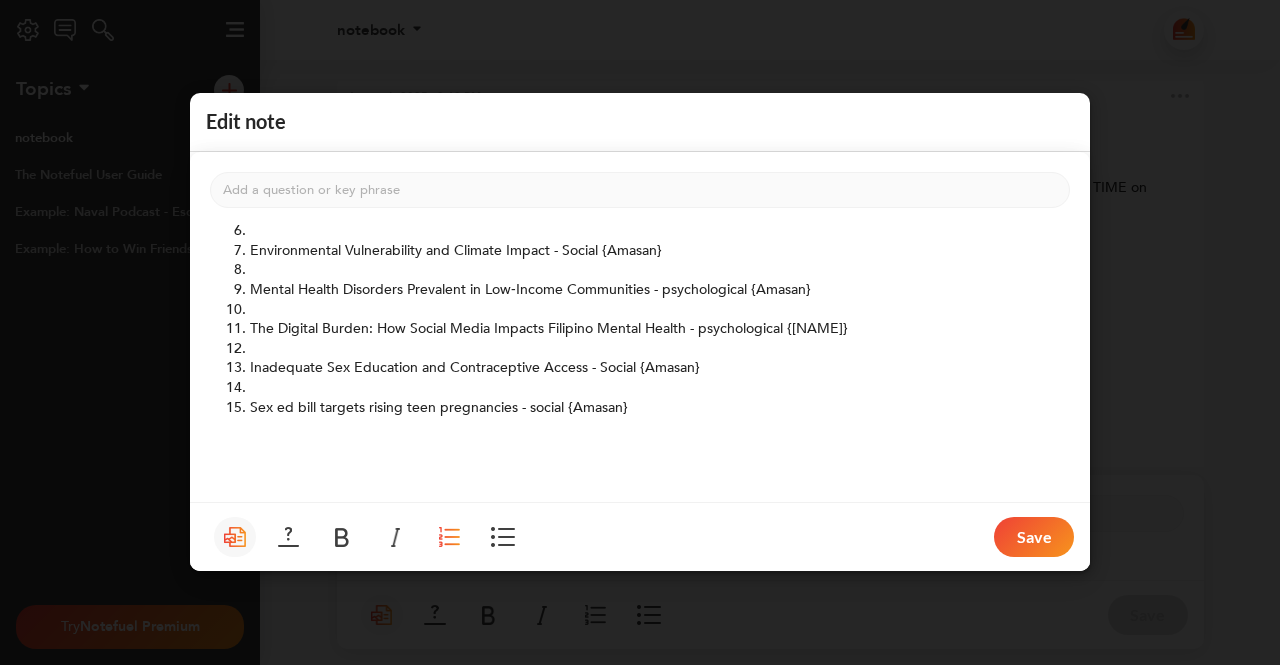 drag, startPoint x: 564, startPoint y: 399, endPoint x: 724, endPoint y: 402, distance: 160.02812 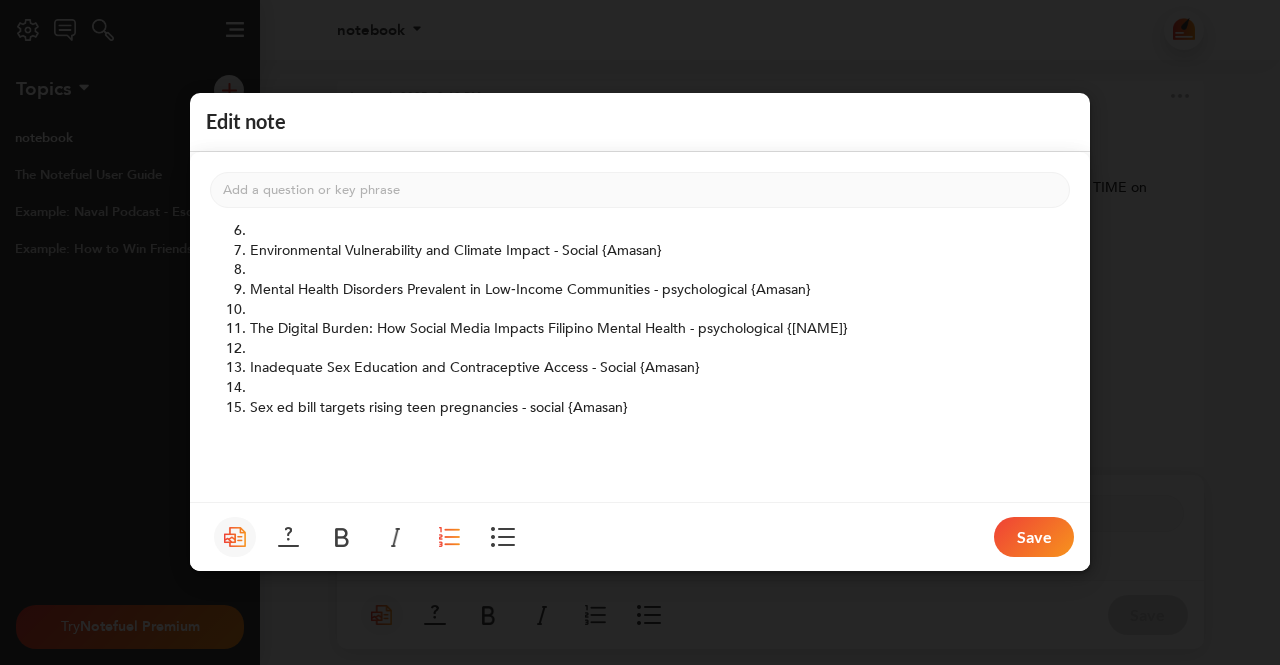 click on "Sex ed bill targets rising teen pregnancies - social {Amasan}" at bounding box center [439, 407] 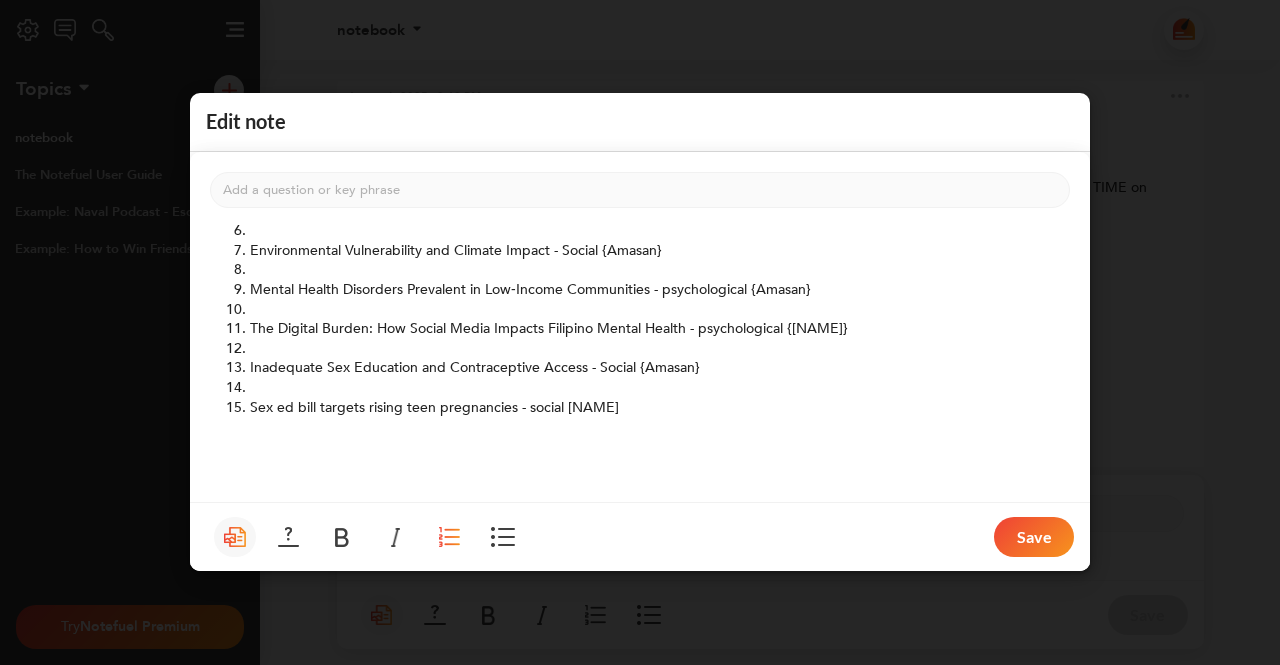 click on "Sex ed bill targets rising teen pregnancies - social [NAME]" at bounding box center [434, 407] 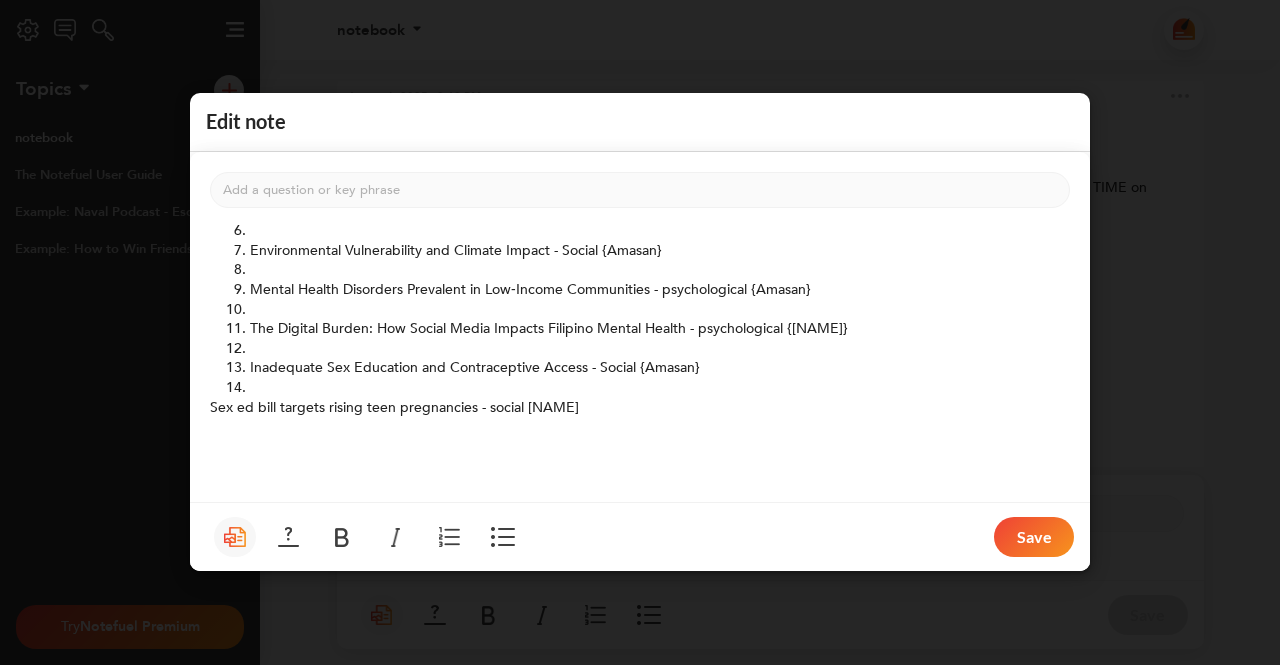 click at bounding box center (449, 538) 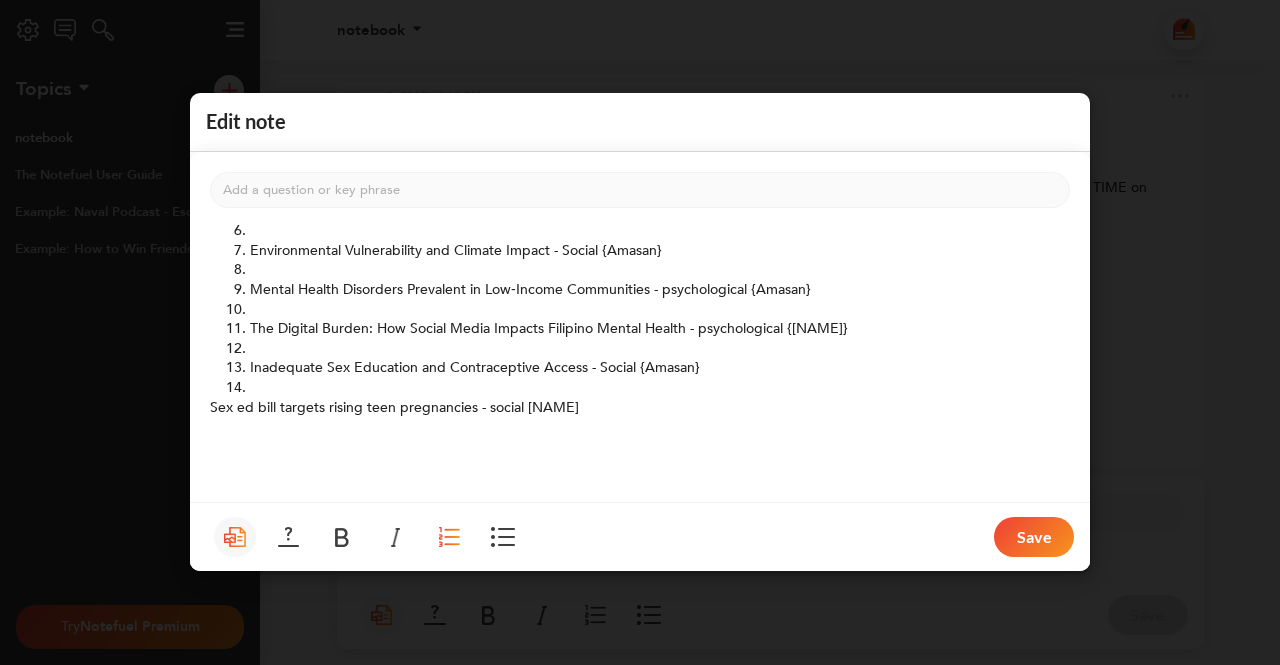 click on "Inadequate Sex Education and Contraceptive Access - Social {Amasan}" at bounding box center [660, 369] 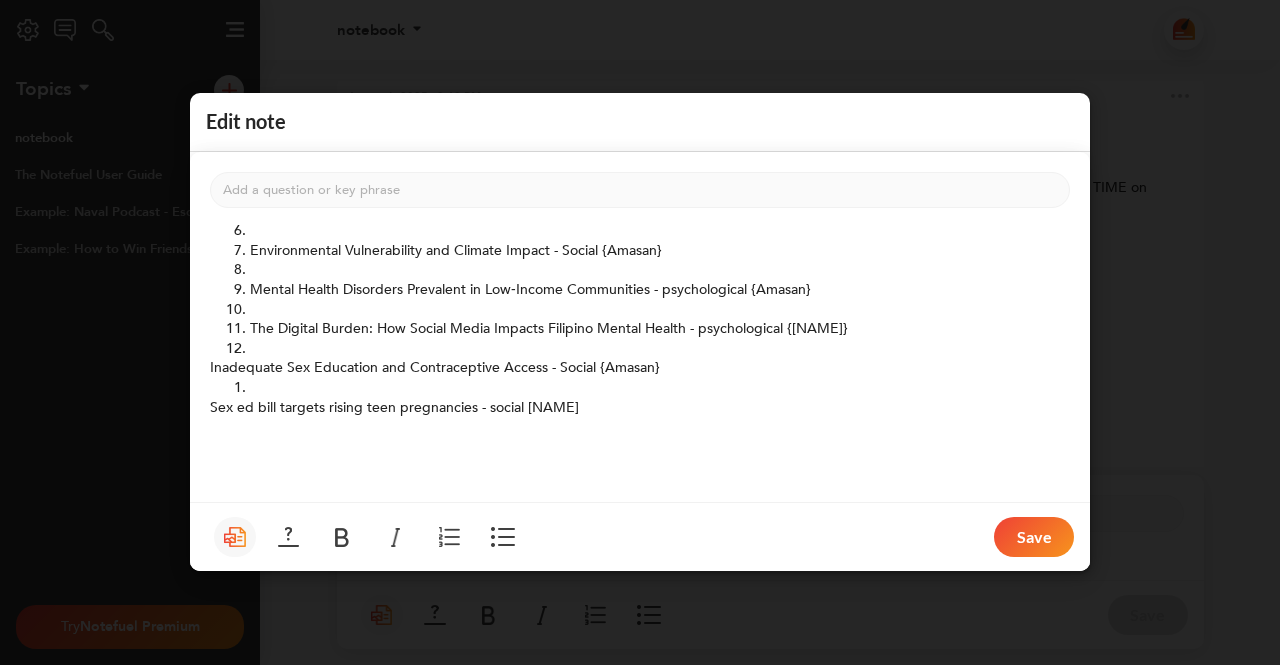 click at bounding box center [449, 538] 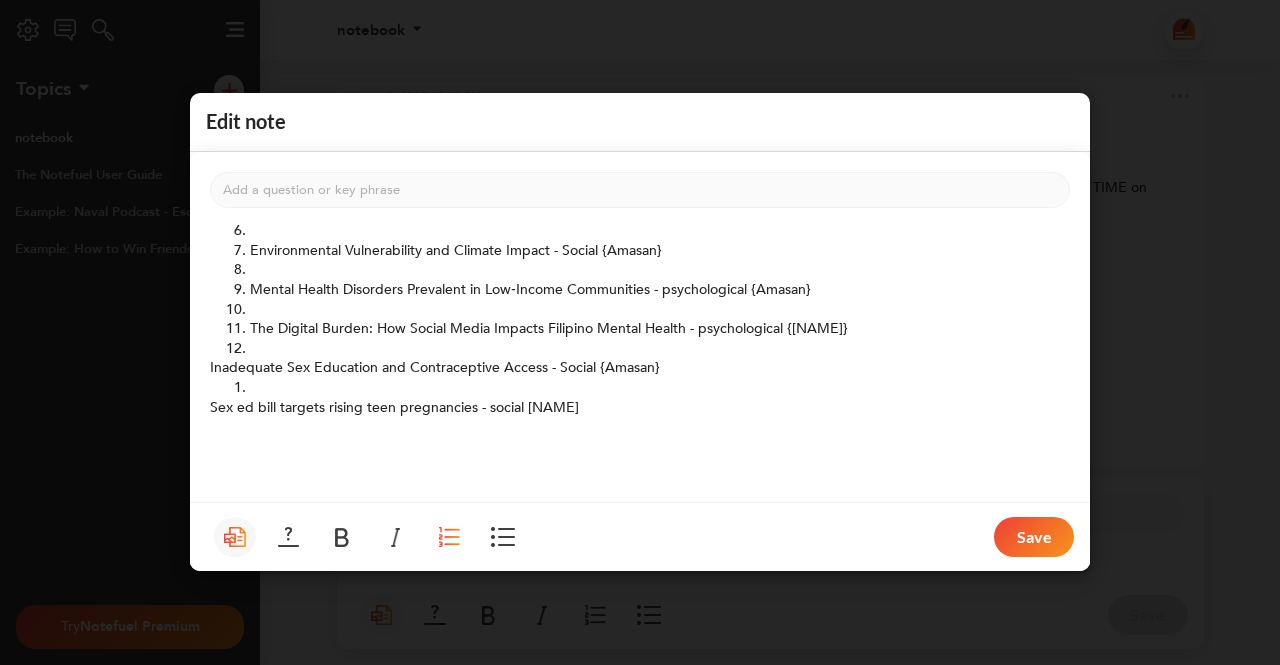 click on "﻿" at bounding box center (660, 389) 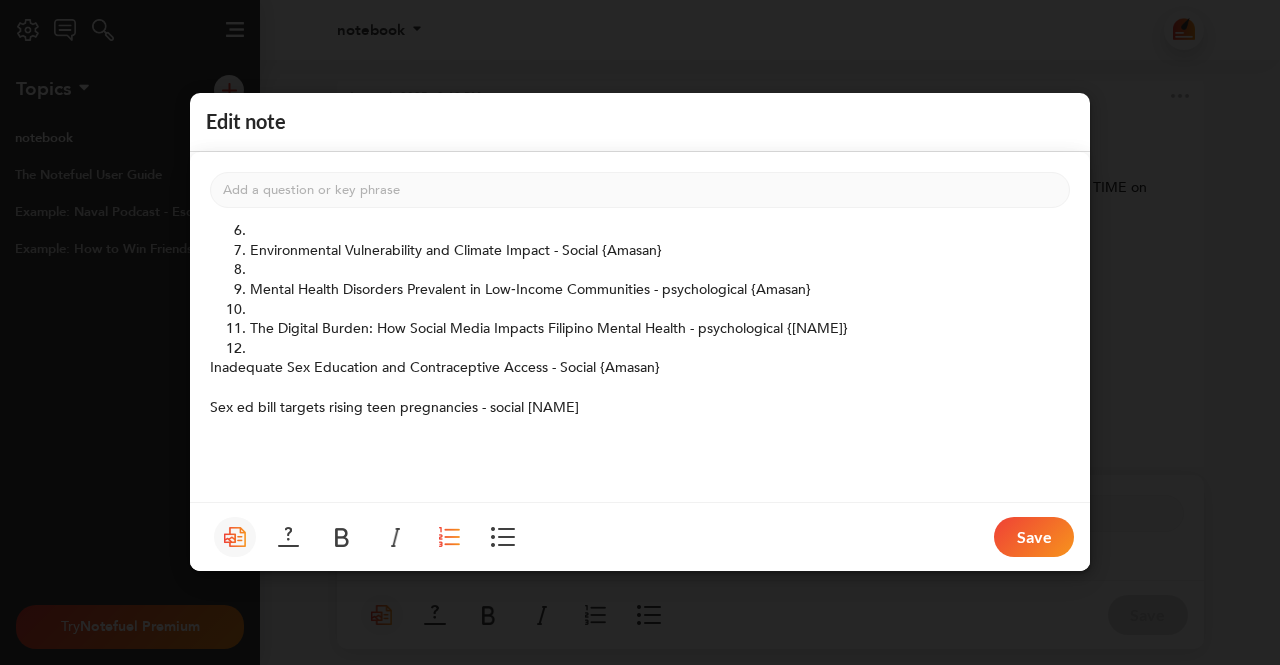 click on "﻿" at bounding box center (660, 349) 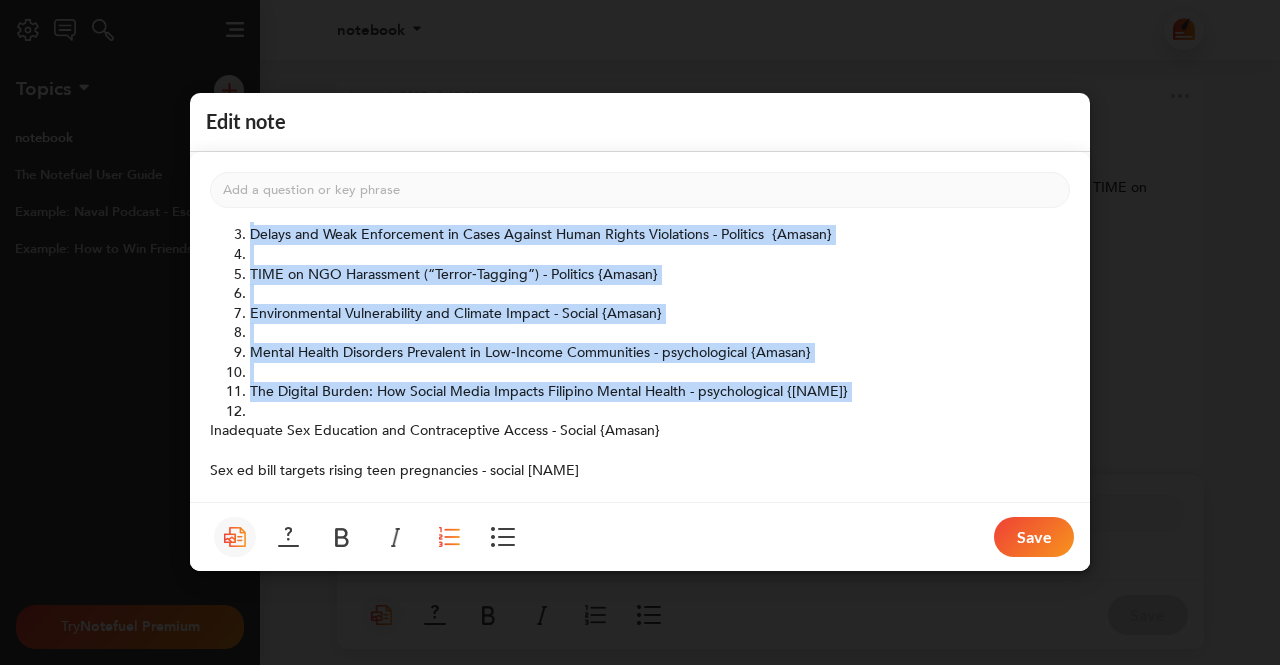 scroll, scrollTop: 0, scrollLeft: 0, axis: both 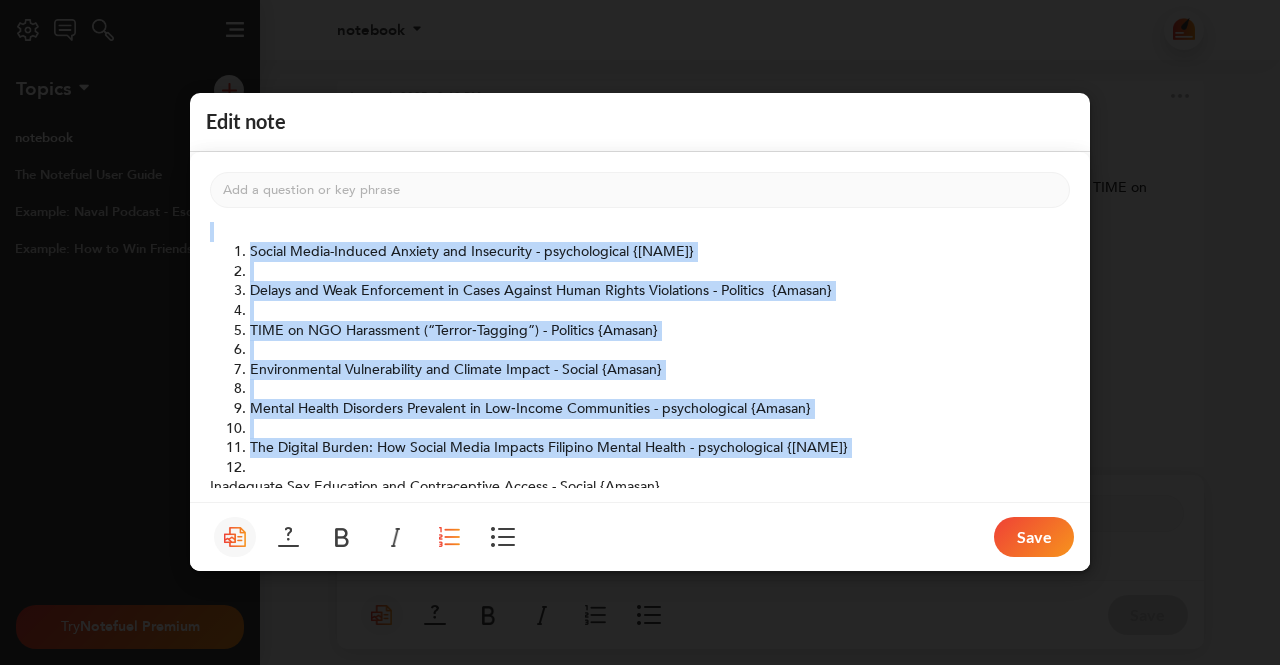 drag, startPoint x: 235, startPoint y: 349, endPoint x: 222, endPoint y: 201, distance: 148.56985 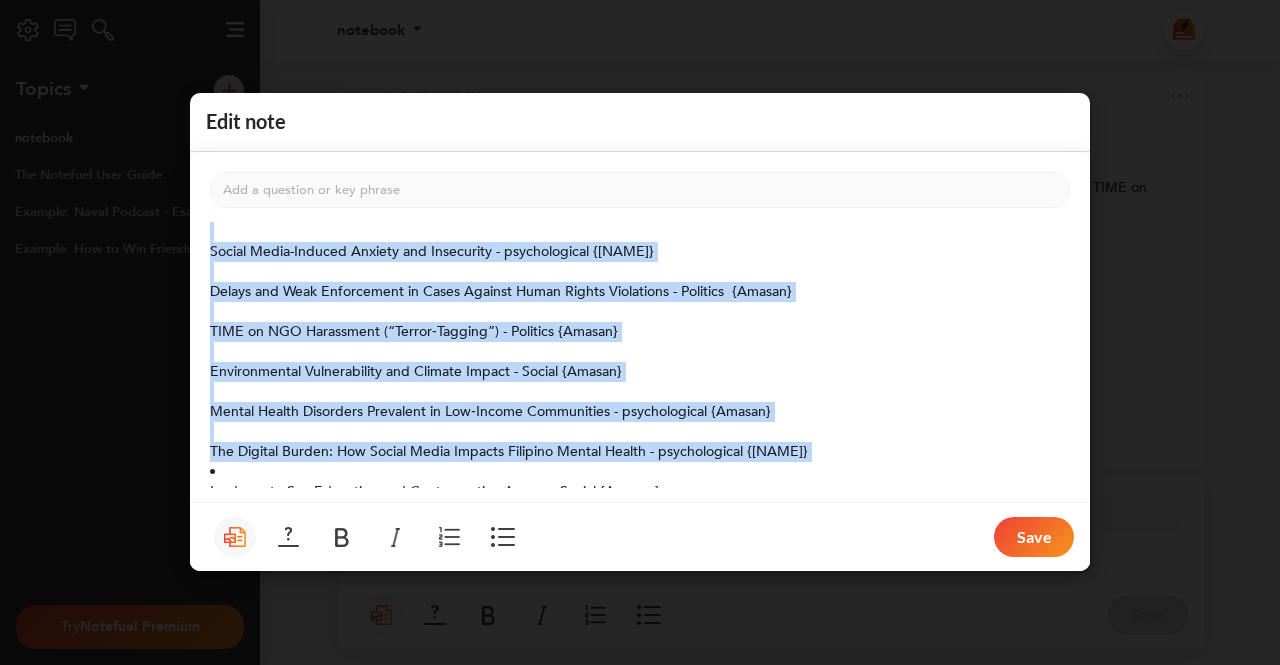 click at bounding box center (449, 538) 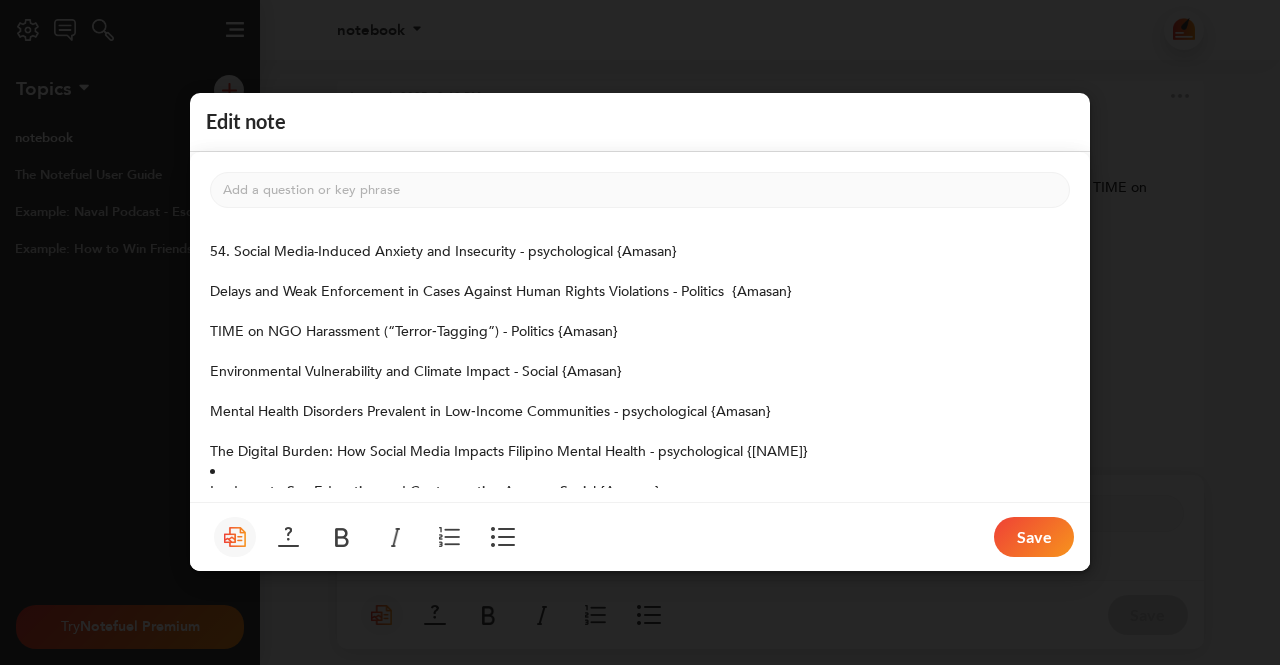 click on "Delays and Weak Enforcement in Cases Against Human Rights Violations - Politics  {Amasan}" at bounding box center [501, 292] 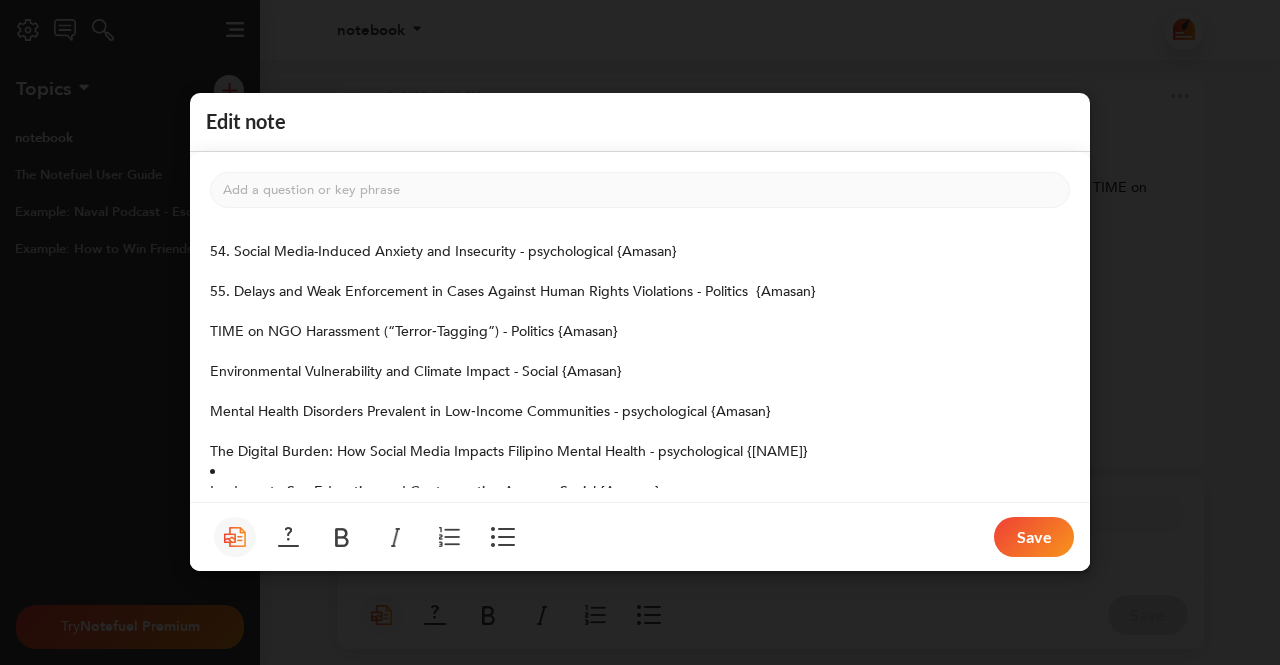 click on "TIME on NGO Harassment (“Terror‑Tagging”) - Politics {Amasan}" at bounding box center [414, 332] 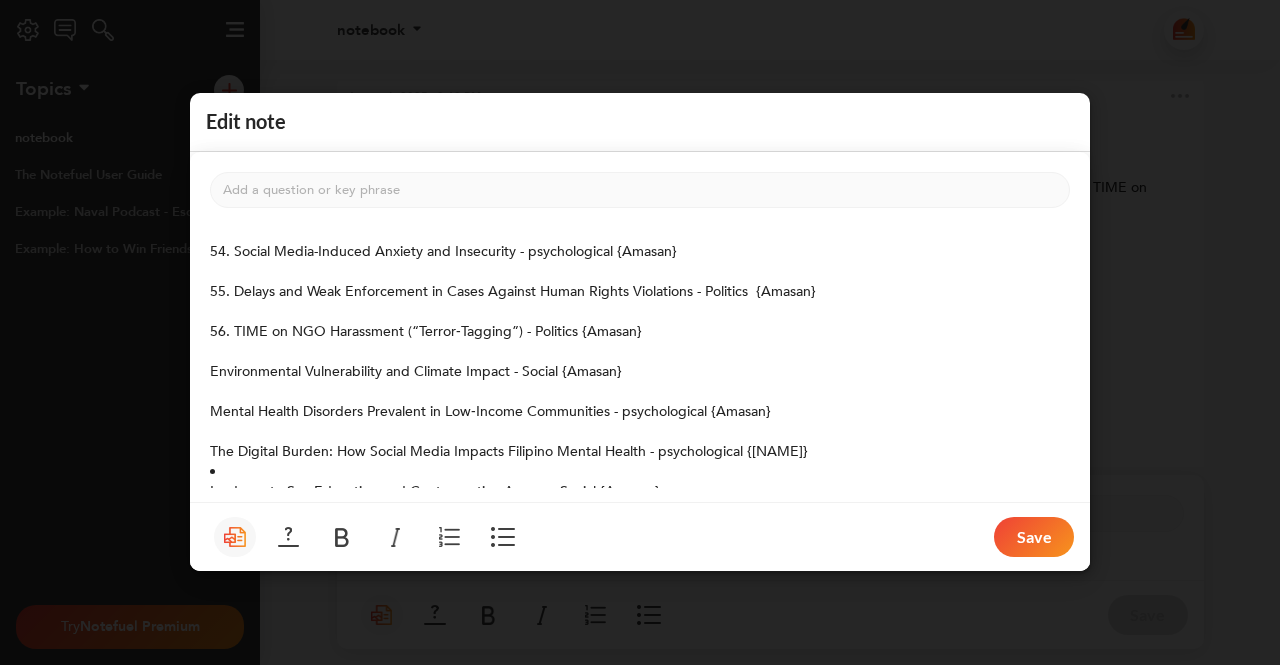 click on "﻿ 54. Social Media-Induced Anxiety and Insecurity - psychological {Amasan} ﻿ 55. Delays and Weak Enforcement in Cases Against Human Rights Violations - Politics  {Amasan}      ﻿ 56. TIME on NGO Harassment (“Terror‑Tagging”) - Politics {Amasan} ﻿ Environmental Vulnerability and Climate Impact - Social {Amasan} ﻿ Mental Health Disorders Prevalent in Low‑Income Communities - psychological {Amasan} ﻿ The Digital Burden: How Social Media Impacts Filipino Mental Health - psychological {Amasan}  ﻿ Inadequate Sex Education and Contraceptive Access - Social {Amasan} ﻿ Sex ed bill targets rising teen pregnancies - social {Amasan}      ﻿ ﻿ ﻿ ﻿ ﻿ ﻿   ﻿ ﻿ ﻿ ﻿ ﻿ ﻿ ﻿ ﻿ ﻿ ﻿ ﻿ ﻿ ﻿" at bounding box center (640, 356) 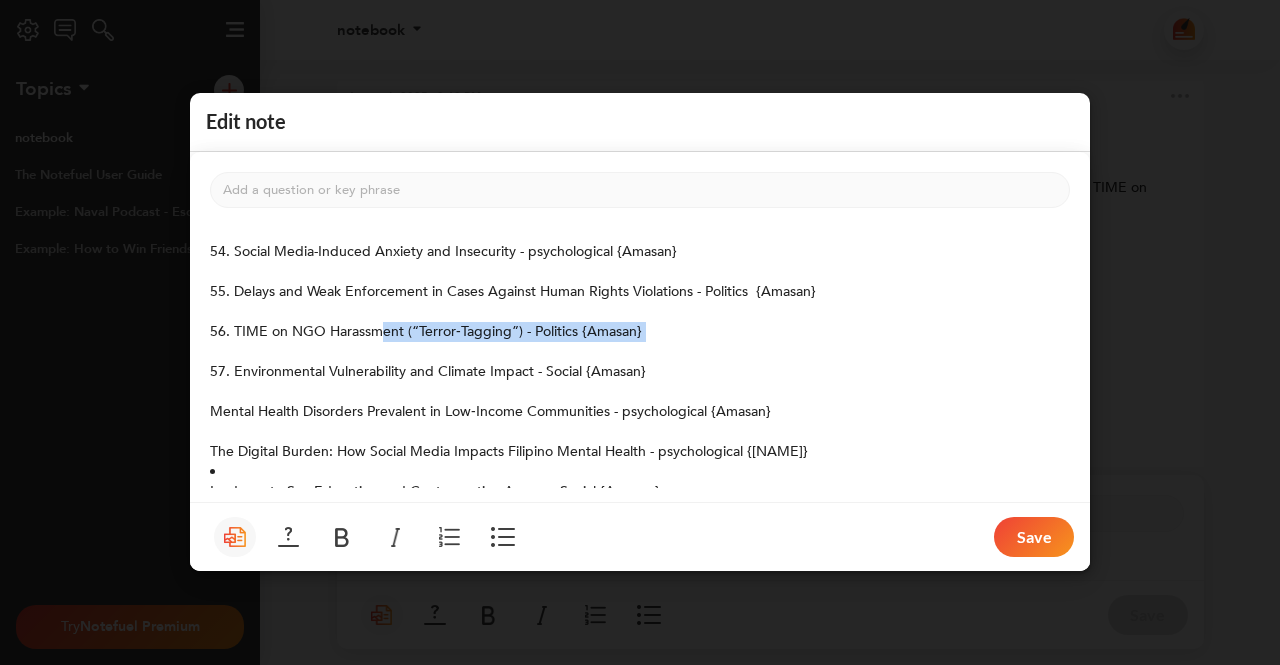drag, startPoint x: 210, startPoint y: 412, endPoint x: 291, endPoint y: 350, distance: 102.0049 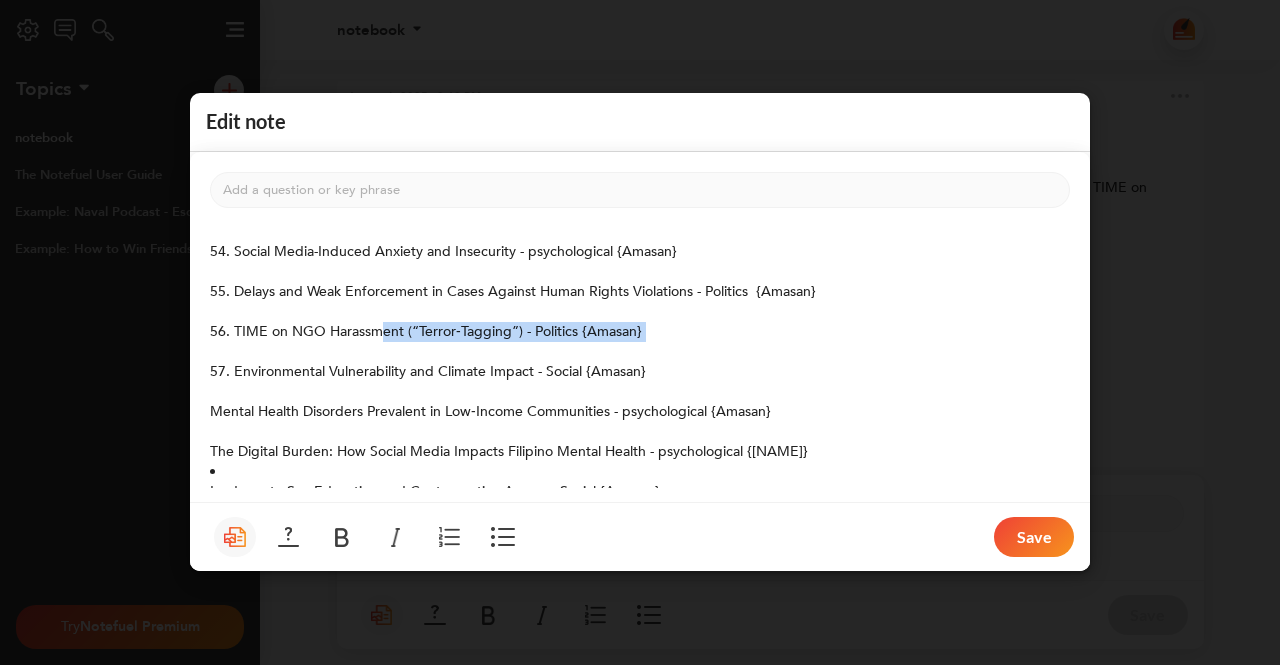 click on "﻿" at bounding box center (640, 353) 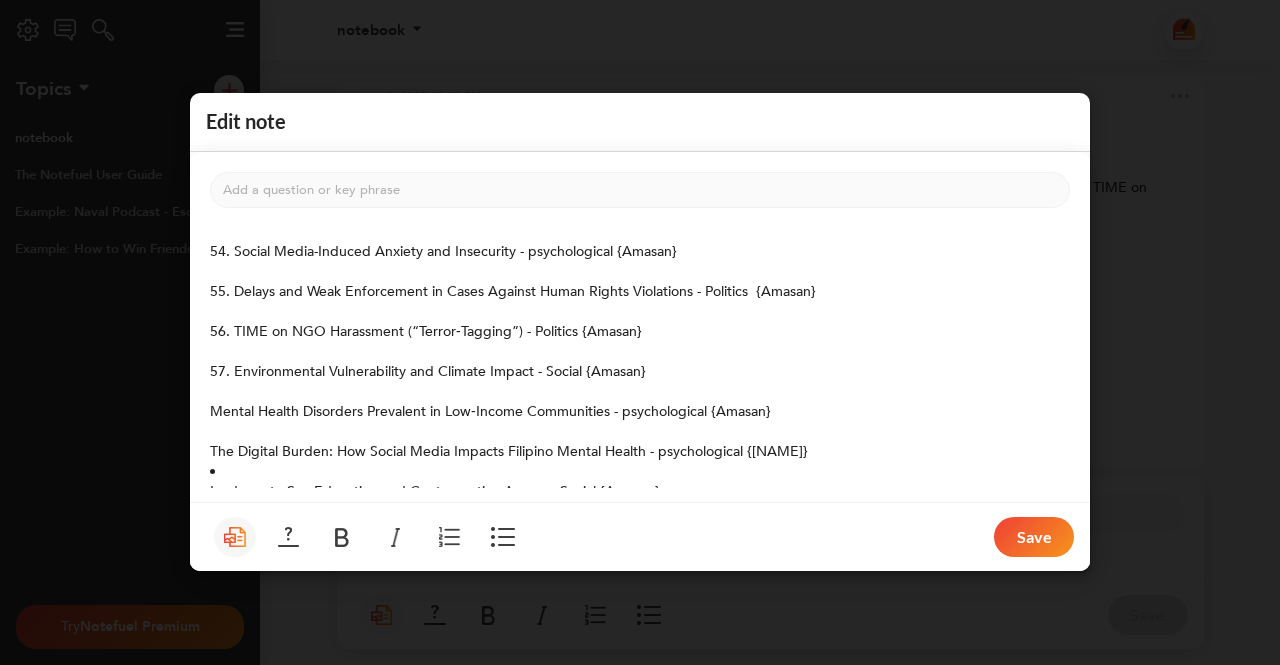 click on "Mental Health Disorders Prevalent in Low‑Income Communities - psychological {Amasan}" at bounding box center (490, 412) 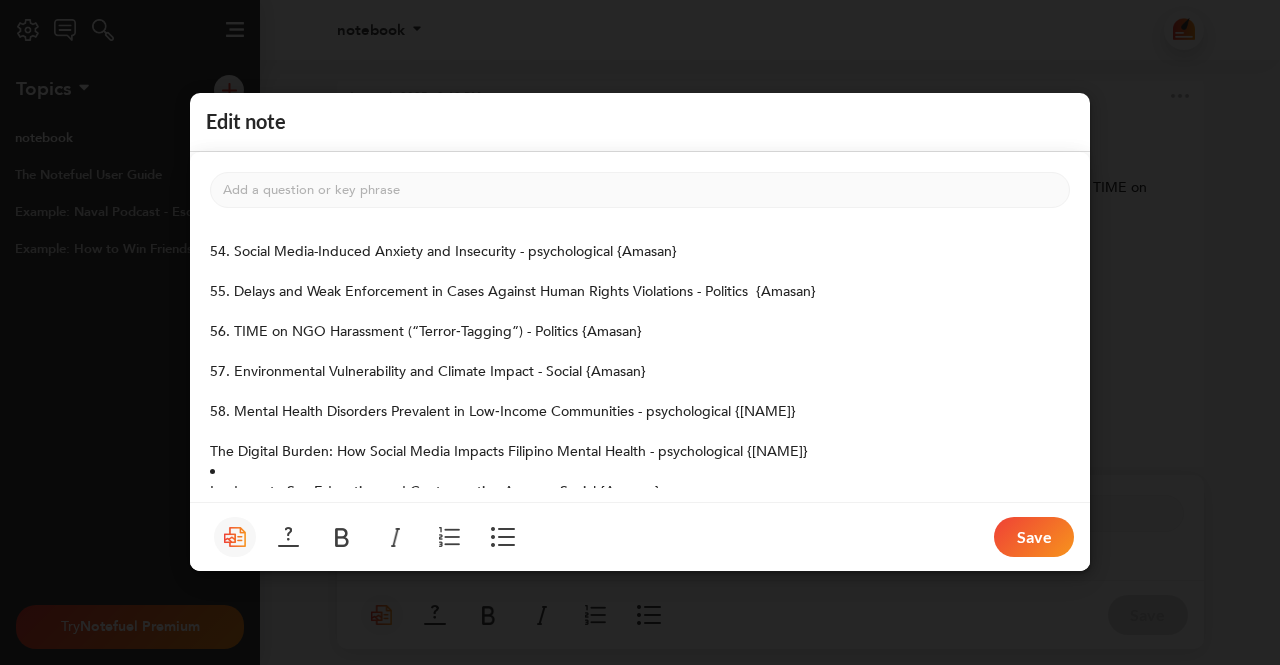 click on "The Digital Burden: How Social Media Impacts Filipino Mental Health - psychological {[NAME]}" at bounding box center [509, 452] 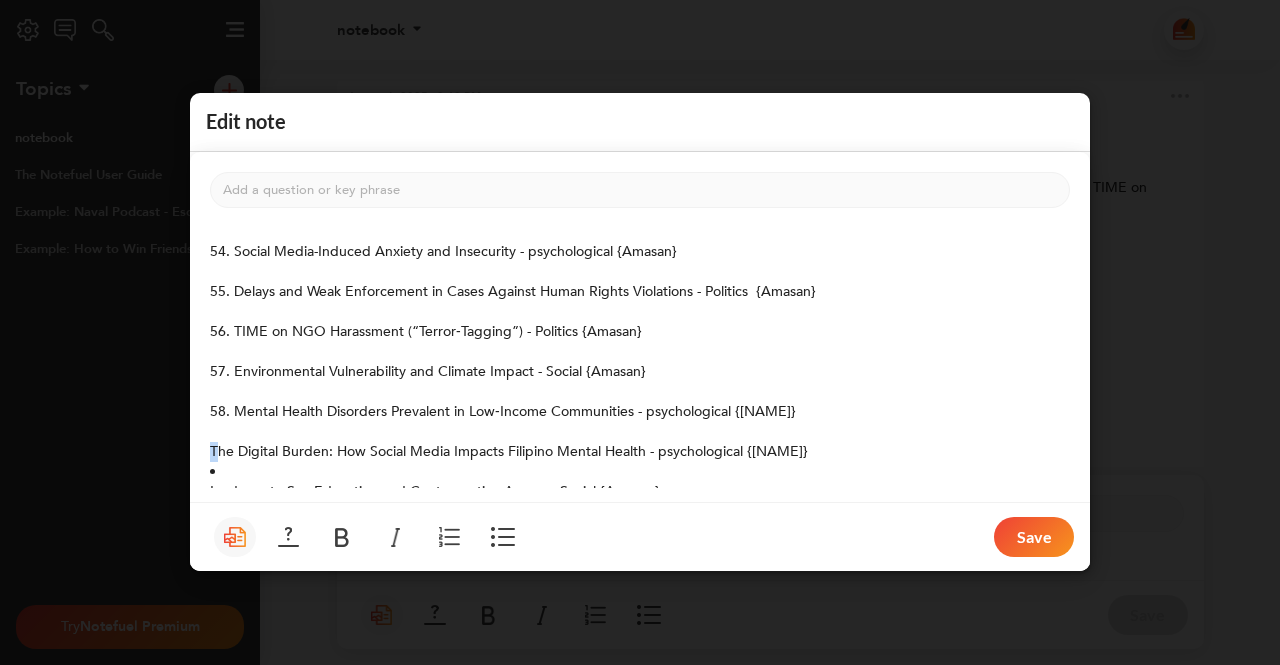 click on "The Digital Burden: How Social Media Impacts Filipino Mental Health - psychological {[NAME]}" at bounding box center (509, 452) 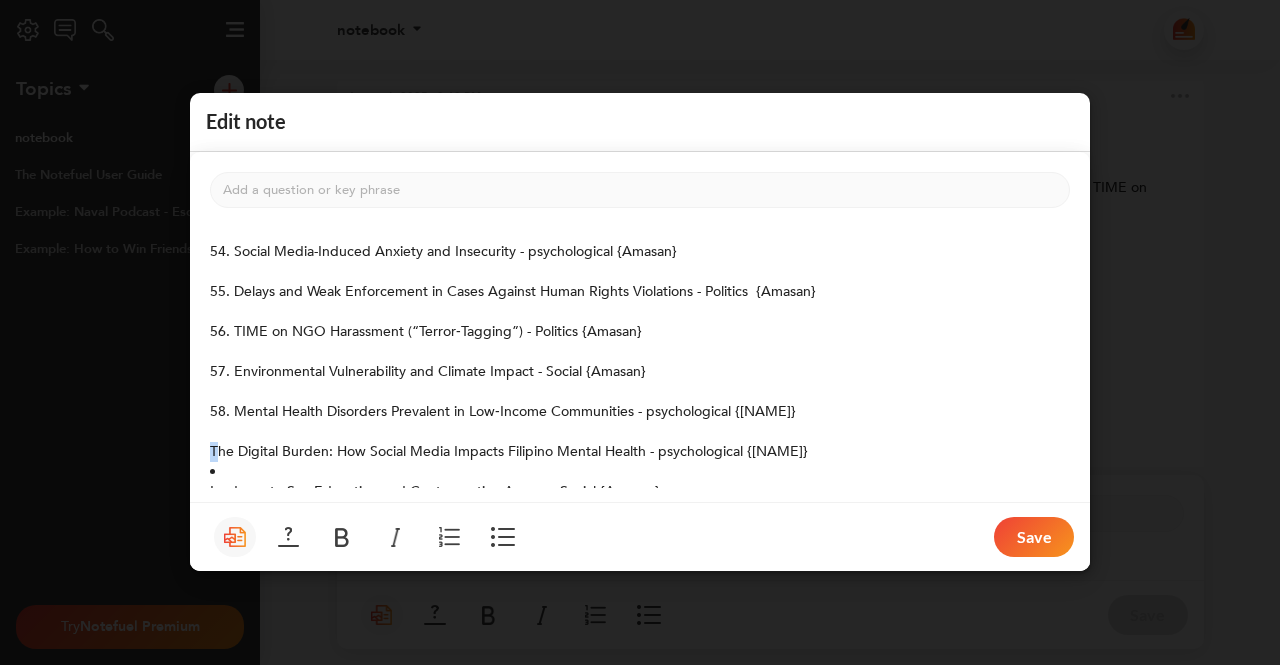click on "The Digital Burden: How Social Media Impacts Filipino Mental Health - psychological {[NAME]}" at bounding box center (509, 452) 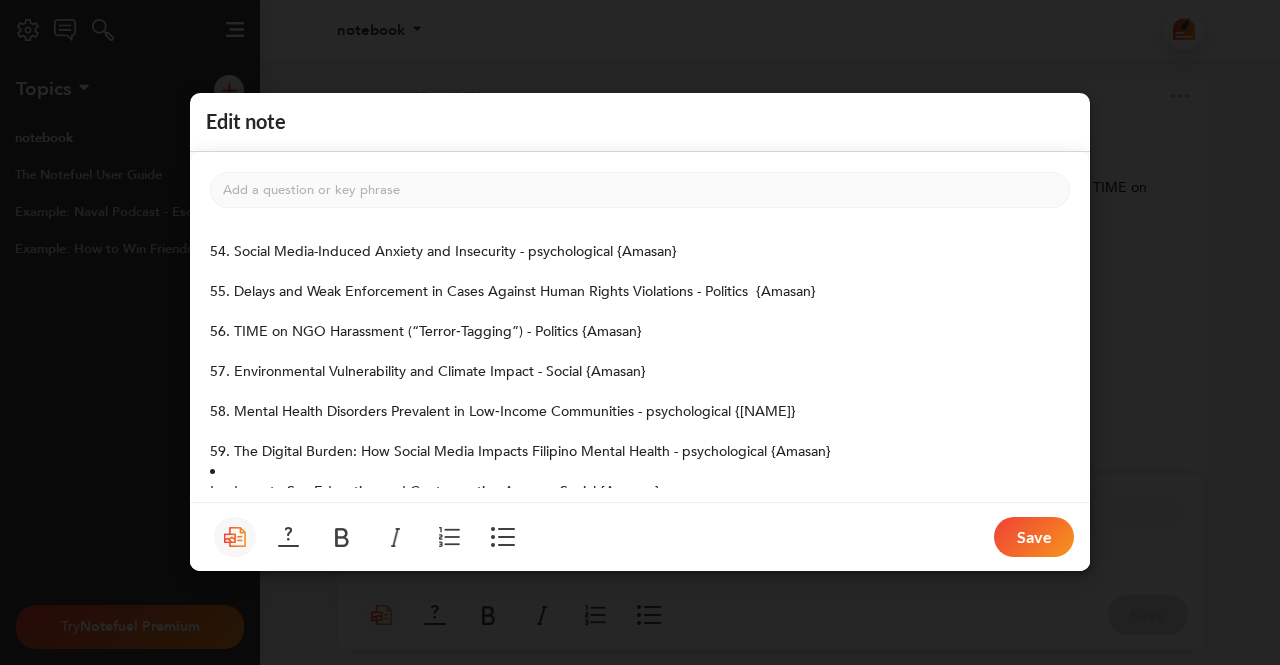 scroll, scrollTop: 46, scrollLeft: 0, axis: vertical 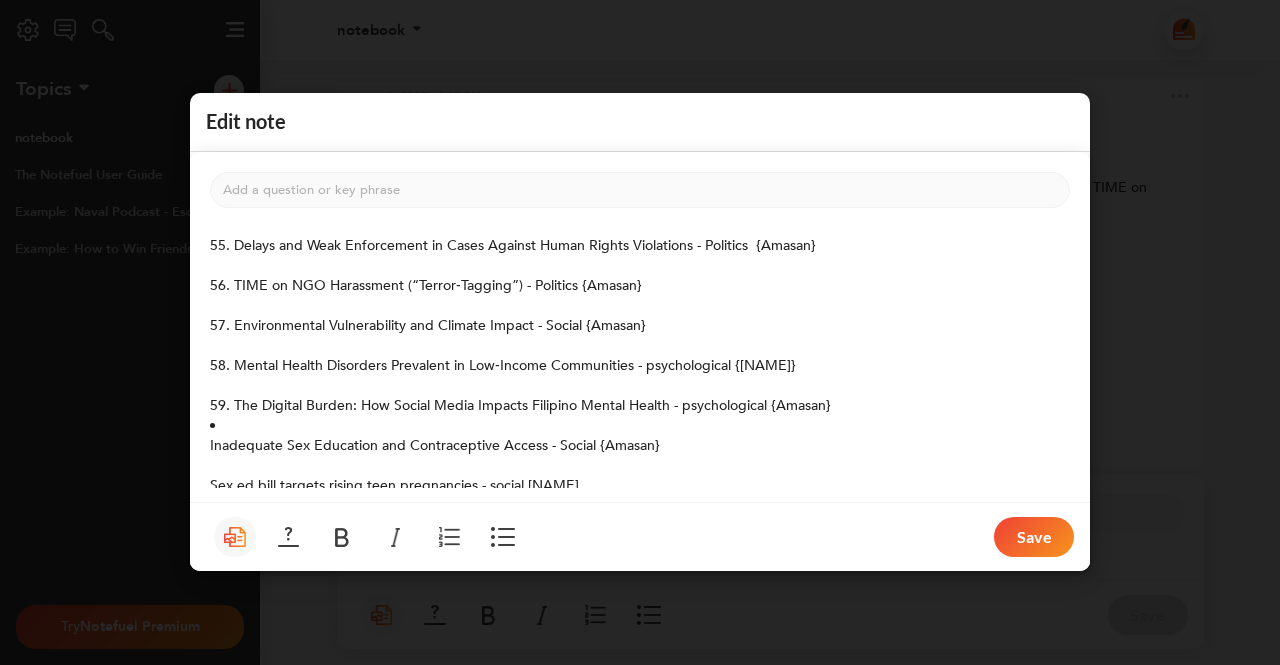 click on "﻿" at bounding box center [640, 427] 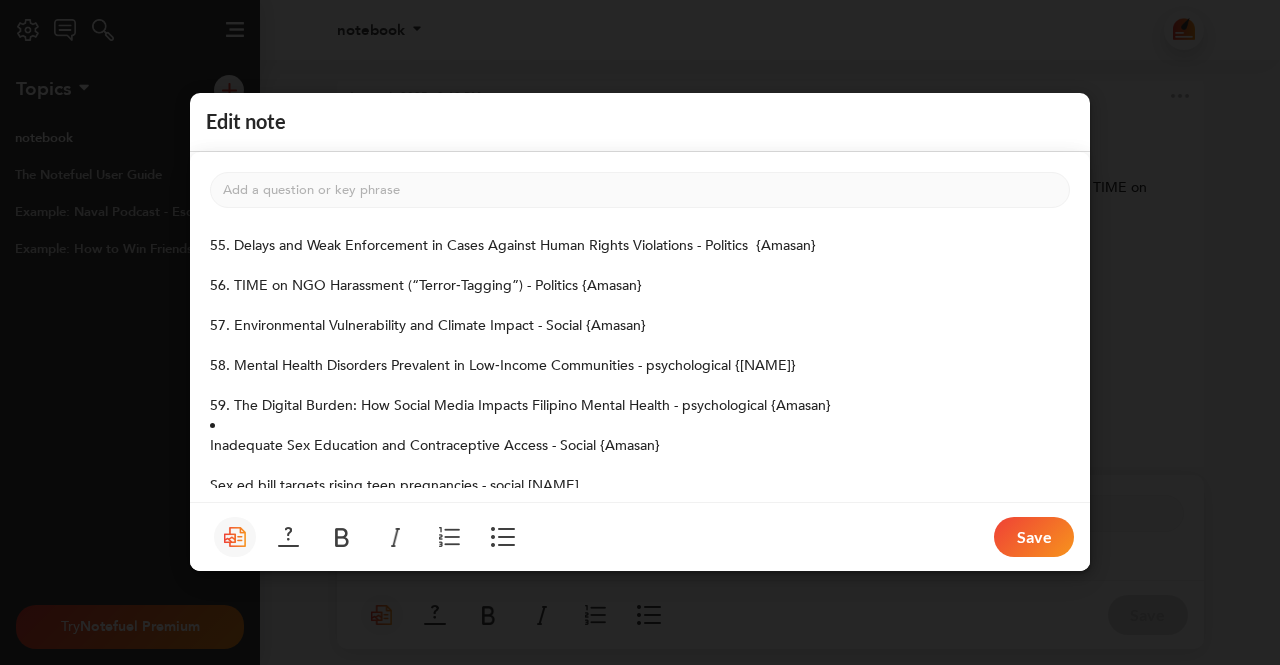 click on "﻿" at bounding box center [640, 427] 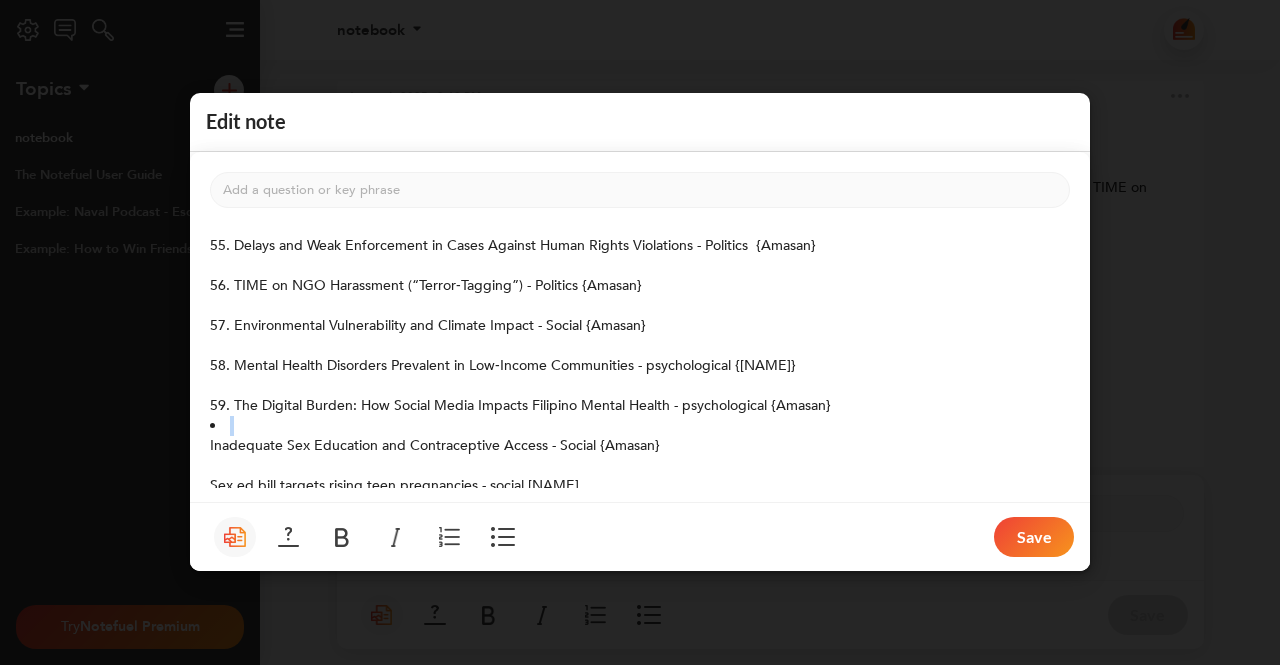 click on "﻿" at bounding box center (640, 427) 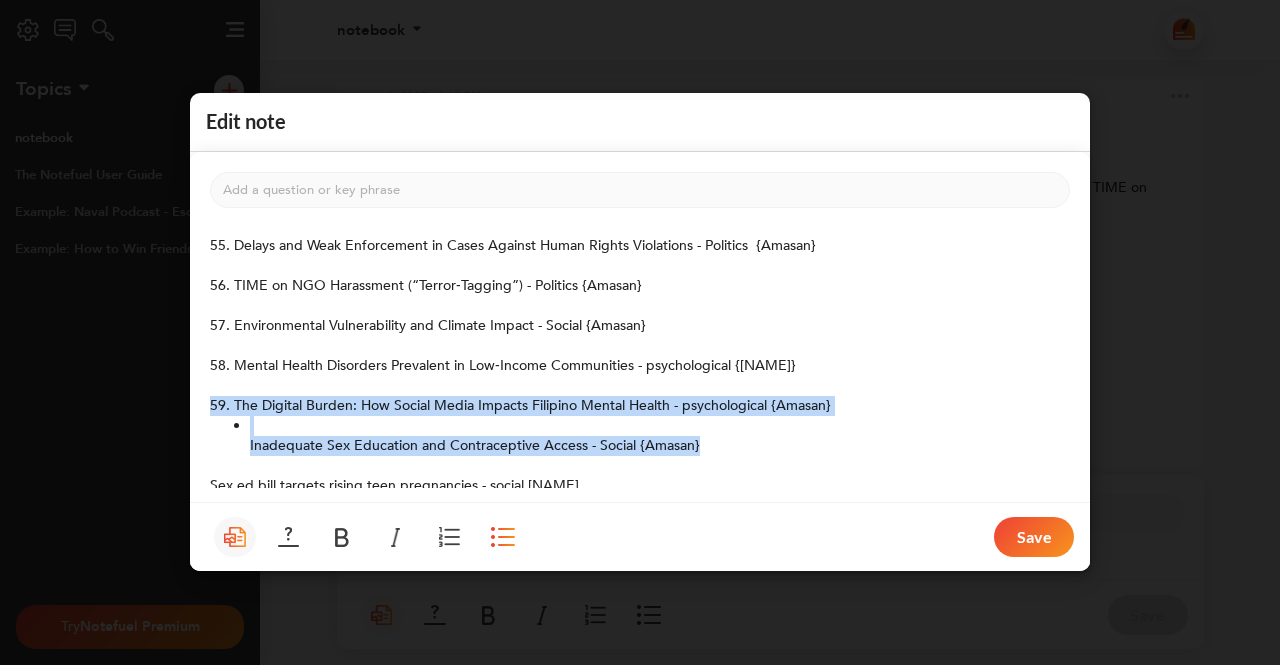click at bounding box center (503, 538) 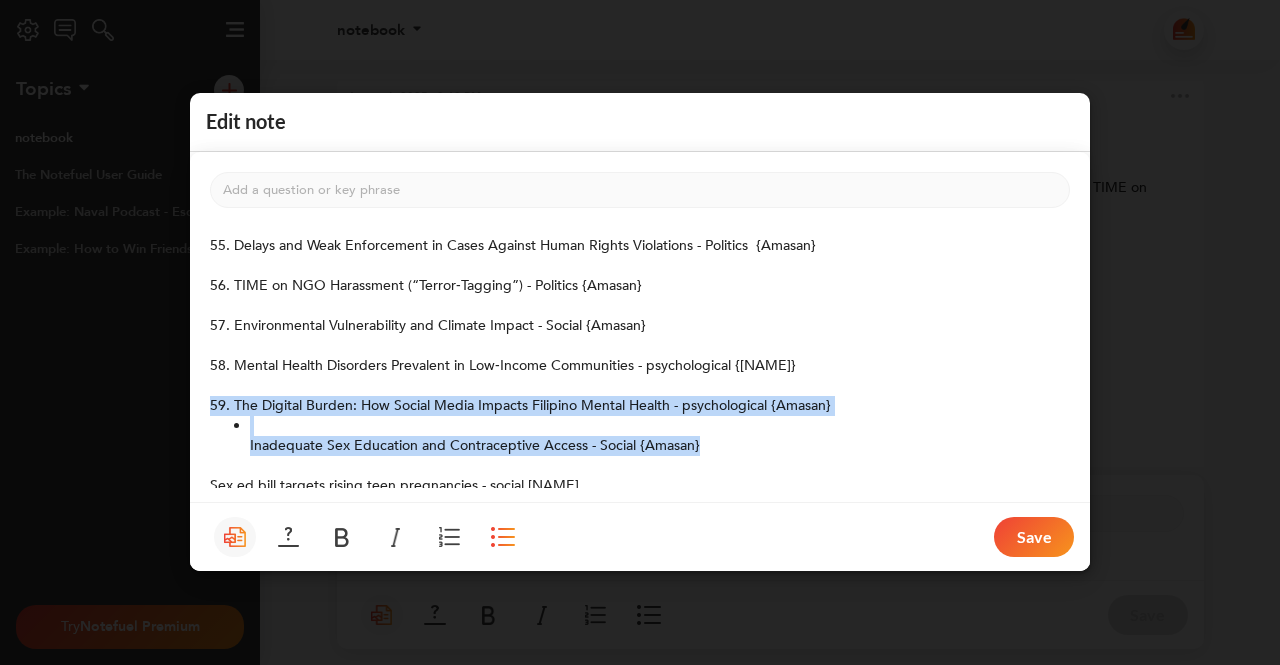 click at bounding box center [503, 538] 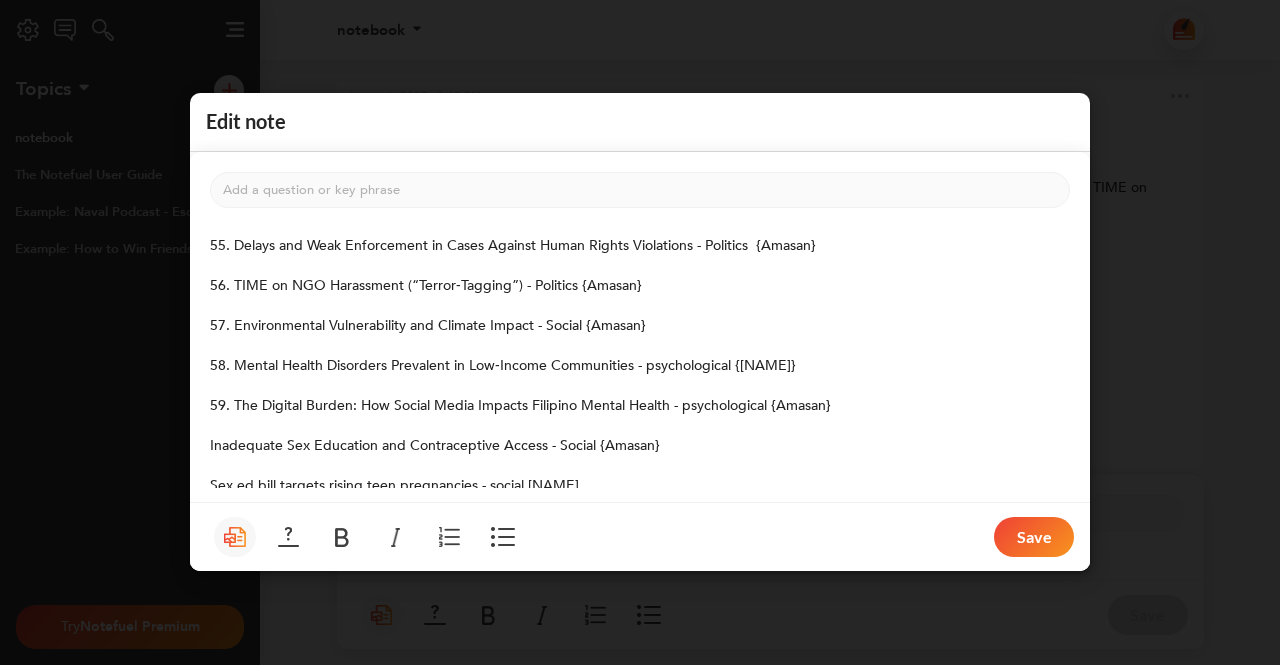 click on "﻿ 54. Social Media-Induced Anxiety and Insecurity - psychological {Amasan} ﻿ 55. Delays and Weak Enforcement in Cases Against Human Rights Violations - Politics  {Amasan}      ﻿ 56. TIME on NGO Harassment (“Terror‑Tagging”) - Politics {Amasan} ﻿ 57. Environmental Vulnerability and Climate Impact - Social {Amasan} ﻿ 58. Mental Health Disorders Prevalent in Low‑Income Communities - psychological {Amasan} ﻿ 59. The Digital Burden: How Social Media Impacts Filipino Mental Health - psychological {Amasan}  ﻿ Inadequate Sex Education and Contraceptive Access - Social {Amasan} ﻿ Sex ed bill targets rising teen pregnancies - social {Amasan}      ﻿ ﻿ ﻿ ﻿ ﻿ ﻿   ﻿ ﻿ ﻿ ﻿ ﻿ ﻿ ﻿ ﻿ ﻿ ﻿ ﻿ ﻿ ﻿" at bounding box center (640, 356) 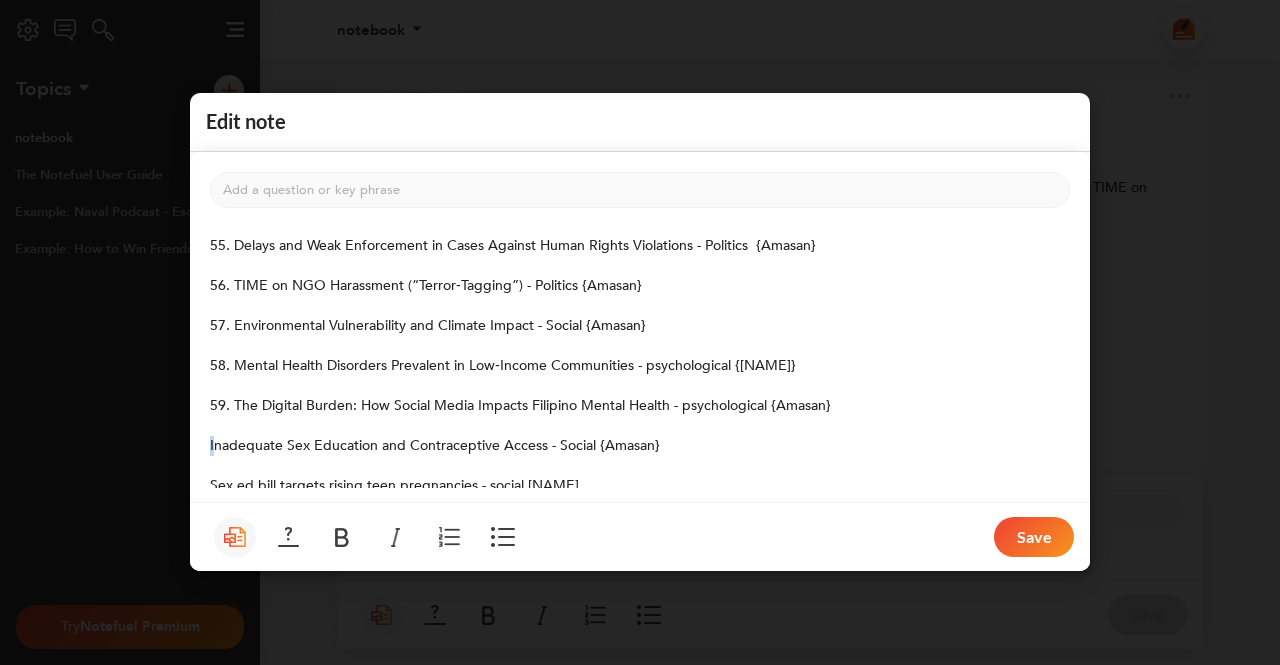click on "Inadequate Sex Education and Contraceptive Access - Social {Amasan}" at bounding box center [435, 446] 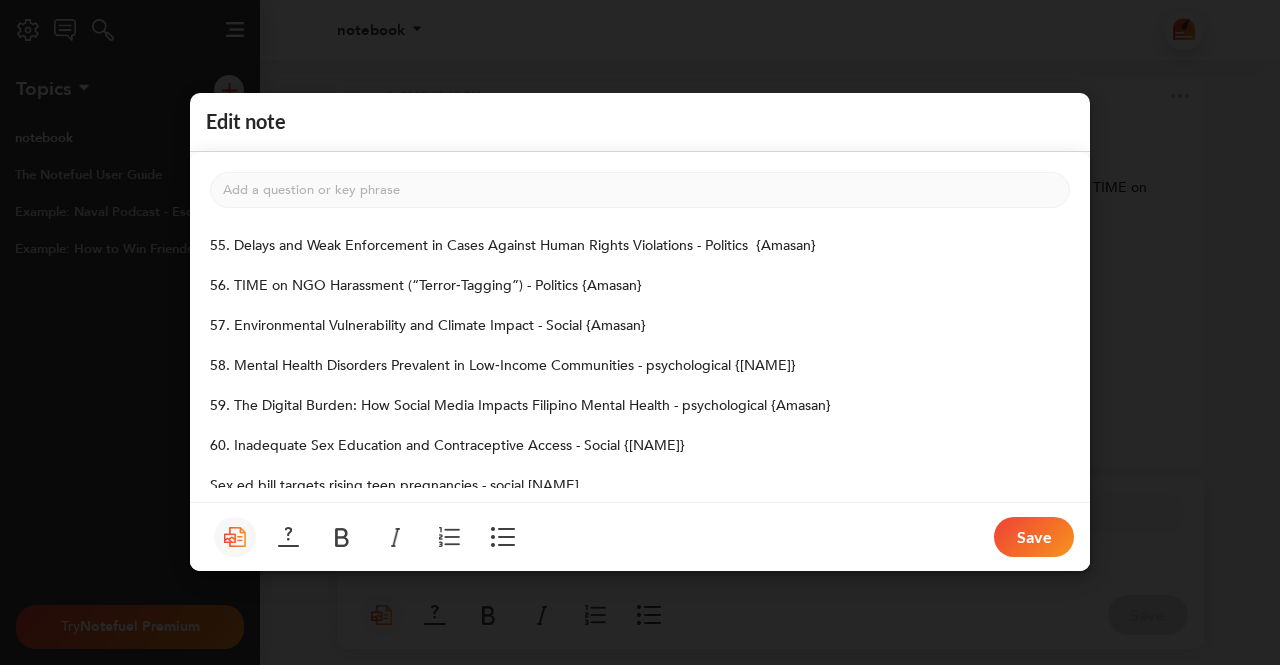 click on "Sex ed bill targets rising teen pregnancies - social [NAME]" at bounding box center (394, 486) 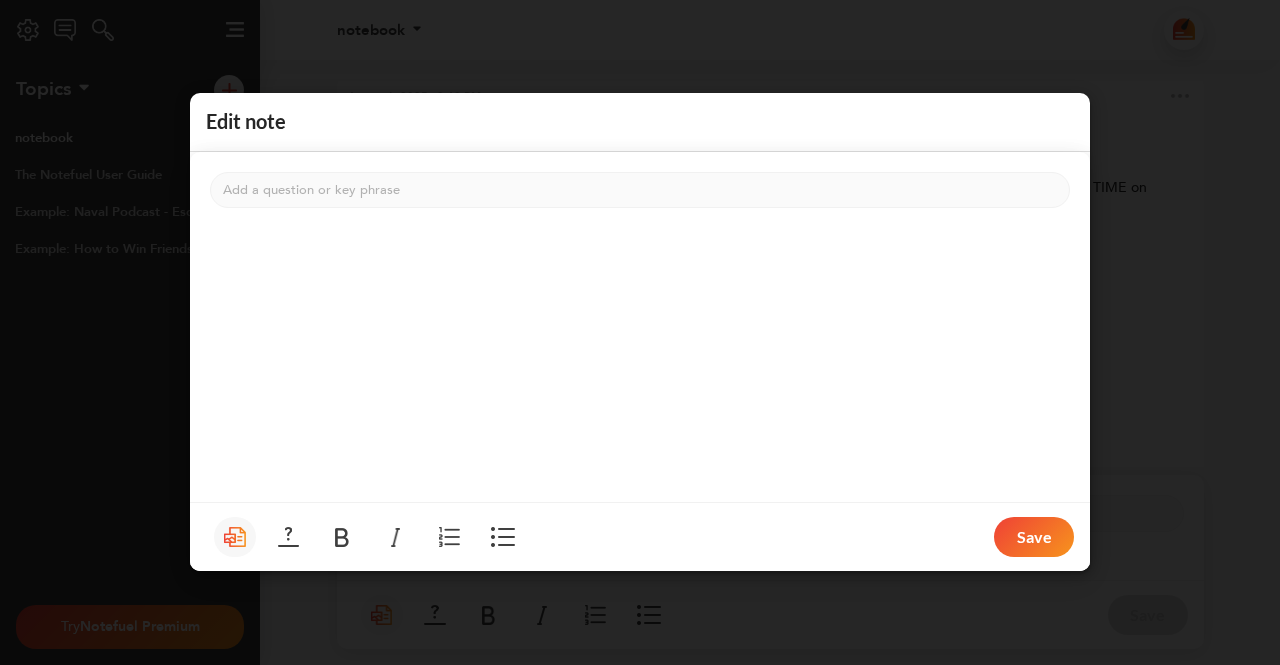 scroll, scrollTop: 0, scrollLeft: 0, axis: both 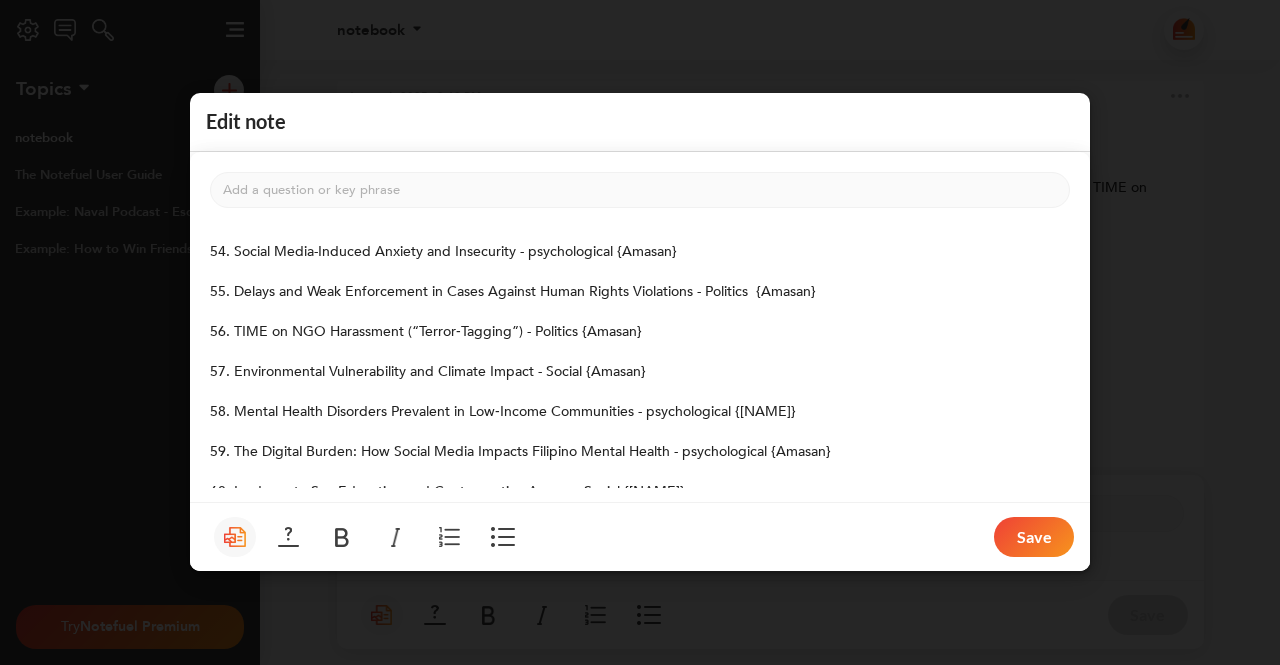 click on "54. Social Media-Induced Anxiety and Insecurity - psychological {Amasan}" at bounding box center [443, 252] 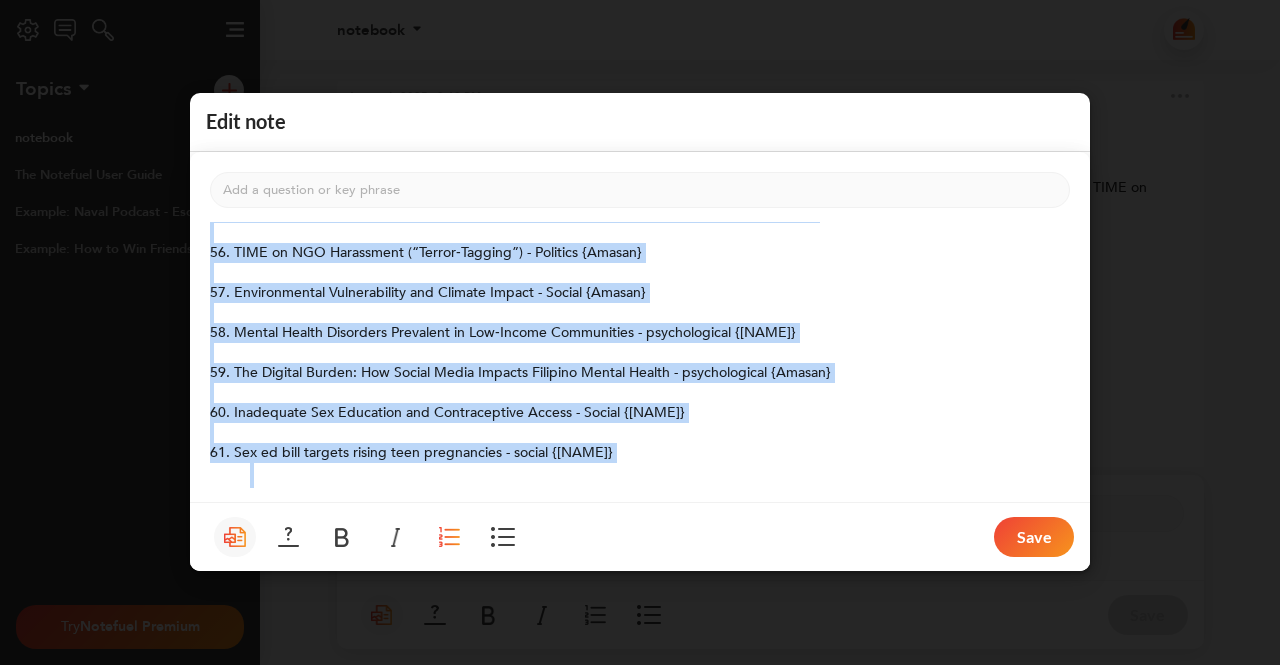 scroll, scrollTop: 209, scrollLeft: 0, axis: vertical 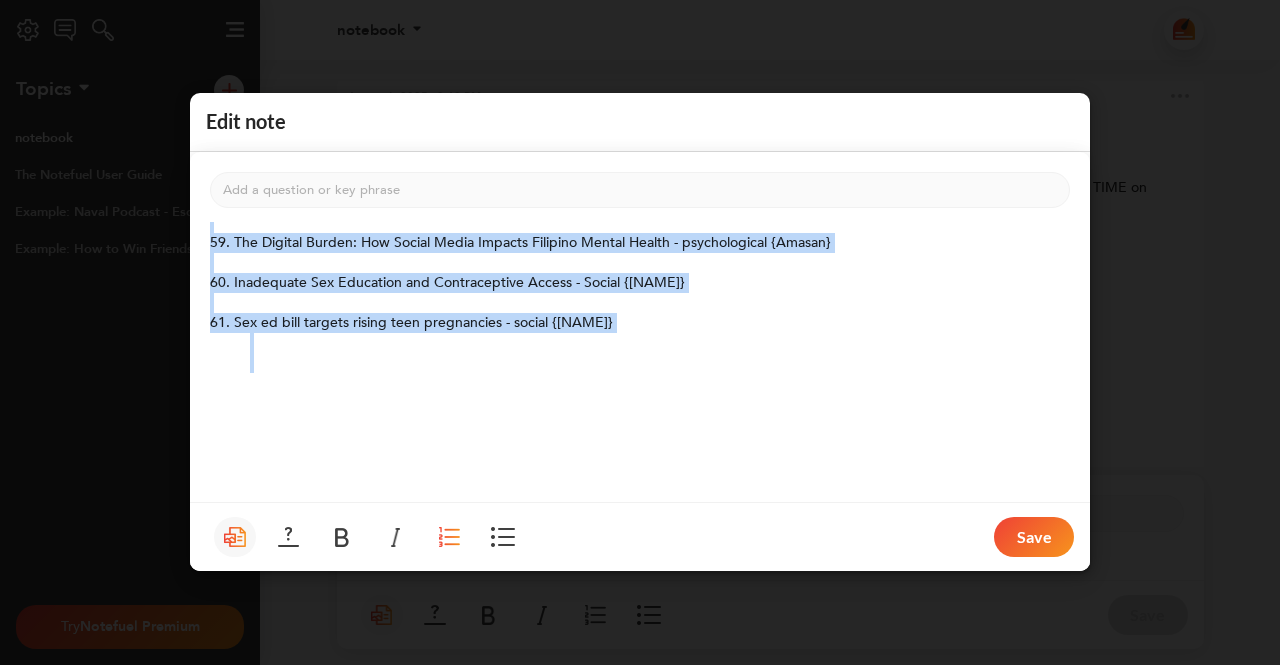 drag, startPoint x: 218, startPoint y: 249, endPoint x: 378, endPoint y: 360, distance: 194.73315 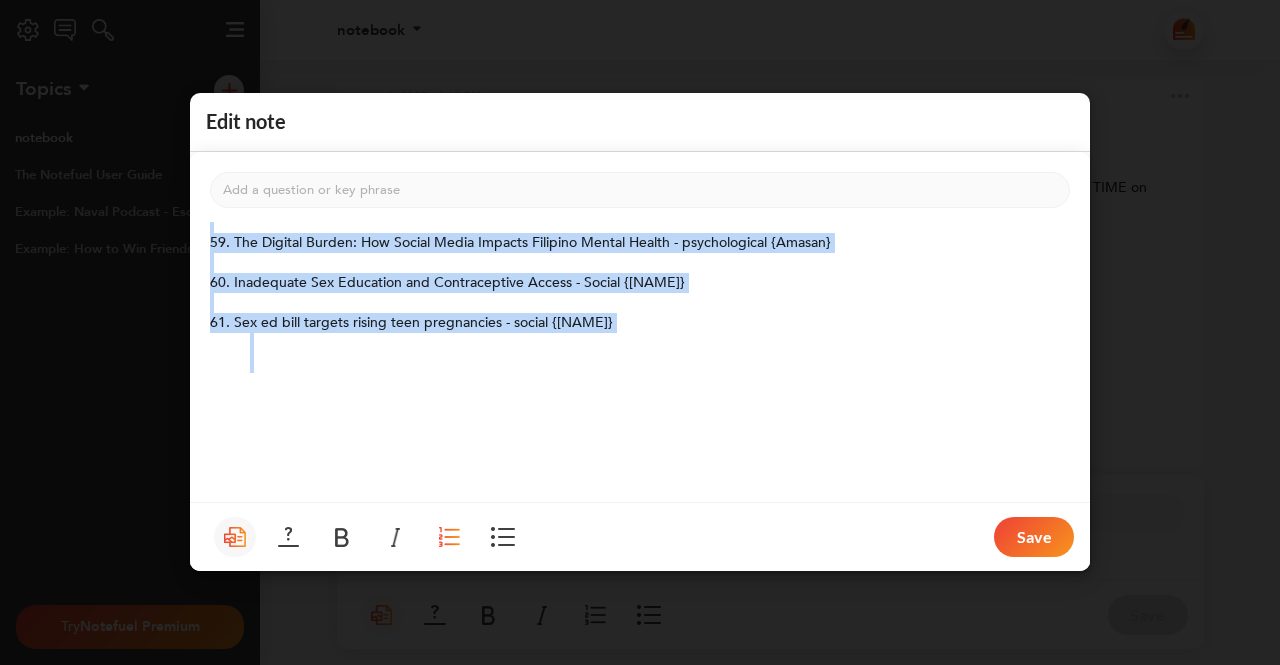 click on "﻿ 54. Social Media-Induced Anxiety and Insecurity - psychological {Amasan} ﻿ 55. Delays and Weak Enforcement in Cases Against Human Rights Violations - Politics  {Amasan}      ﻿ 56. TIME on NGO Harassment (“Terror‑Tagging”) - Politics {Amasan} ﻿ 57. Environmental Vulnerability and Climate Impact - Social {Amasan} ﻿ 58. Mental Health Disorders Prevalent in Low‑Income Communities - psychological {Amasan} ﻿ 59. The Digital Burden: How Social Media Impacts Filipino Mental Health - psychological {Amasan}  ﻿ 60. Inadequate Sex Education and Contraceptive Access - Social {Amasan} ﻿ 61. Sex ed bill targets rising teen pregnancies - social {Amasan}      ﻿ ﻿ ﻿ ﻿ ﻿ ﻿   ﻿ ﻿ ﻿ ﻿ ﻿ ﻿ ﻿ ﻿ ﻿ ﻿ ﻿ ﻿ ﻿" at bounding box center [640, 374] 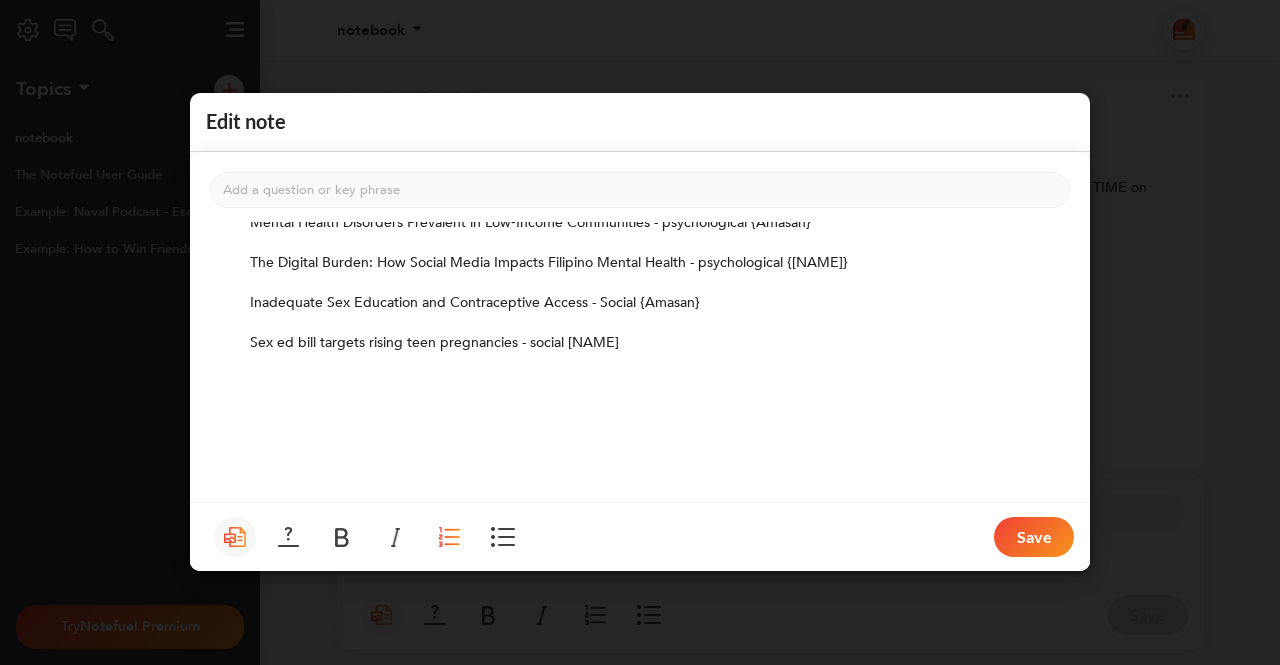 scroll, scrollTop: 0, scrollLeft: 0, axis: both 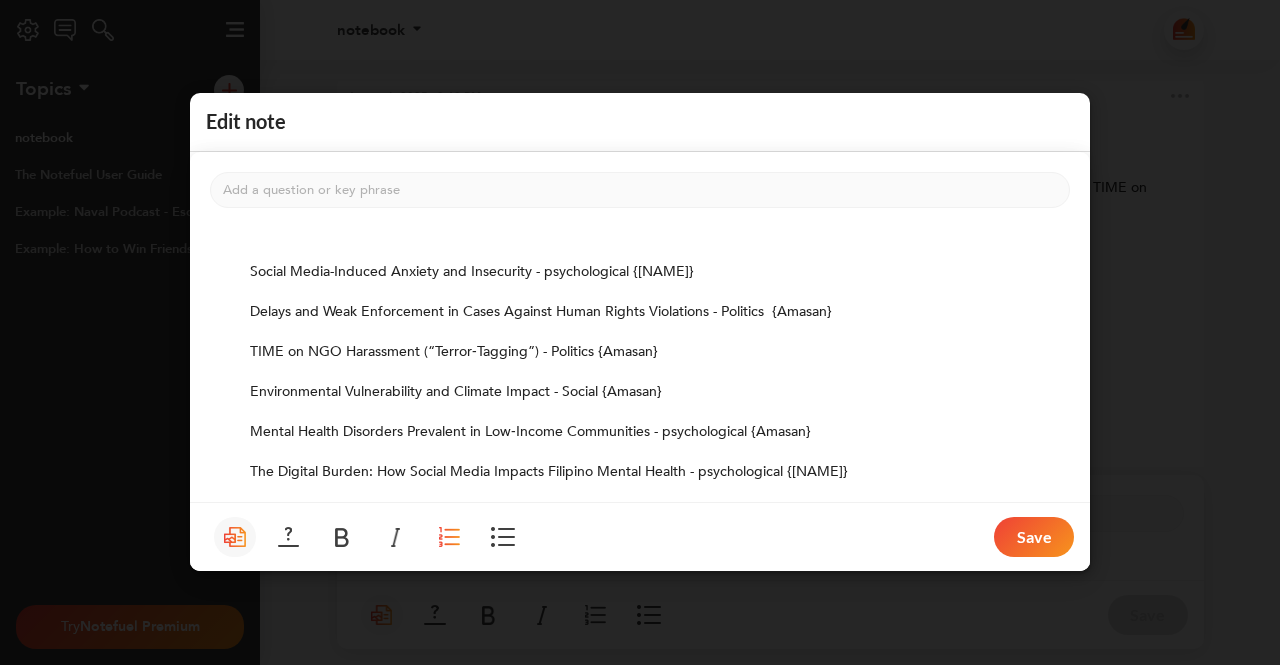 click on "Social Media-Induced Anxiety and Insecurity - psychological {[NAME]} ﻿ Delays and Weak Enforcement in Cases Against Human Rights Violations - Politics {[NAME]} ﻿ TIME on NGO Harassment (“Terror‑Tagging”) - Politics {[NAME]} ﻿ Environmental Vulnerability and Climate Impact - Social {[NAME]} ﻿ Mental Health Disorders Prevalent in Low‑Income Communities - psychological {[NAME]} ﻿ The Digital Burden: How Social Media Impacts Filipino Mental Health - psychological {[NAME]} ﻿ Inadequate Sex Education and Contraceptive Access - Social {[NAME]} ﻿ Sex ed bill targets rising teen pregnancies - social {[NAME]} ﻿ ﻿ ﻿ ﻿ ﻿ ﻿ ﻿ ﻿ ﻿ ﻿ ﻿ ﻿ ﻿" at bounding box center (640, 533) 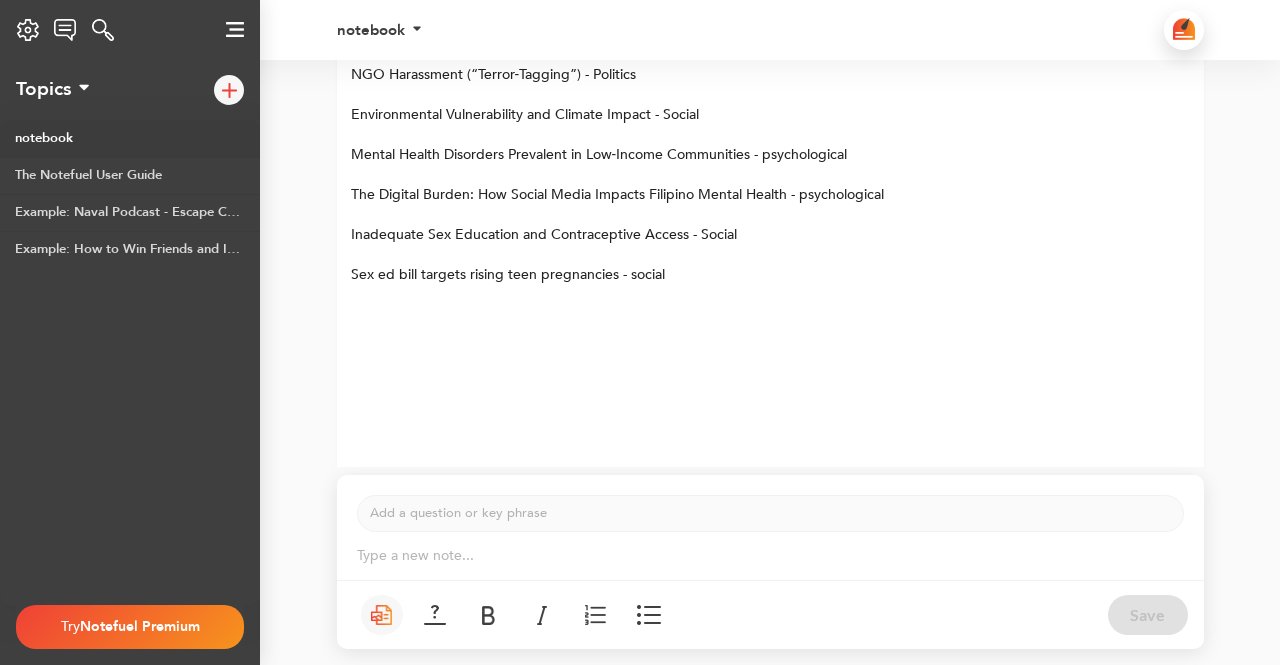 scroll, scrollTop: -292, scrollLeft: 0, axis: vertical 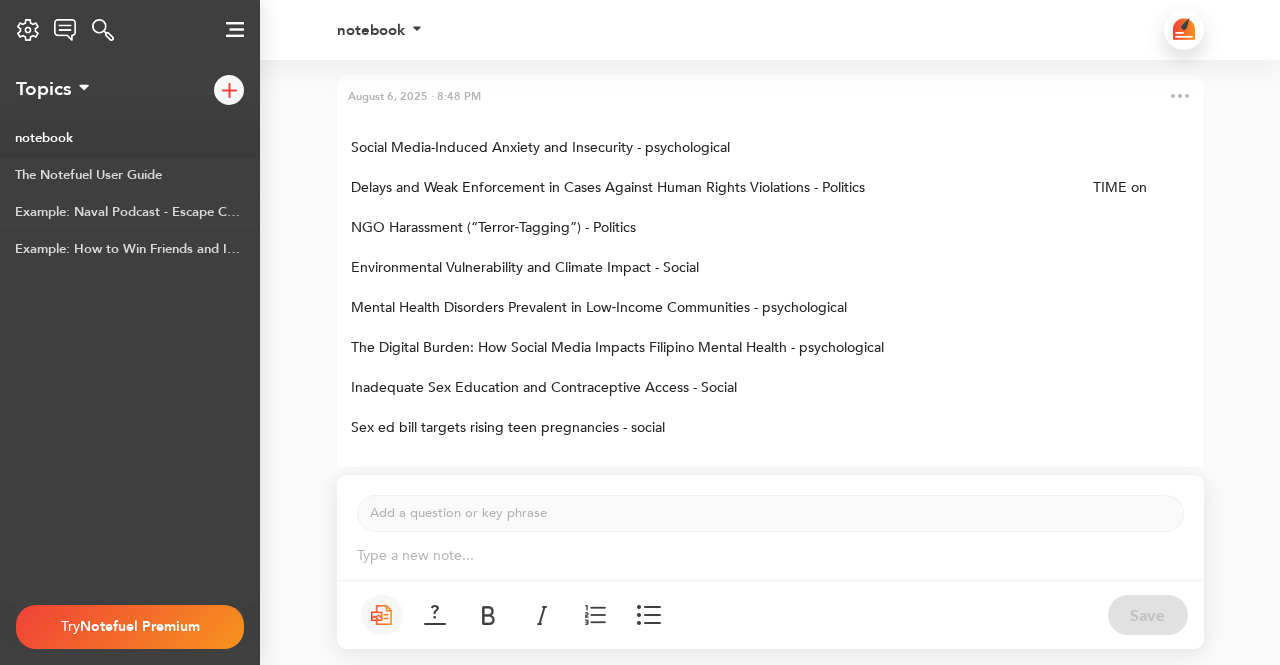click on "﻿" at bounding box center (770, 168) 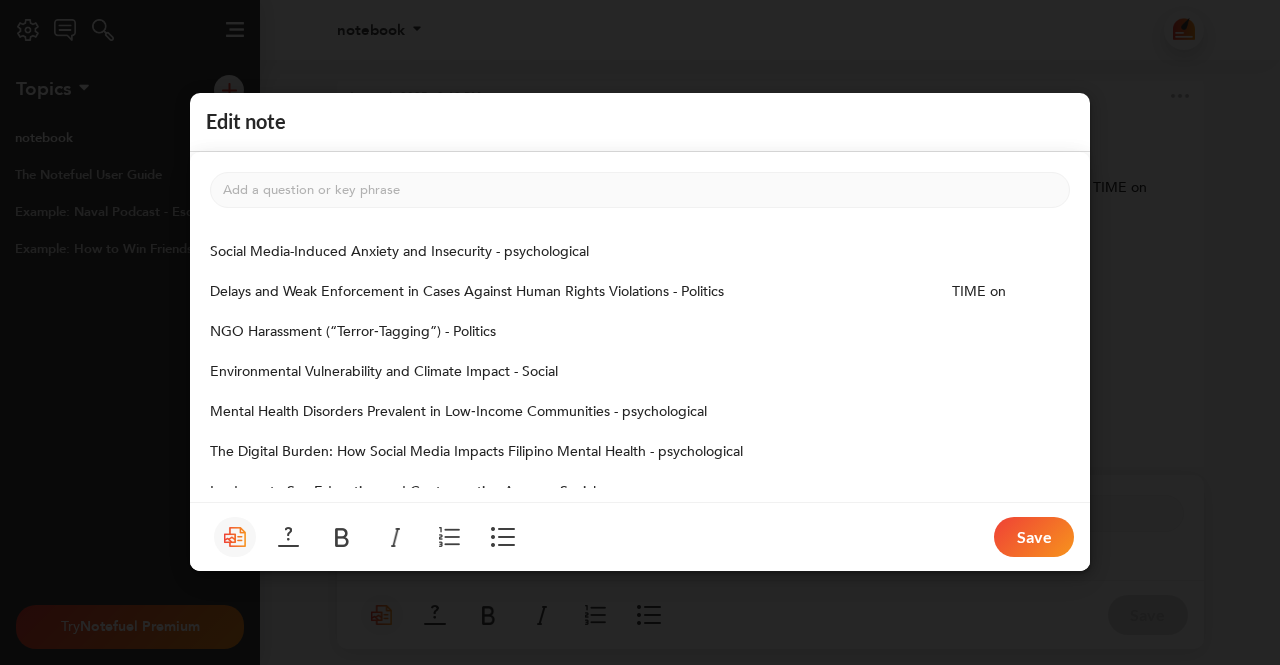 click on "Social Media-Induced Anxiety and Insecurity - psychological" at bounding box center [399, 252] 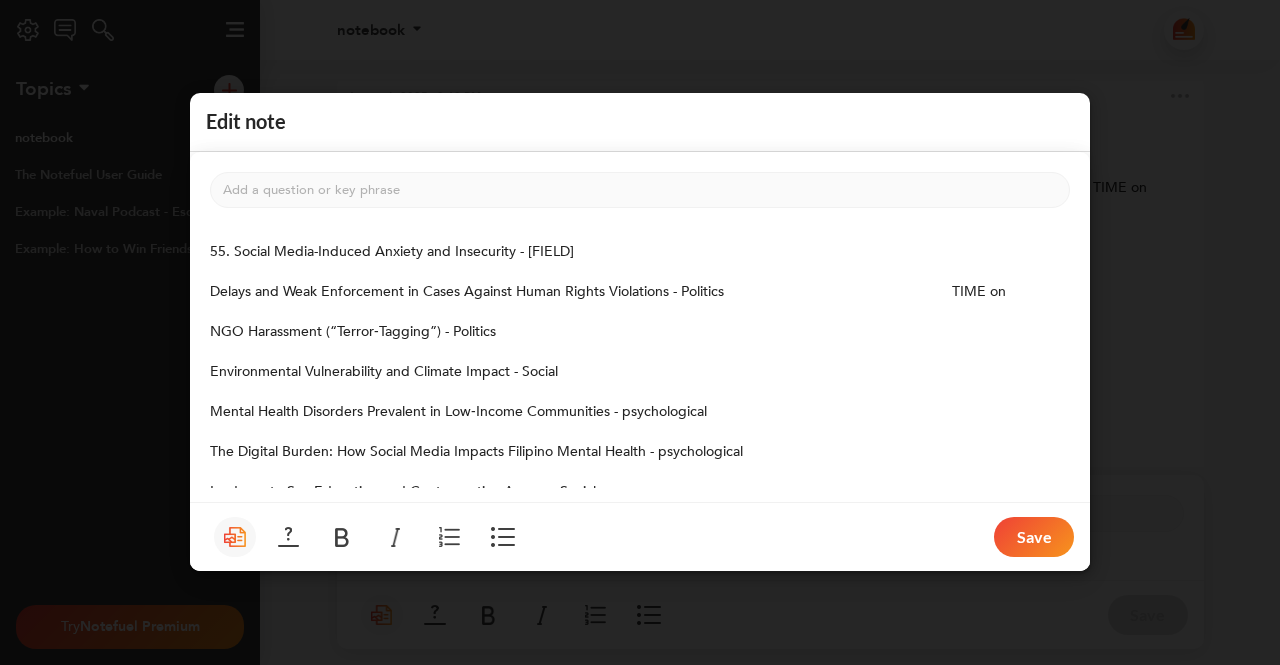 click on "Delays and Weak Enforcement in Cases Against Human Rights Violations - Politics                                                         TIME on" at bounding box center [608, 292] 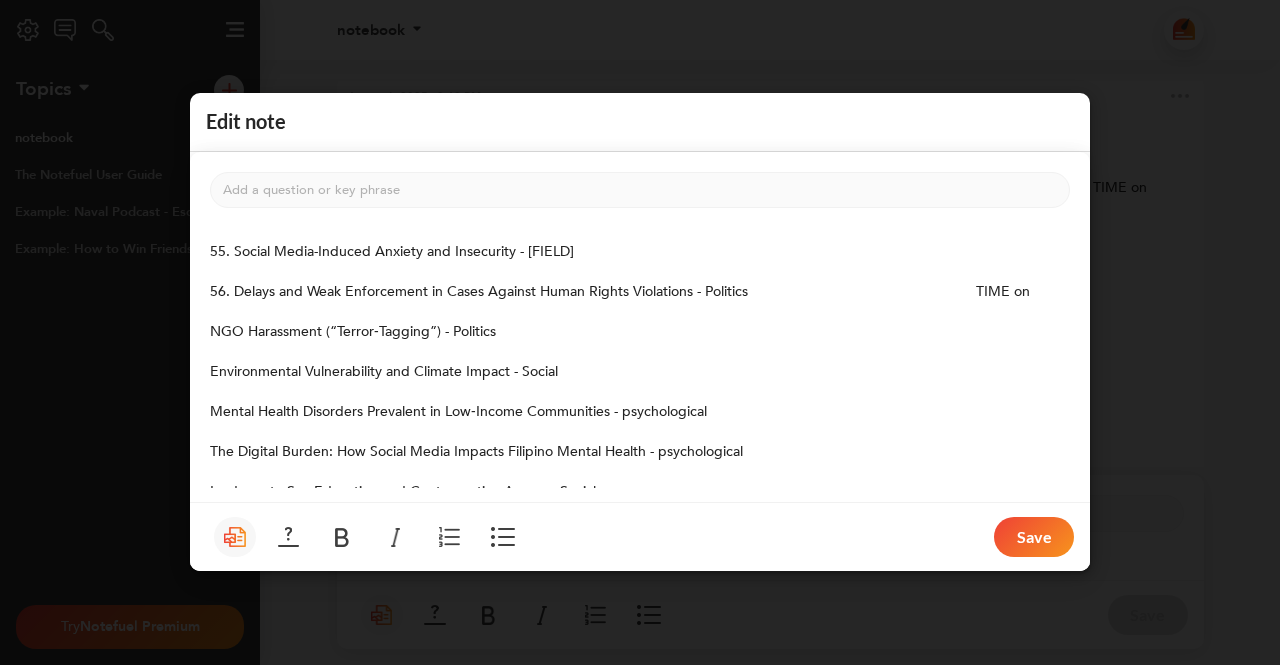 click on "NGO Harassment (“Terror‑Tagging”) - Politics" at bounding box center (353, 332) 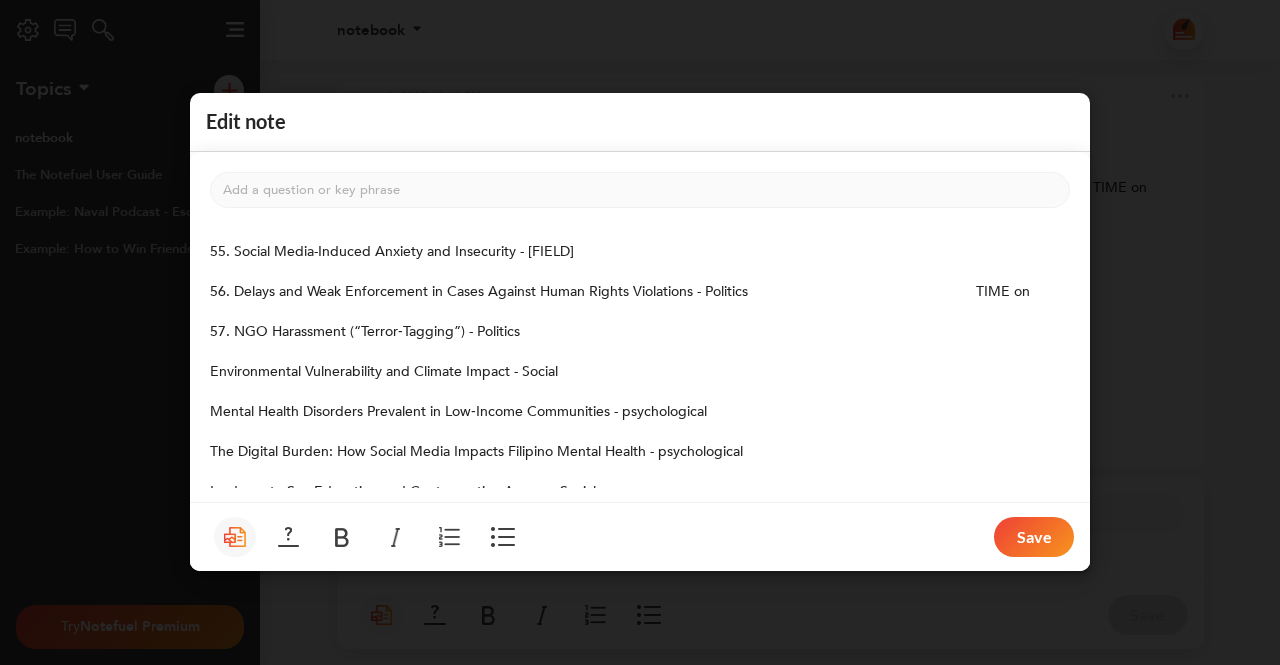 click on "Environmental Vulnerability and Climate Impact - Social" at bounding box center (384, 372) 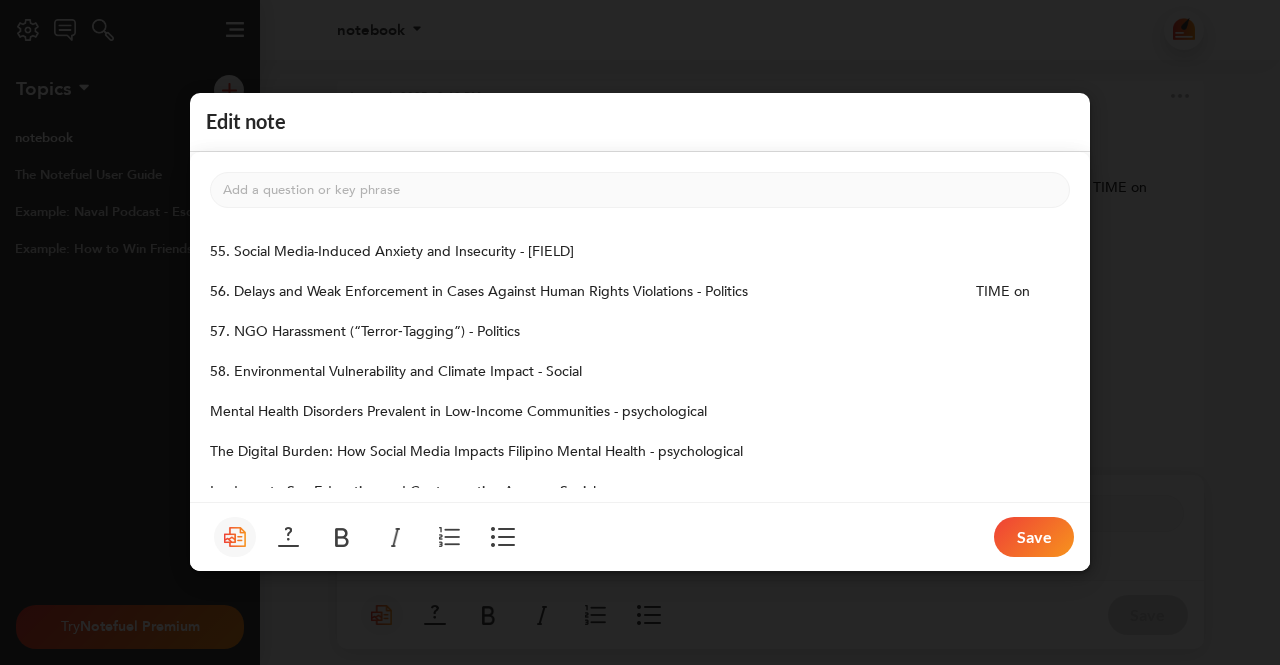 click on "Mental Health Disorders Prevalent in Low‑Income Communities - psychological" at bounding box center (458, 412) 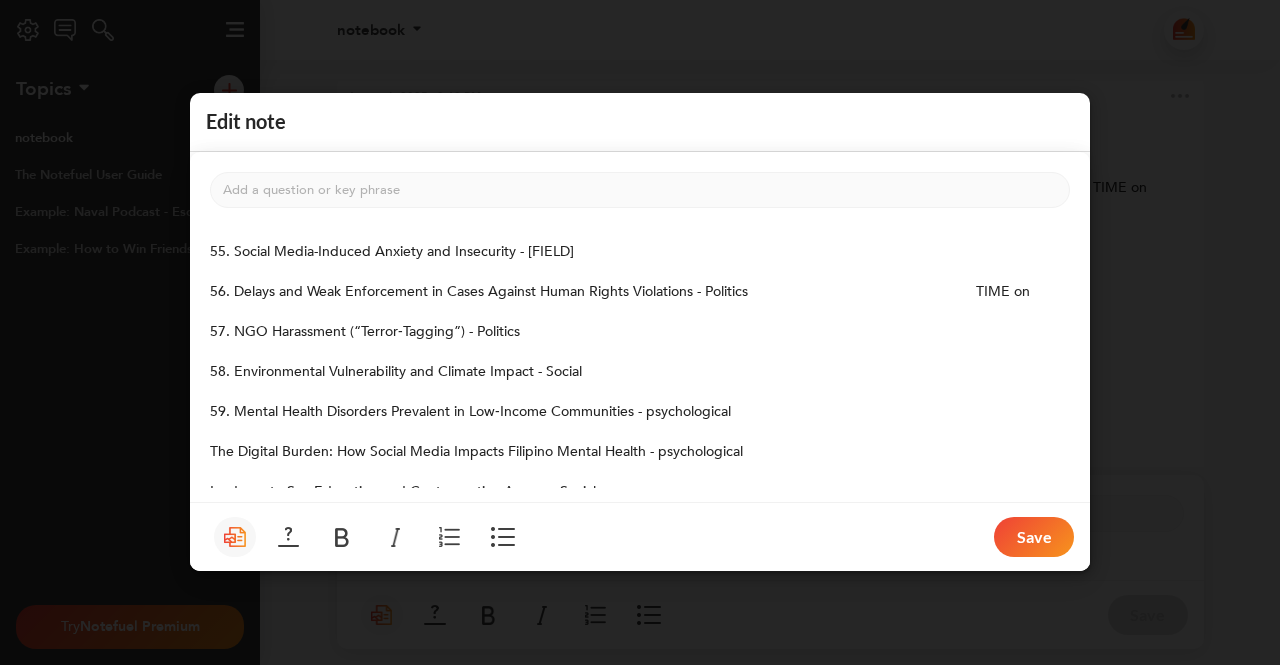 click on "The Digital Burden: How Social Media Impacts Filipino Mental Health - psychological" at bounding box center (476, 452) 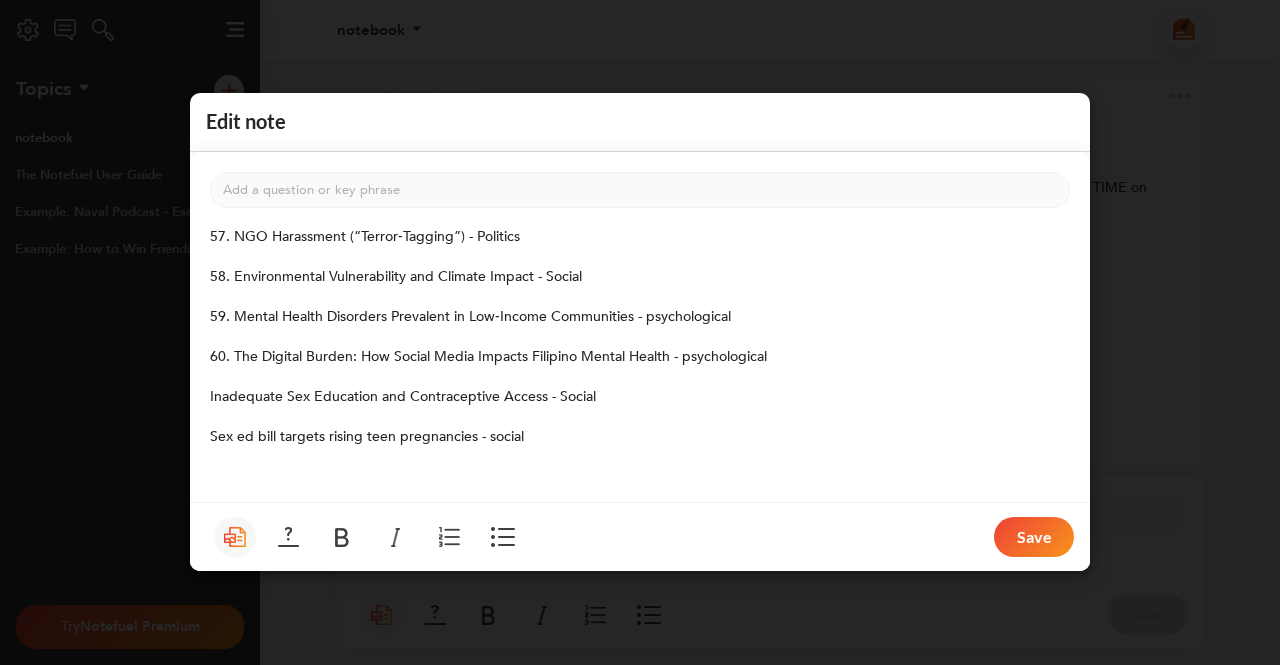 scroll, scrollTop: 98, scrollLeft: 0, axis: vertical 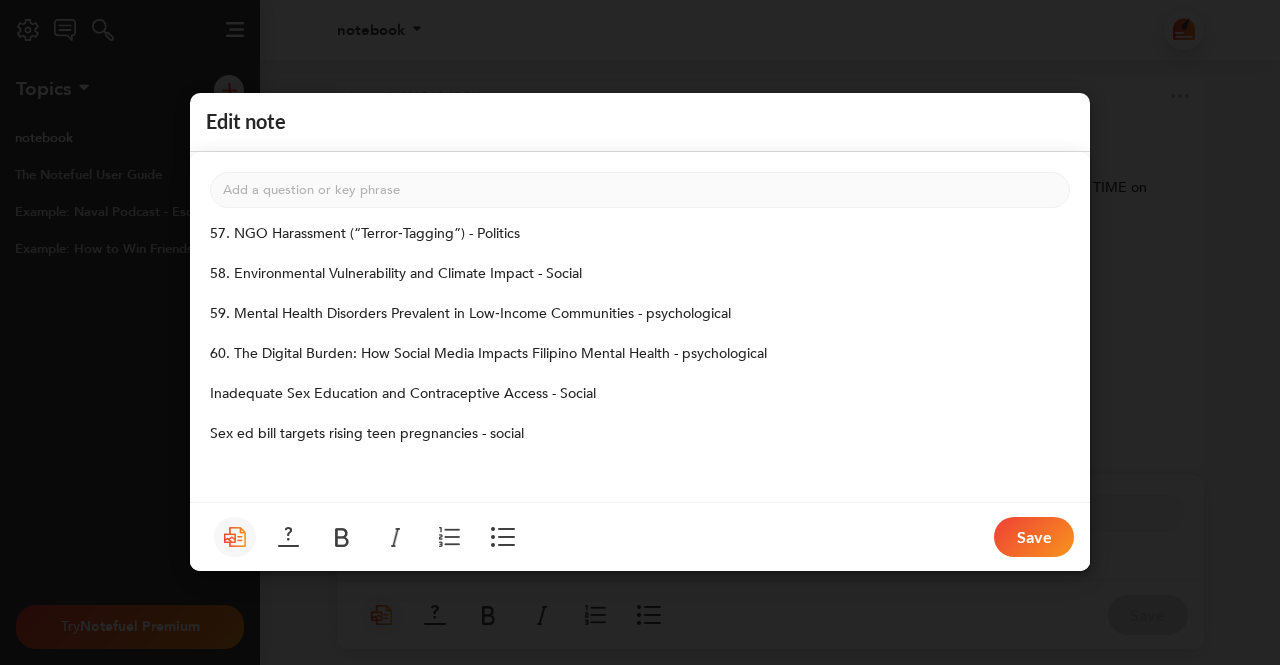 click on "﻿" at bounding box center [640, 415] 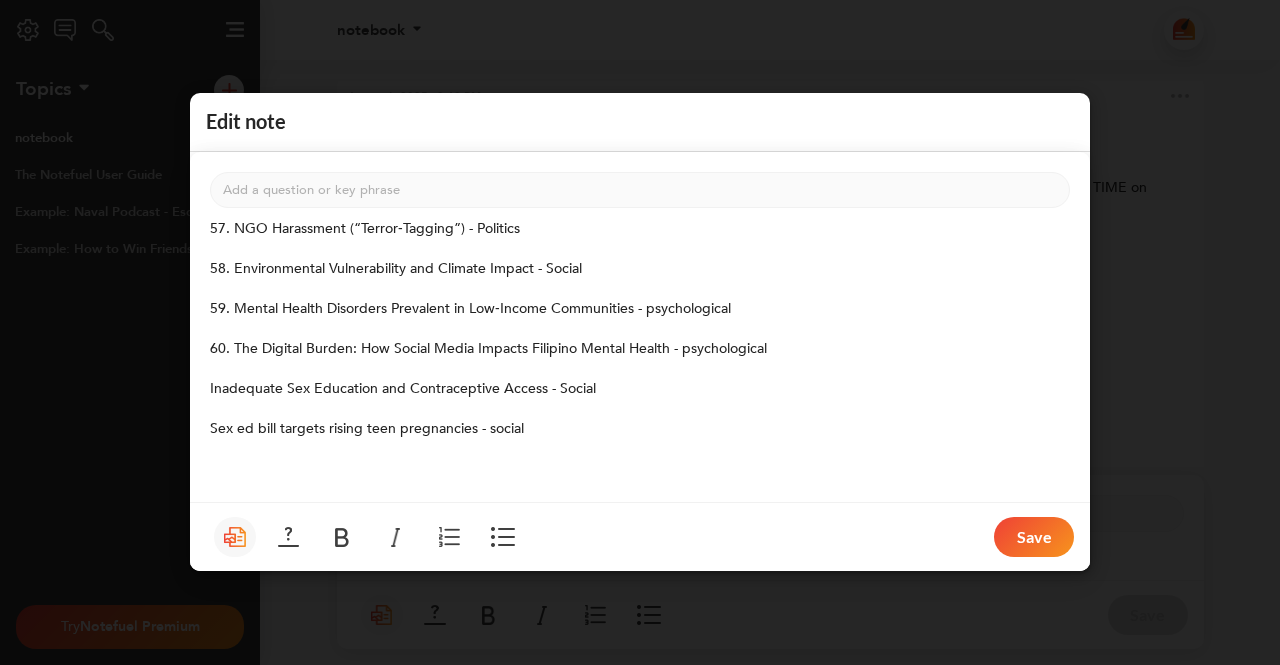 scroll, scrollTop: 104, scrollLeft: 0, axis: vertical 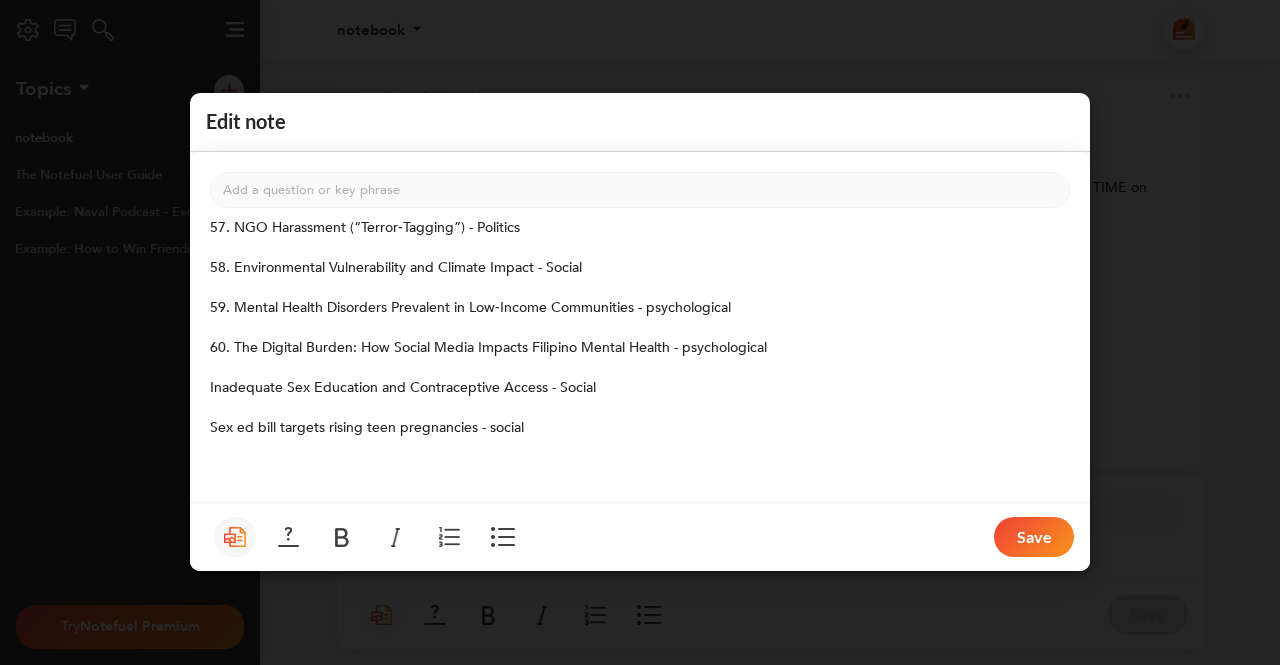 click on "﻿ 55. Social Media-Induced Anxiety and Insecurity - psychological ﻿ 56. Delays and Weak Enforcement in Cases Against Human Rights Violations - Politics                                                         TIME on   ﻿ 57. NGO Harassment (“Terror‑Tagging”) - Politics  ﻿ 58. Environmental Vulnerability and Climate Impact - Social  ﻿ 59. Mental Health Disorders Prevalent in Low‑Income Communities - psychological ﻿ 60. The Digital Burden: How Social Media Impacts Filipino Mental Health - psychological  ﻿ Inadequate Sex Education and Contraceptive Access - Social  ﻿ Sex ed bill targets rising teen pregnancies - social  ﻿ ﻿ ﻿   ﻿ ﻿ ﻿ ﻿ ﻿ ﻿ ﻿ ﻿ ﻿ ﻿ ﻿" at bounding box center [640, 356] 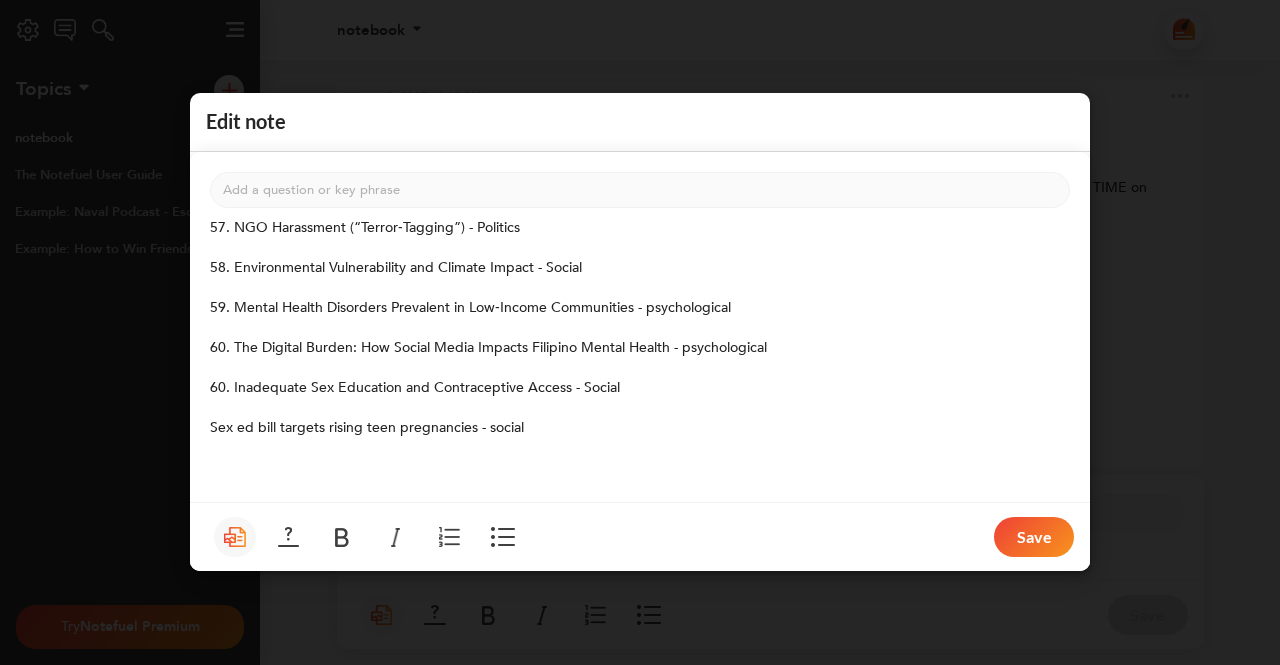 click on "Sex ed bill targets rising teen pregnancies - social" at bounding box center (367, 428) 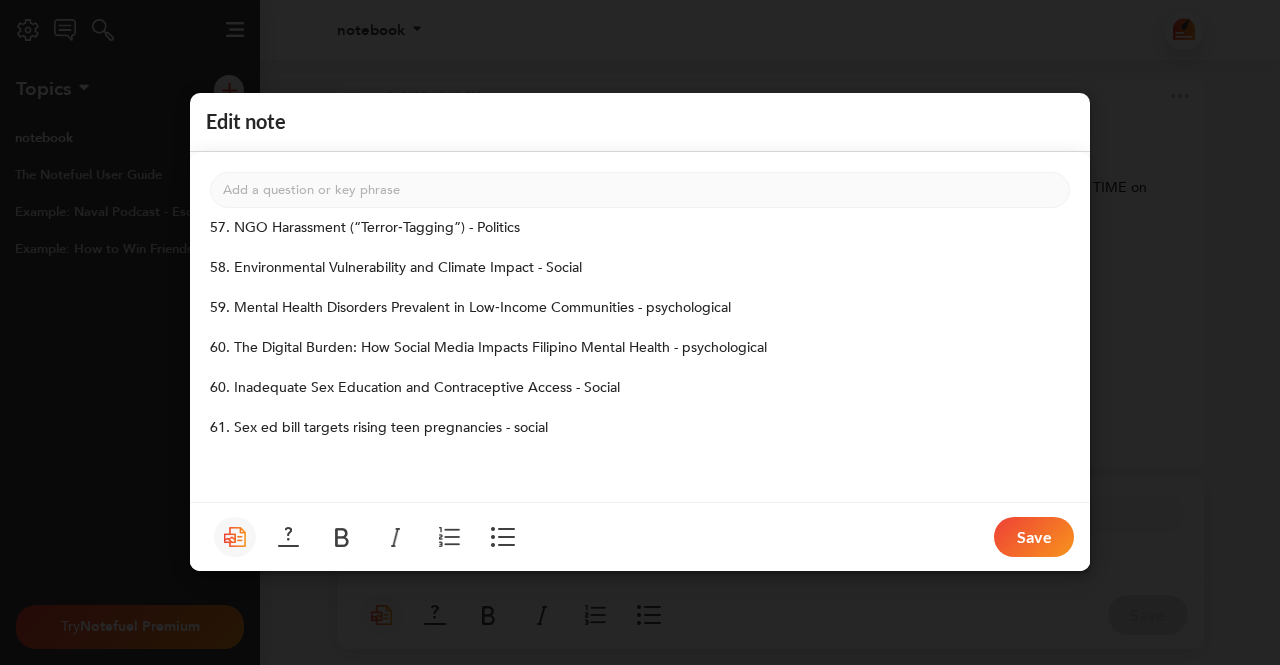 click on "59. Mental Health Disorders Prevalent in Low‑Income Communities - psychological" at bounding box center [470, 308] 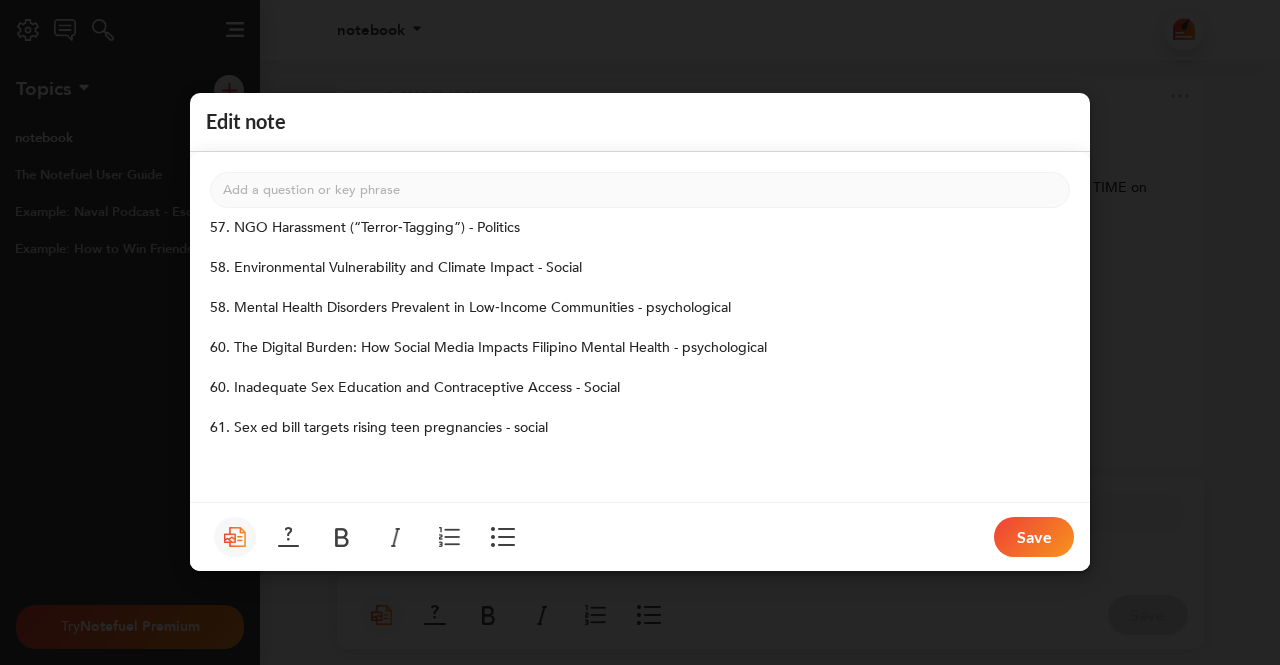 click on "58. Environmental Vulnerability and Climate Impact - Social" at bounding box center [396, 268] 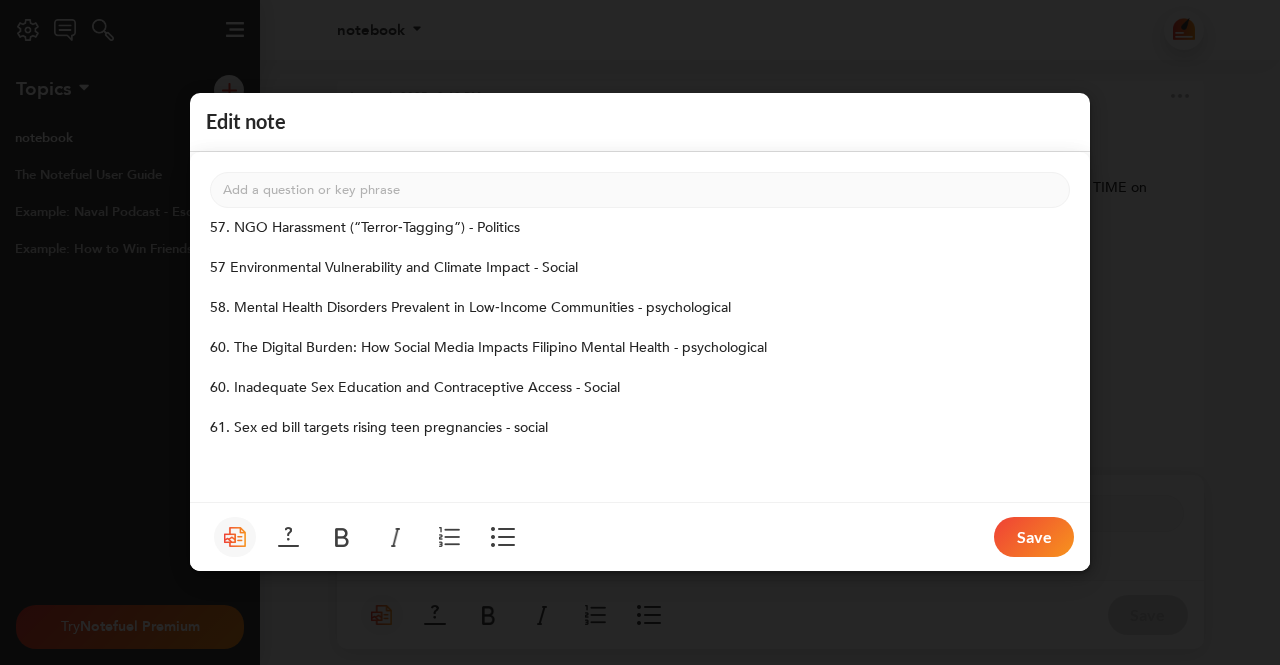 click on "57. NGO Harassment (“Terror‑Tagging”) - Politics" at bounding box center (365, 228) 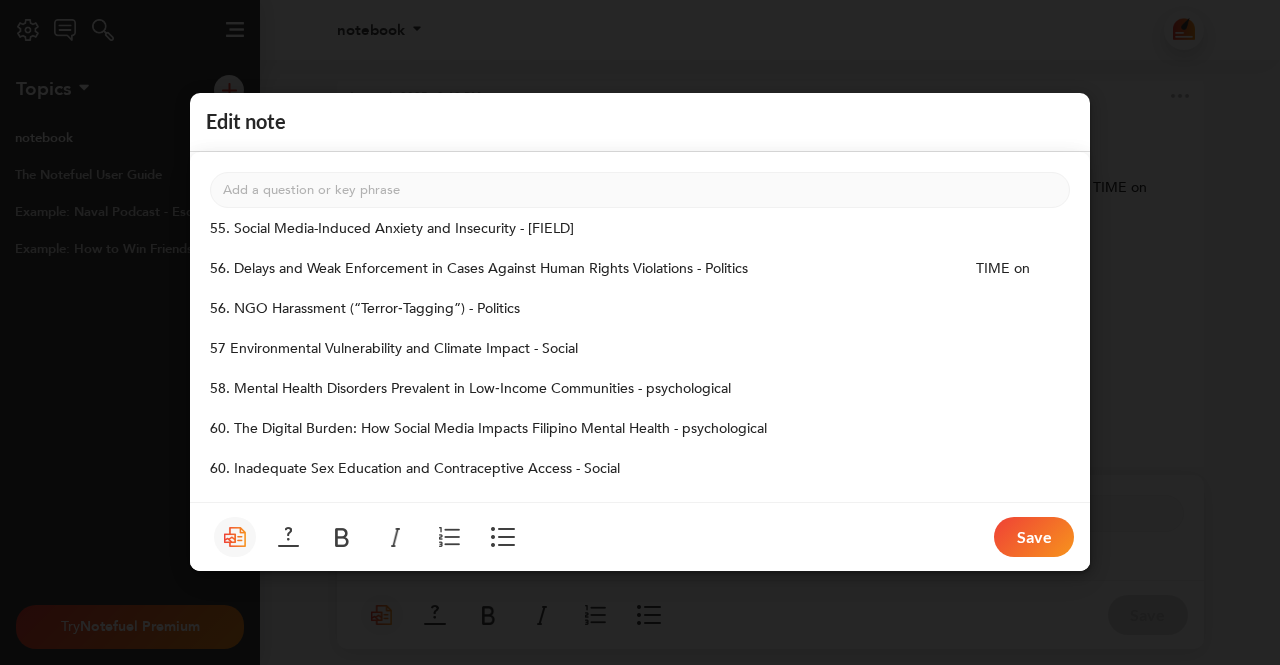 scroll, scrollTop: 20, scrollLeft: 0, axis: vertical 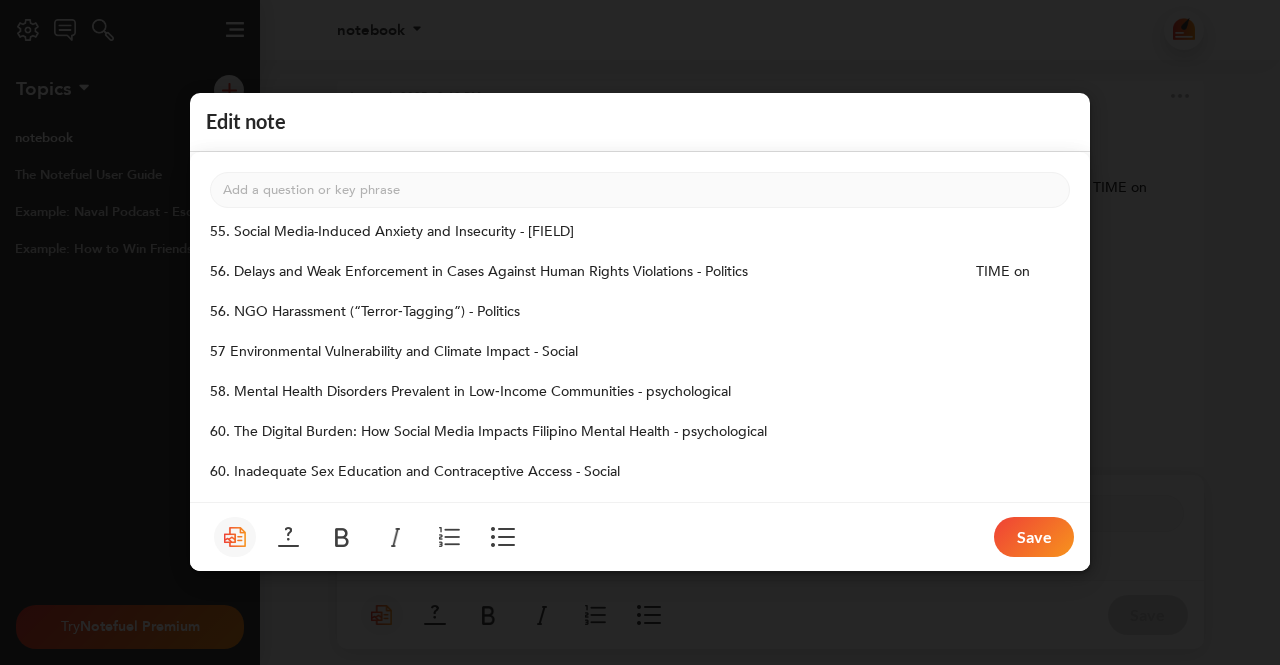 click on "56. Delays and Weak Enforcement in Cases Against Human Rights Violations - Politics                                                         TIME on" at bounding box center [620, 272] 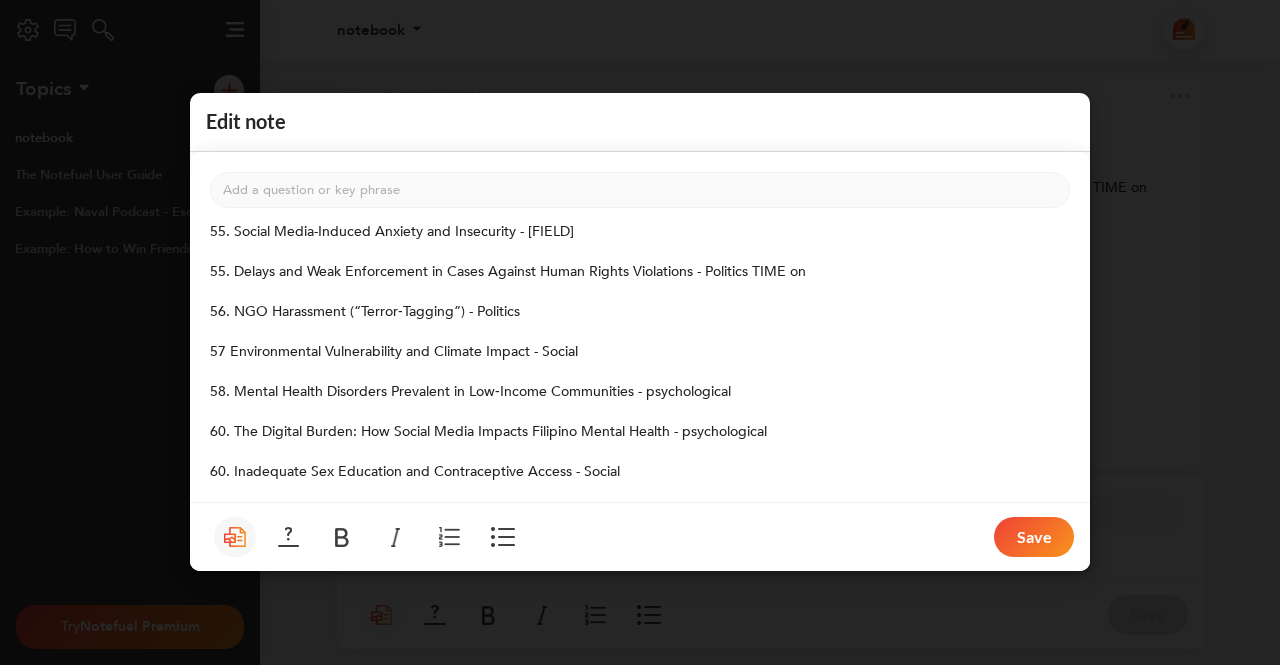 scroll, scrollTop: 0, scrollLeft: 0, axis: both 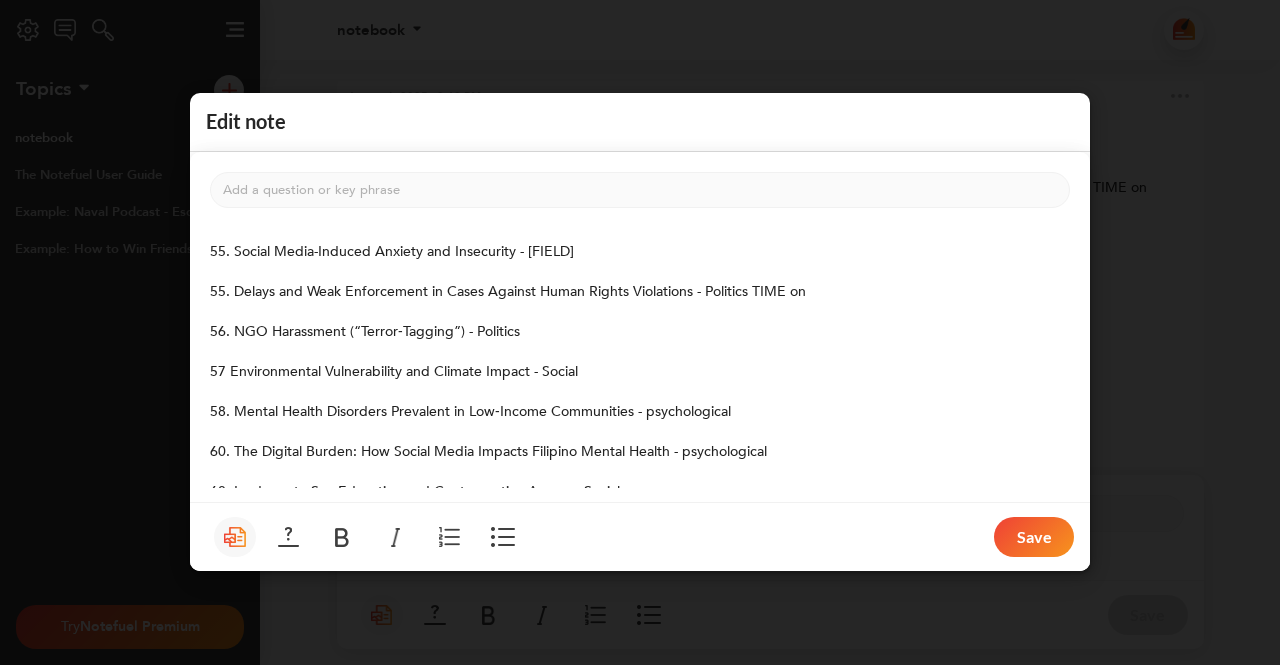 click on "55. Social Media-Induced Anxiety and Insecurity - [FIELD]" at bounding box center (392, 252) 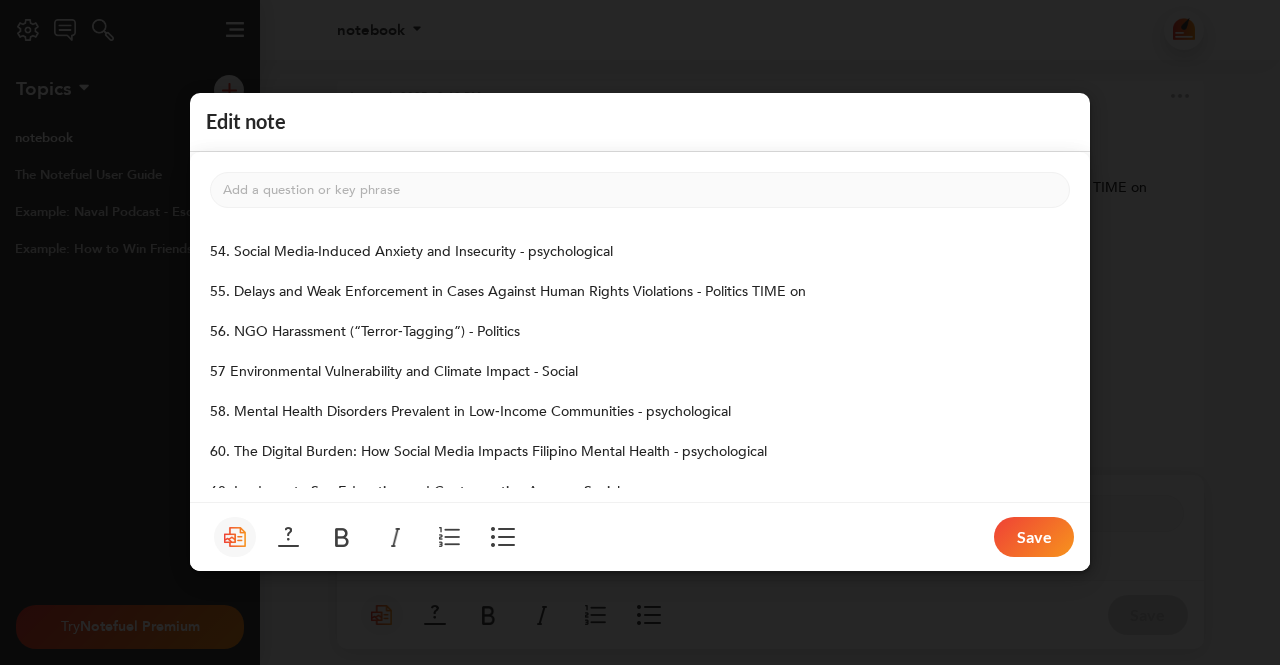 click on "54. Social Media-Induced Anxiety and Insecurity - psychological" at bounding box center (411, 252) 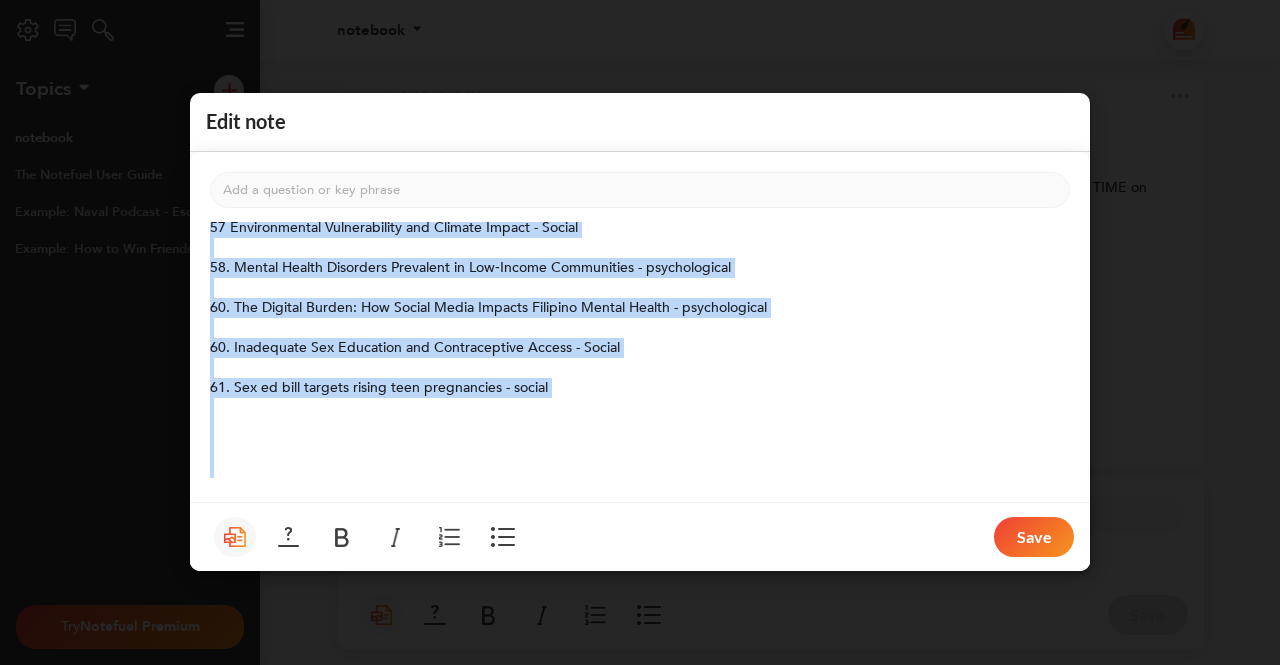 scroll, scrollTop: 158, scrollLeft: 0, axis: vertical 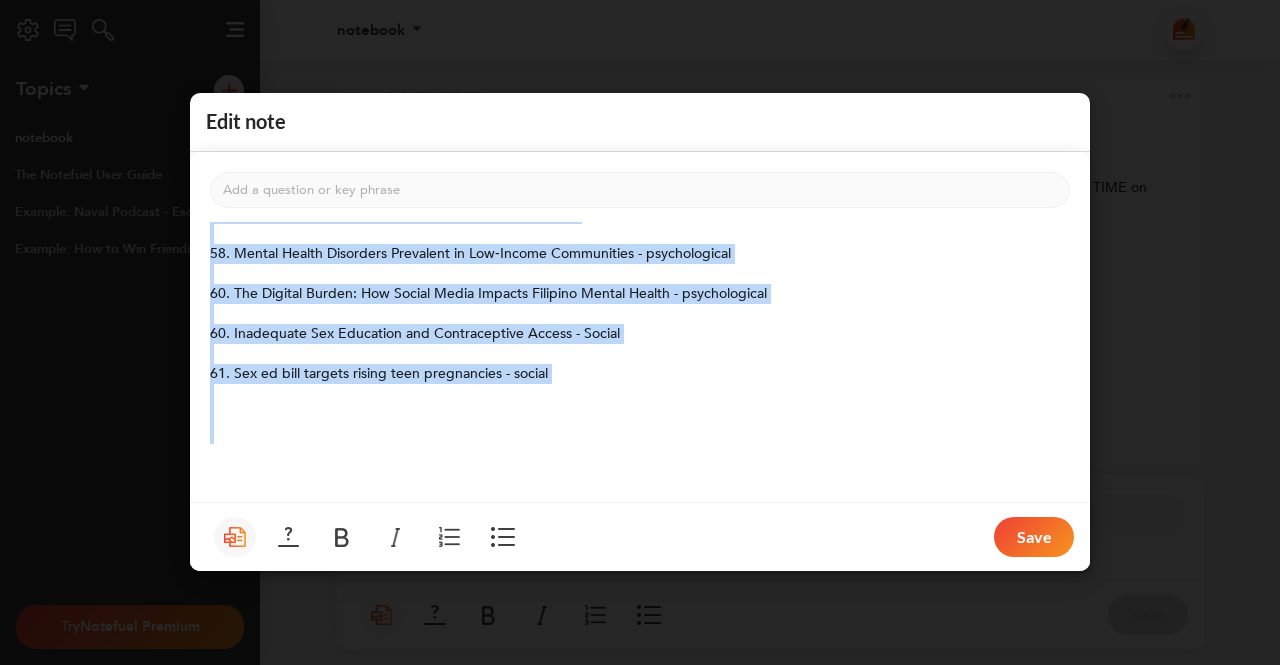 drag, startPoint x: 212, startPoint y: 252, endPoint x: 431, endPoint y: 435, distance: 285.39447 